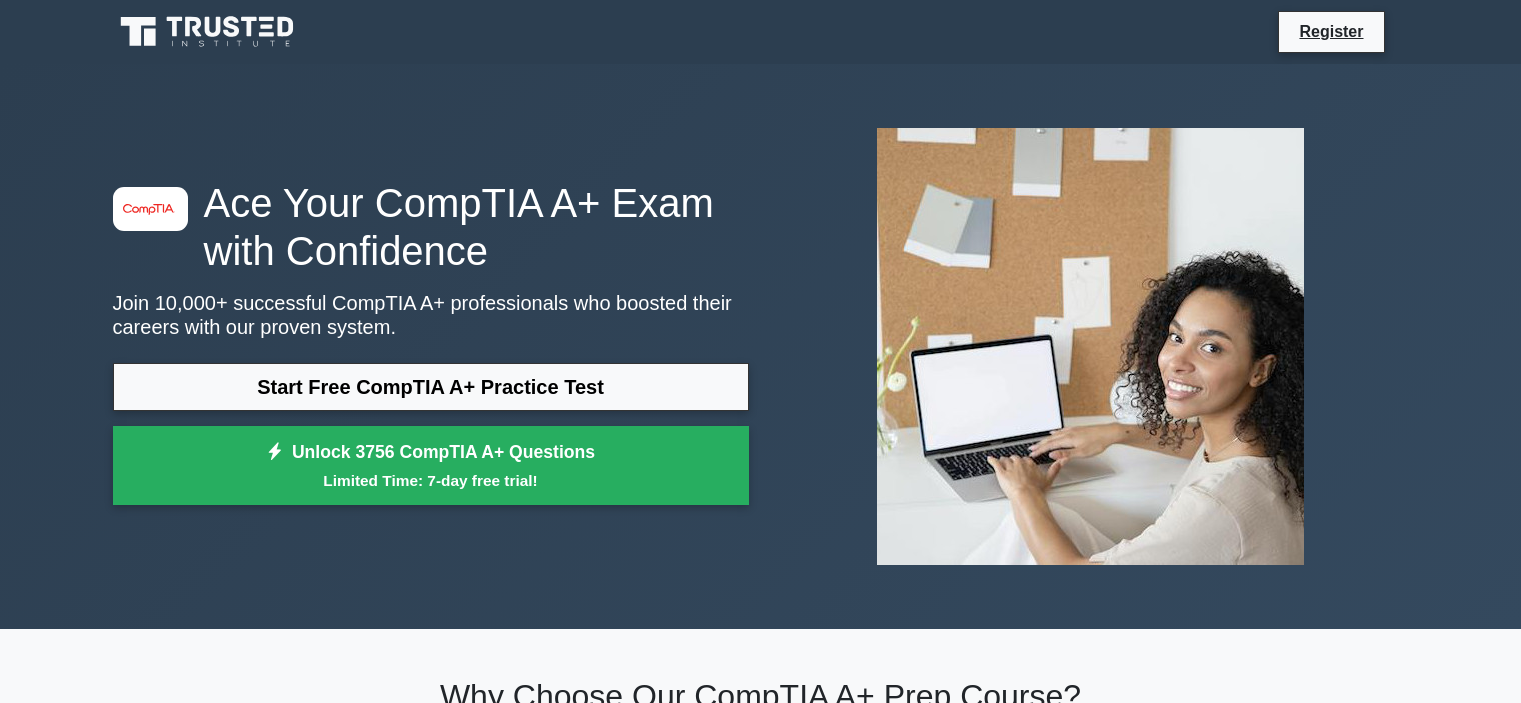 scroll, scrollTop: 0, scrollLeft: 0, axis: both 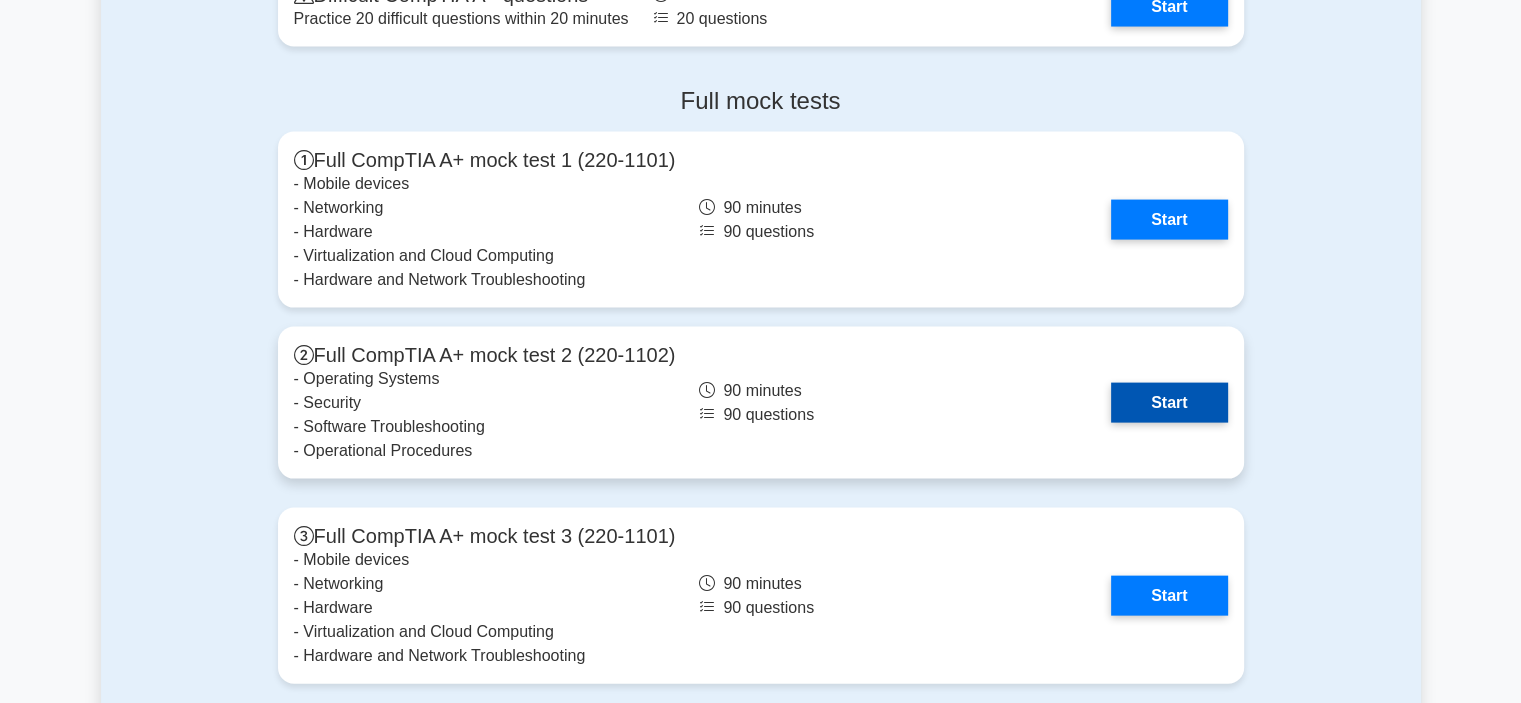 click on "Start" at bounding box center [1169, 403] 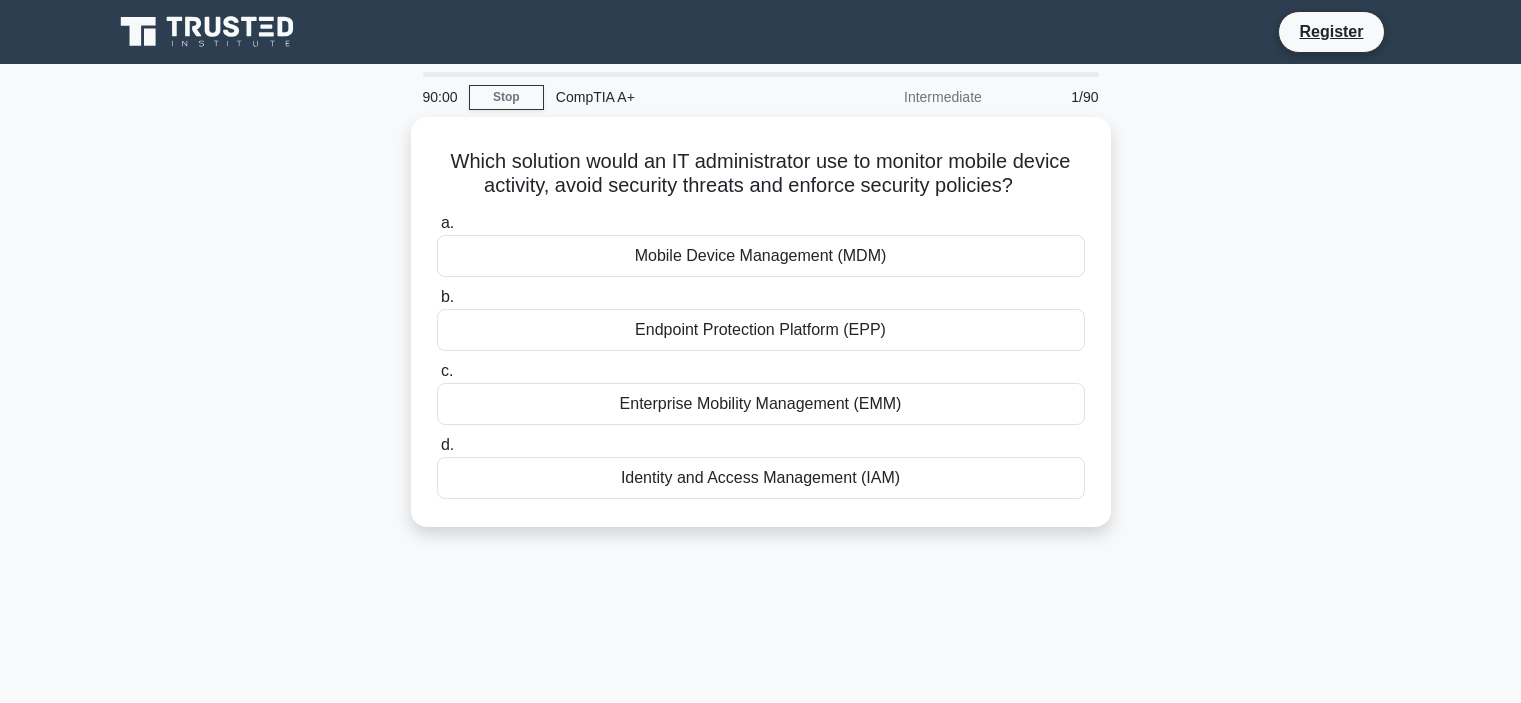 scroll, scrollTop: 0, scrollLeft: 0, axis: both 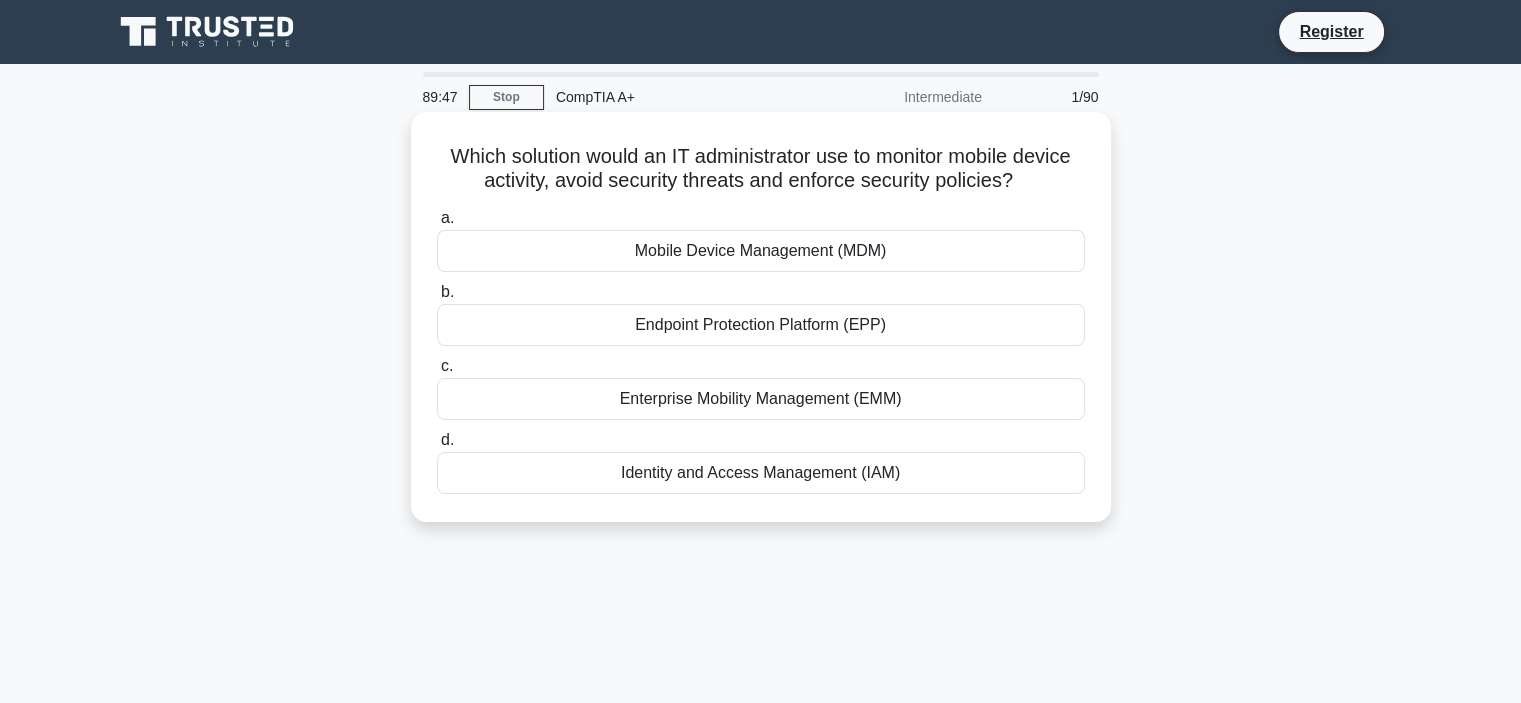 click on "Mobile Device Management (MDM)" at bounding box center [761, 251] 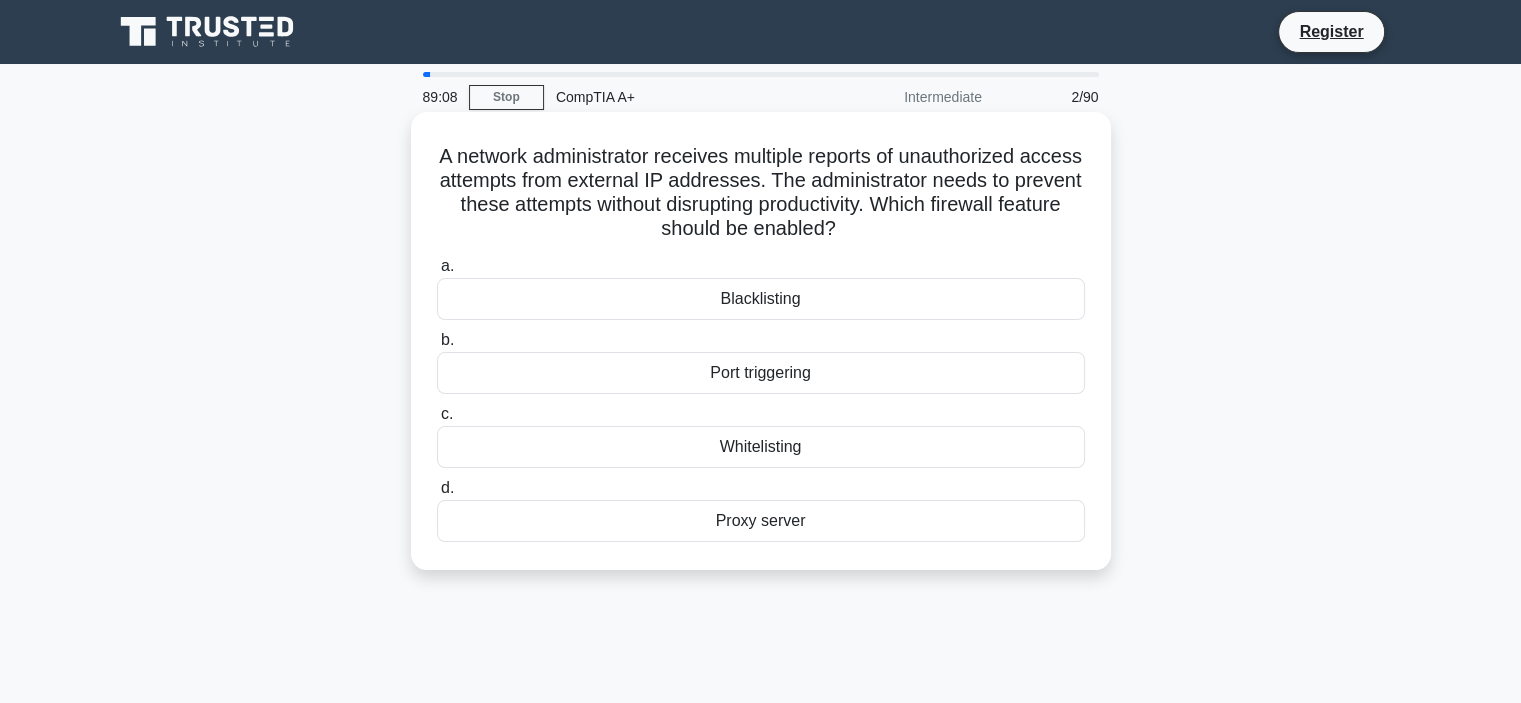 click on "Blacklisting" at bounding box center [761, 299] 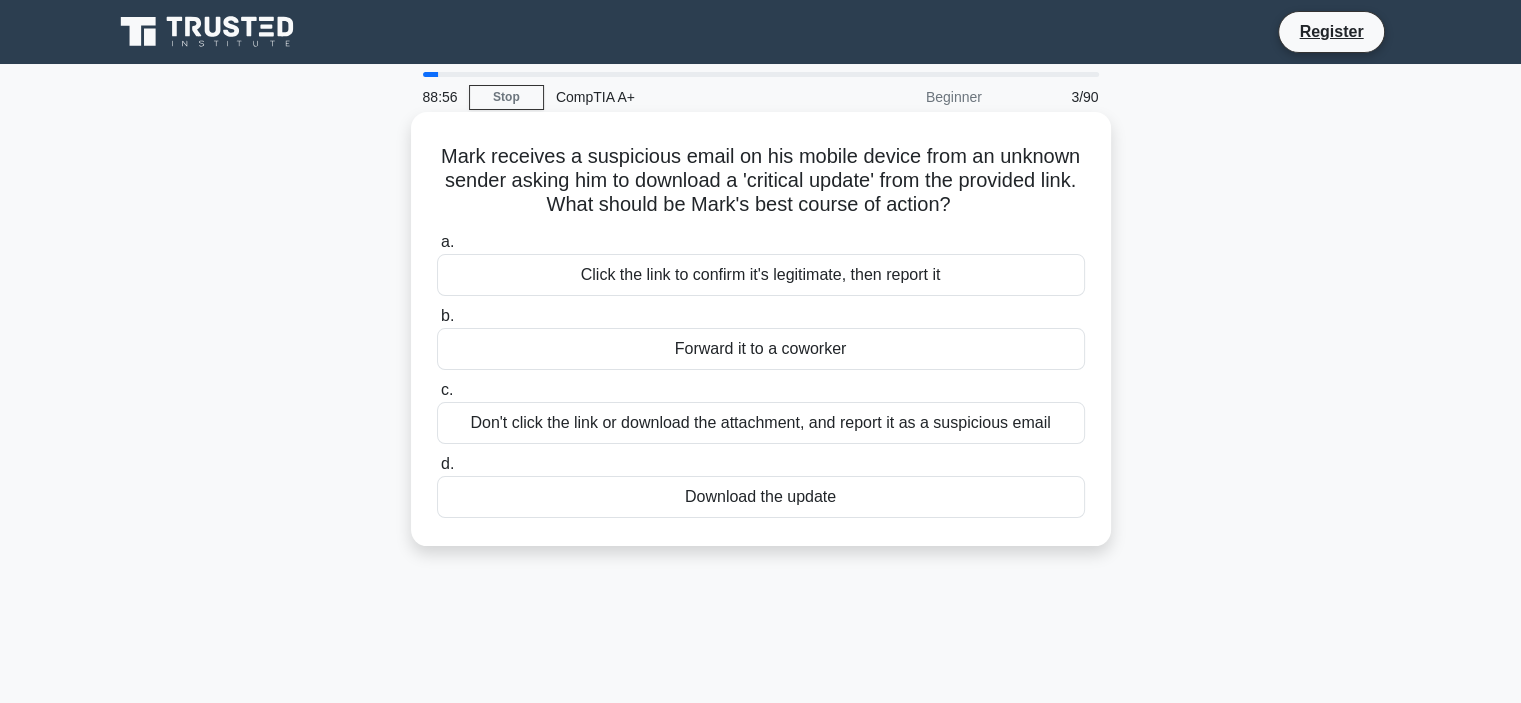 click on "Don't click the link or download the attachment, and report it as a suspicious email" at bounding box center [761, 423] 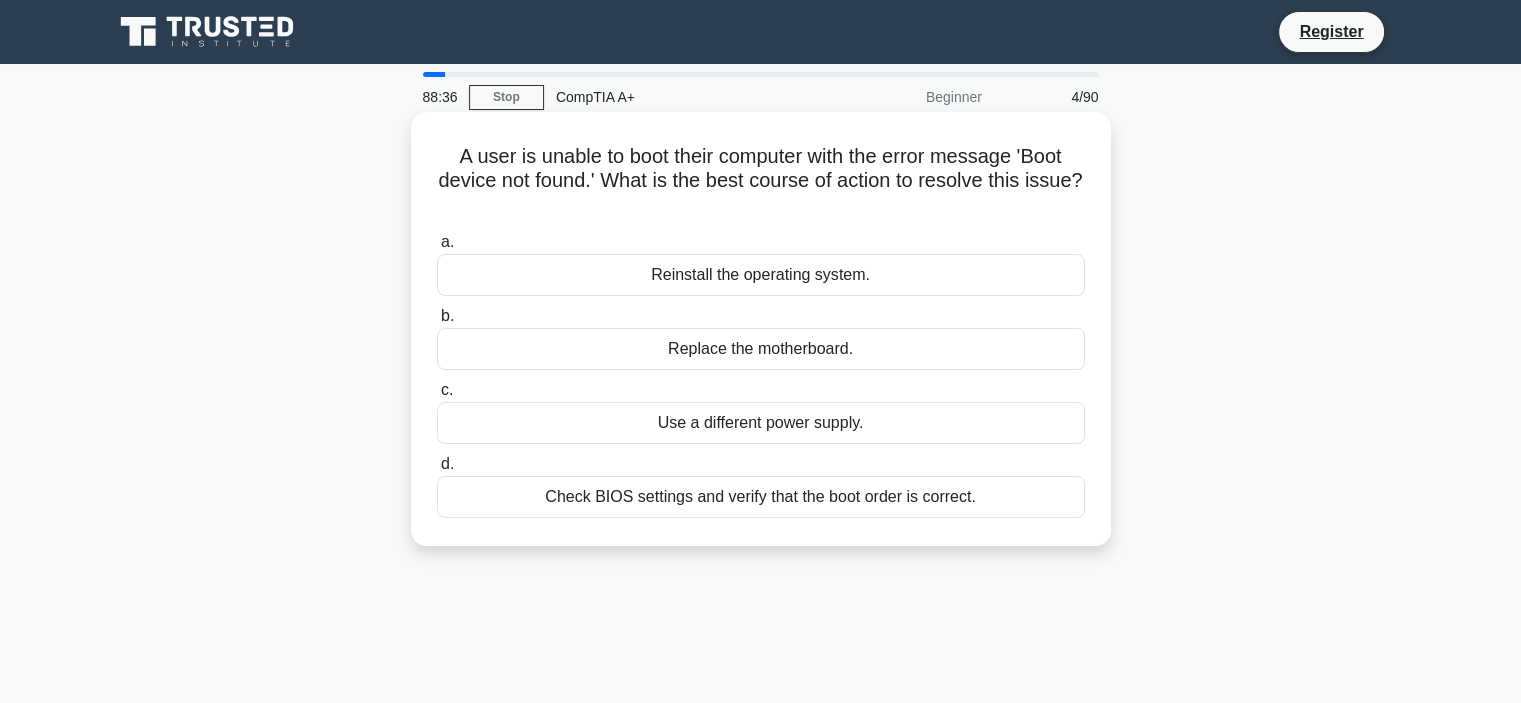 click on "Check BIOS settings and verify that the boot order is correct." at bounding box center (761, 497) 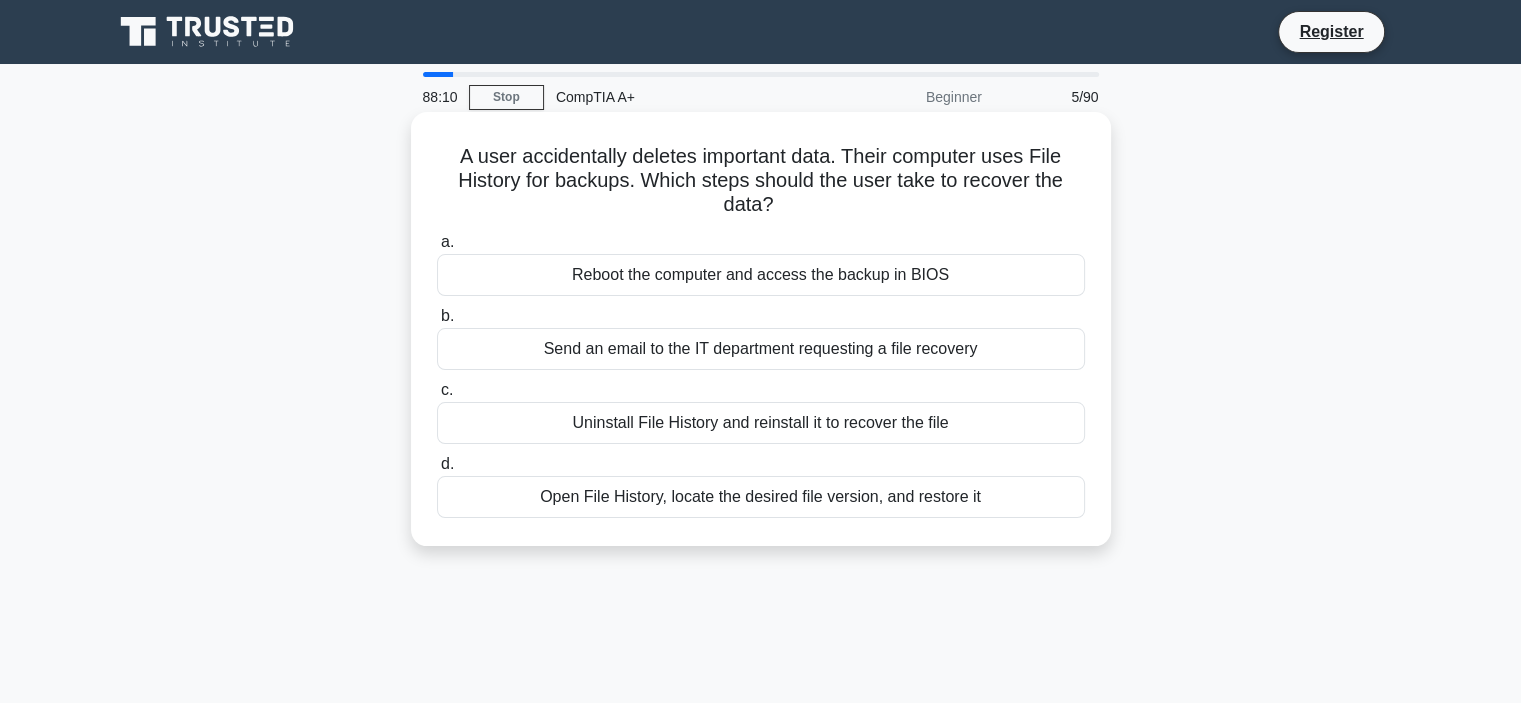click on "Open File History, locate the desired file version, and restore it" at bounding box center [761, 497] 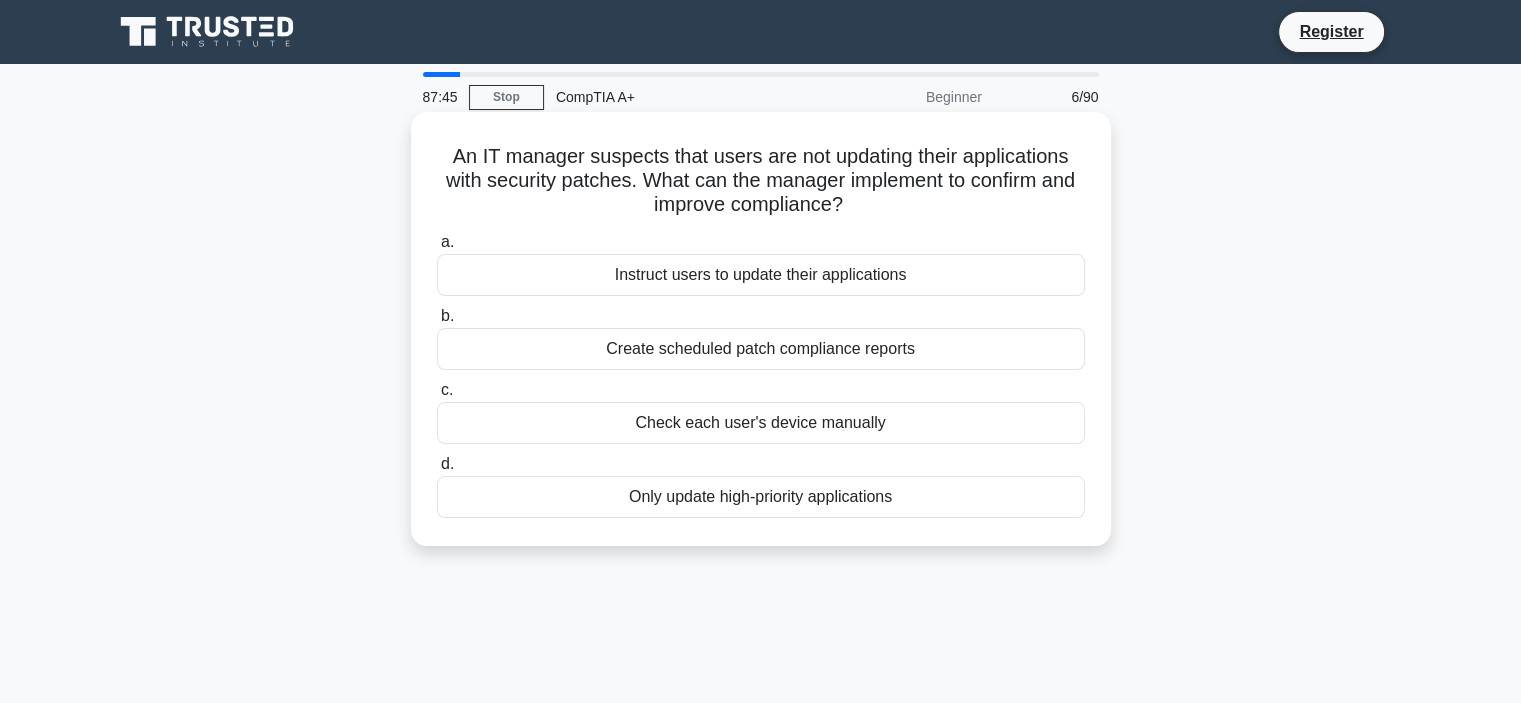 click on "Create scheduled patch compliance reports" at bounding box center [761, 349] 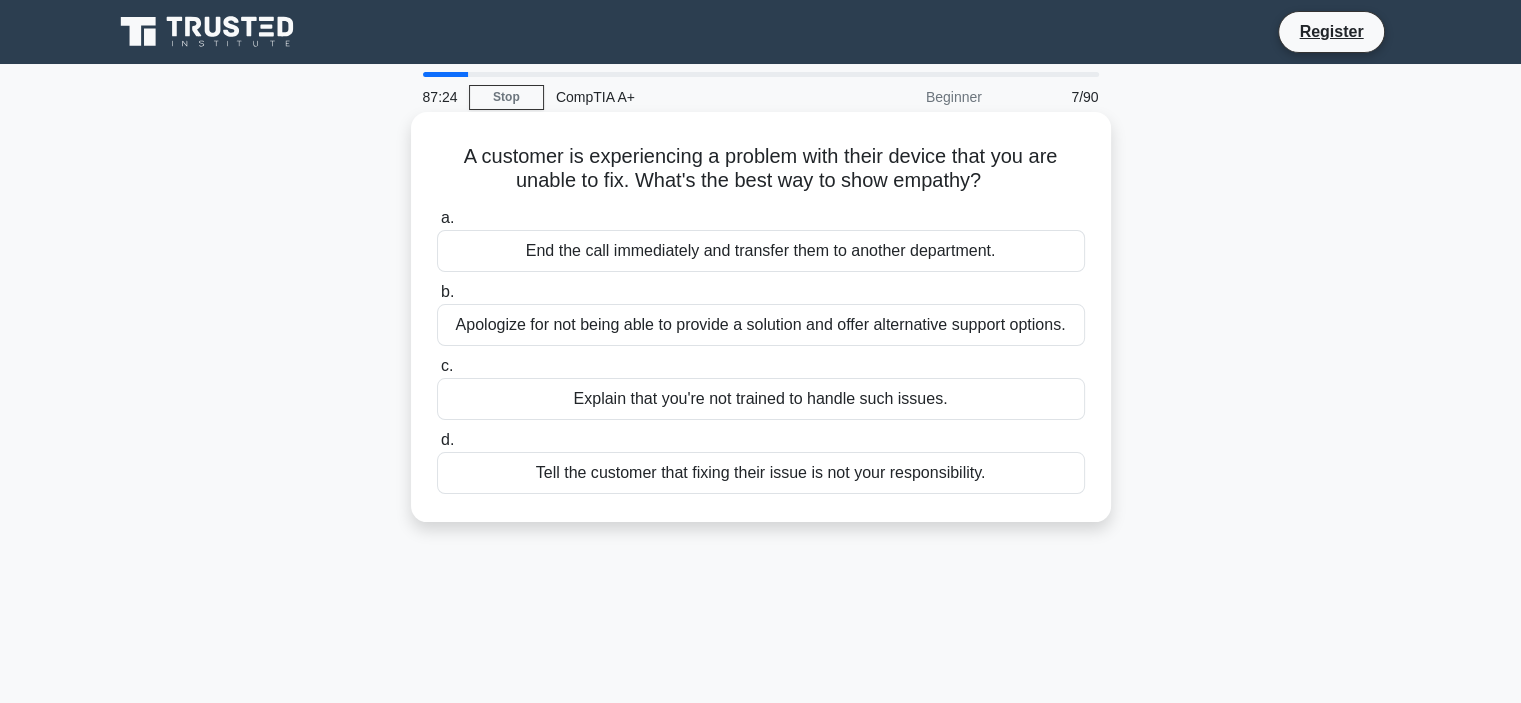 click on "Apologize for not being able to provide a solution and offer alternative support options." at bounding box center [761, 325] 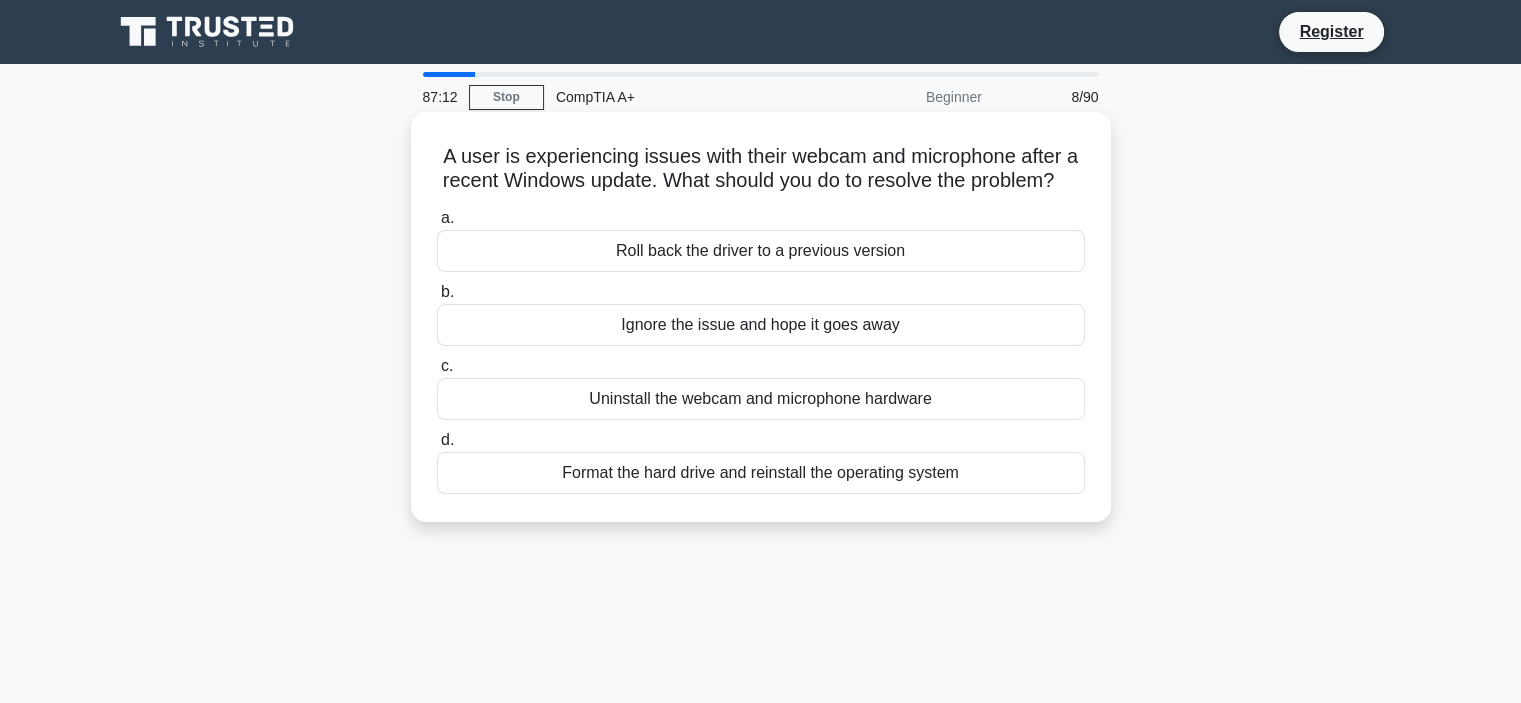 click on "Roll back the driver to a previous version" at bounding box center (761, 251) 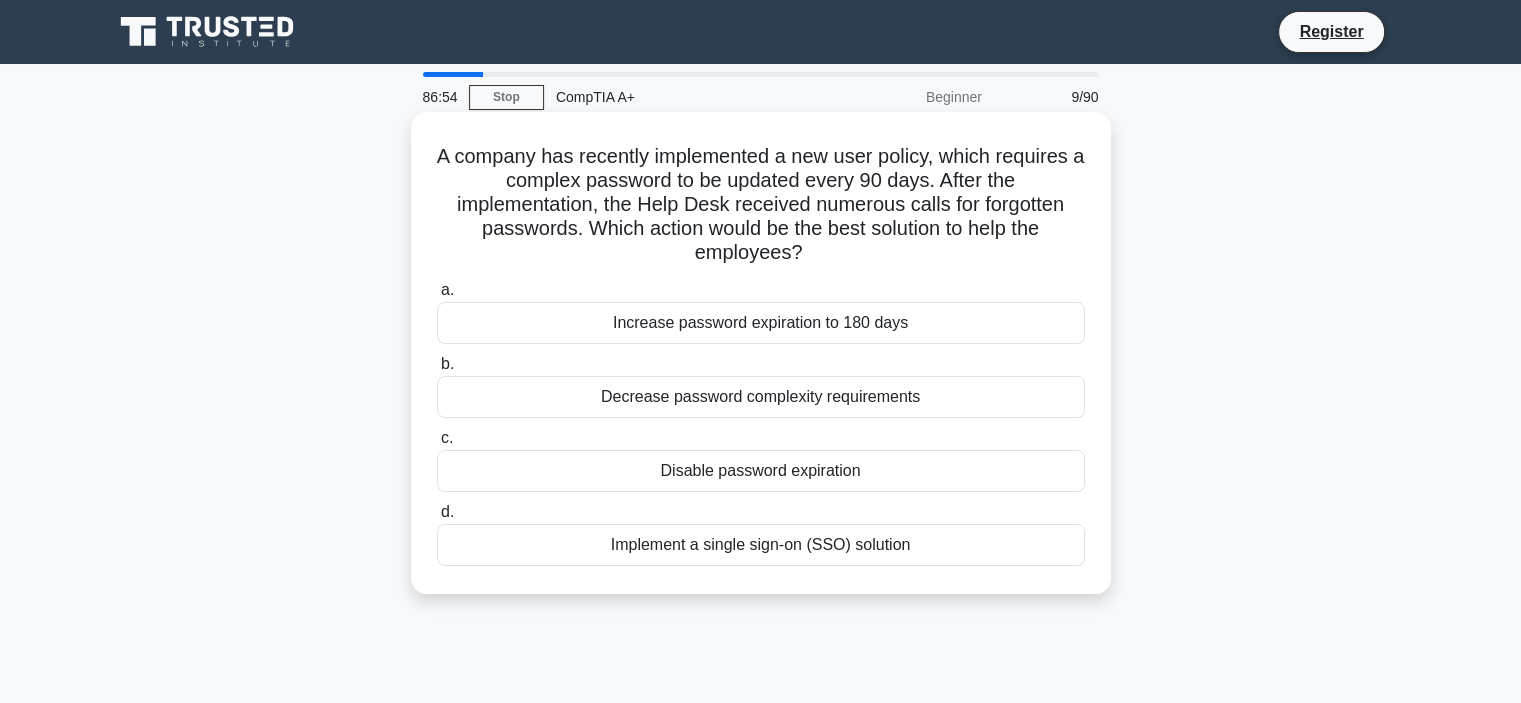click on "Implement a single sign-on (SSO) solution" at bounding box center (761, 545) 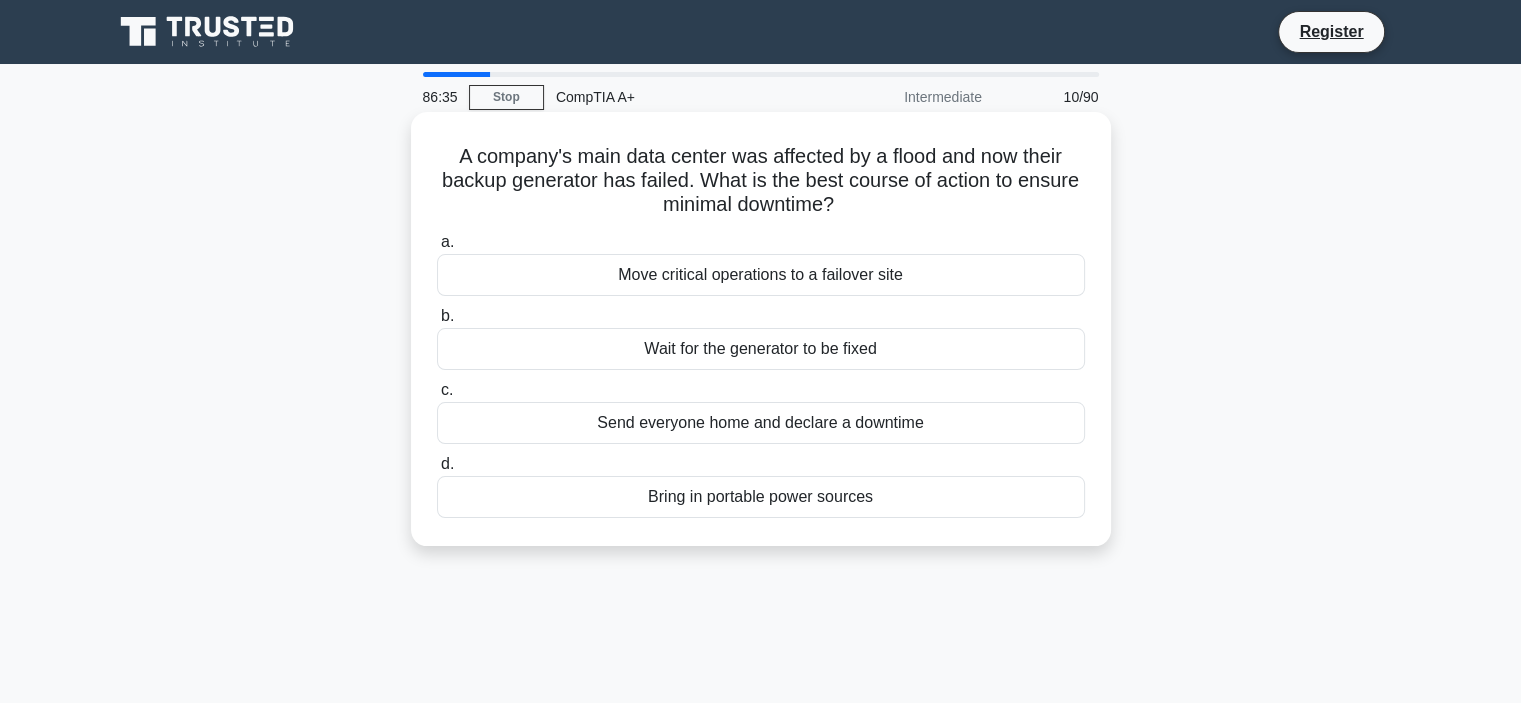 click on "Move critical operations to a failover site" at bounding box center (761, 275) 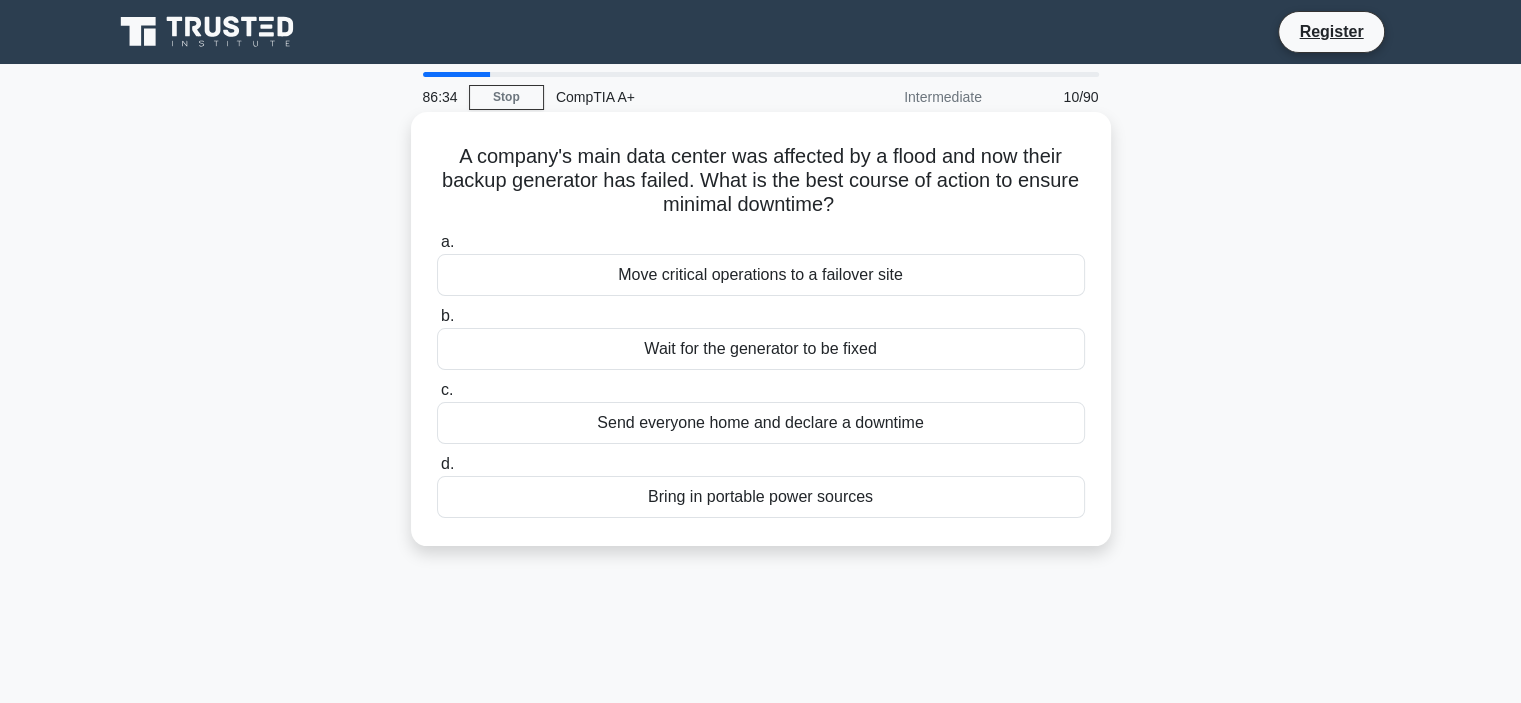 click on "Move critical operations to a failover site" at bounding box center (761, 275) 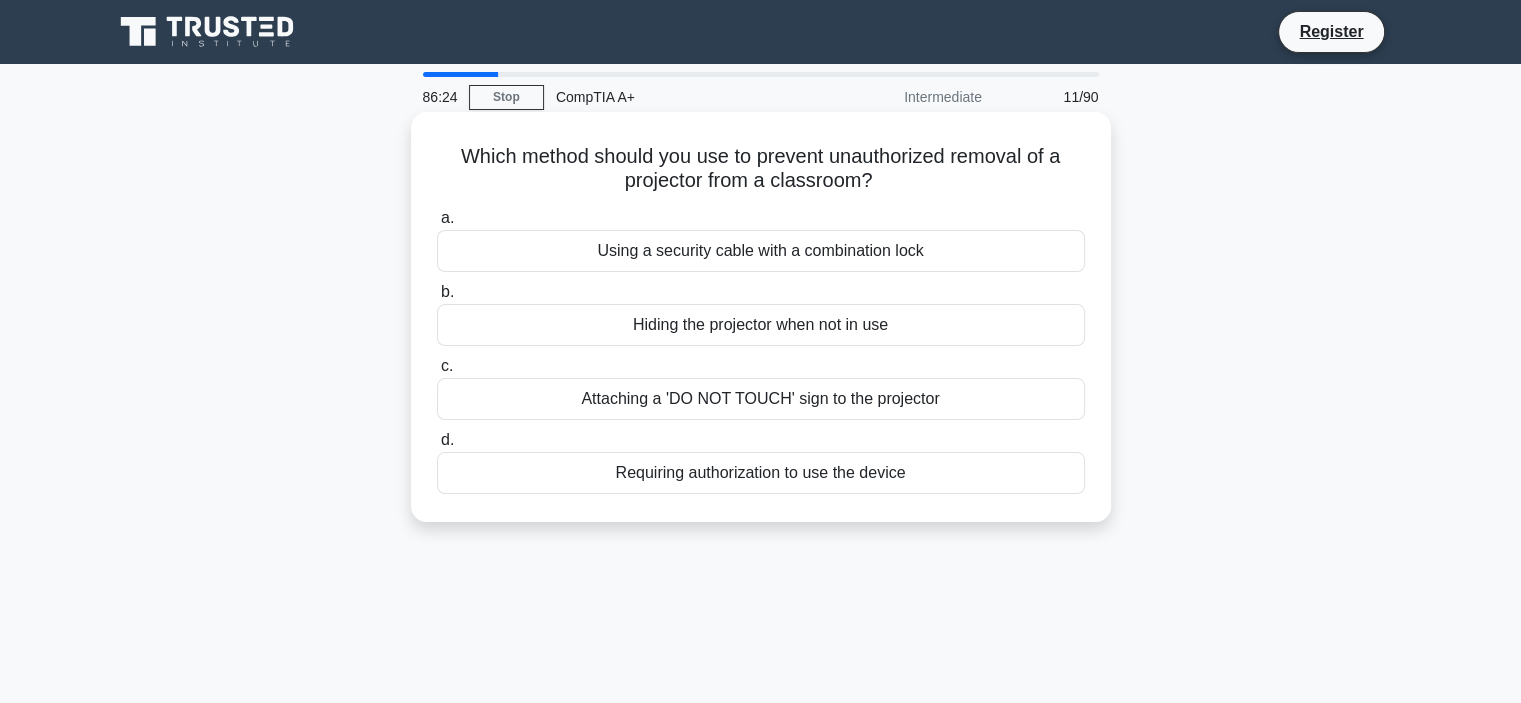 click on "Using a security cable with a combination lock" at bounding box center (761, 251) 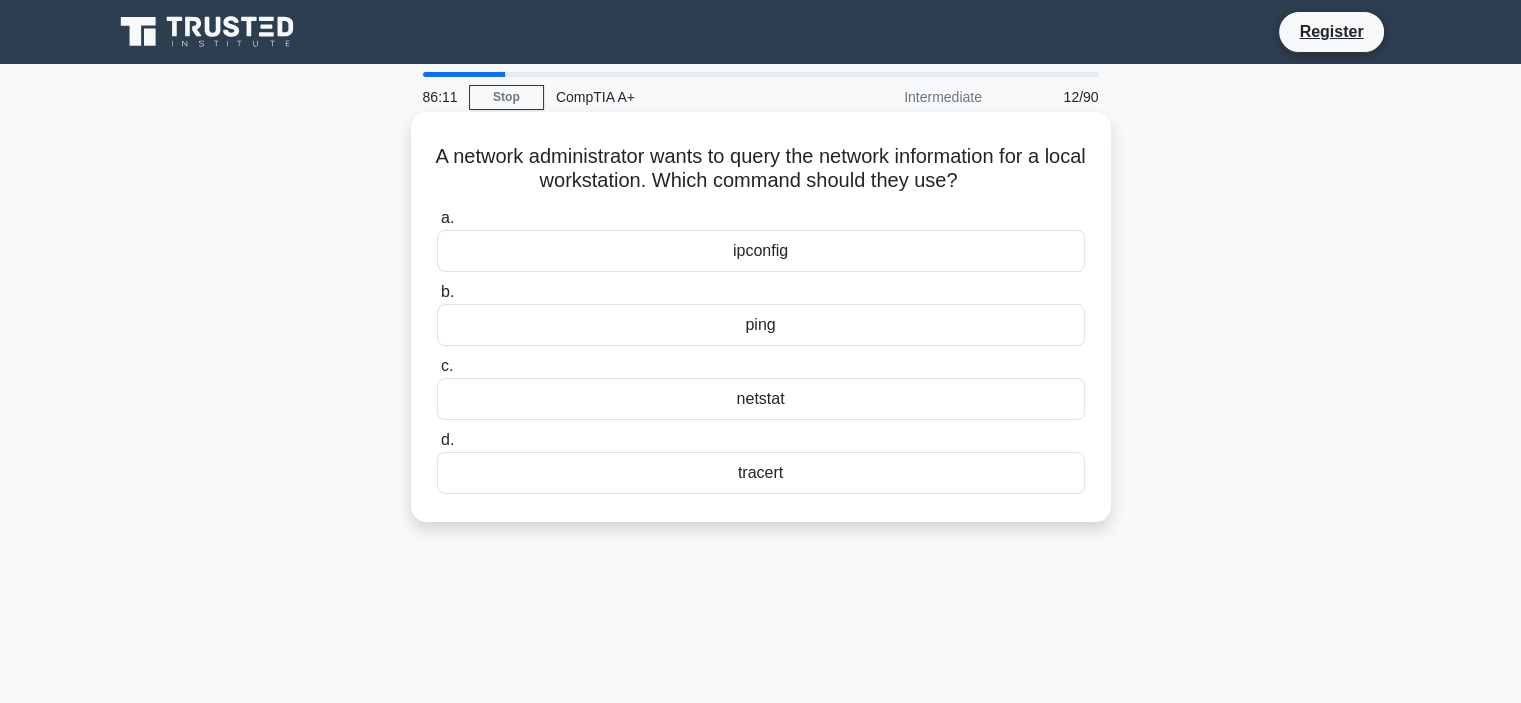 click on "ipconfig" at bounding box center (761, 251) 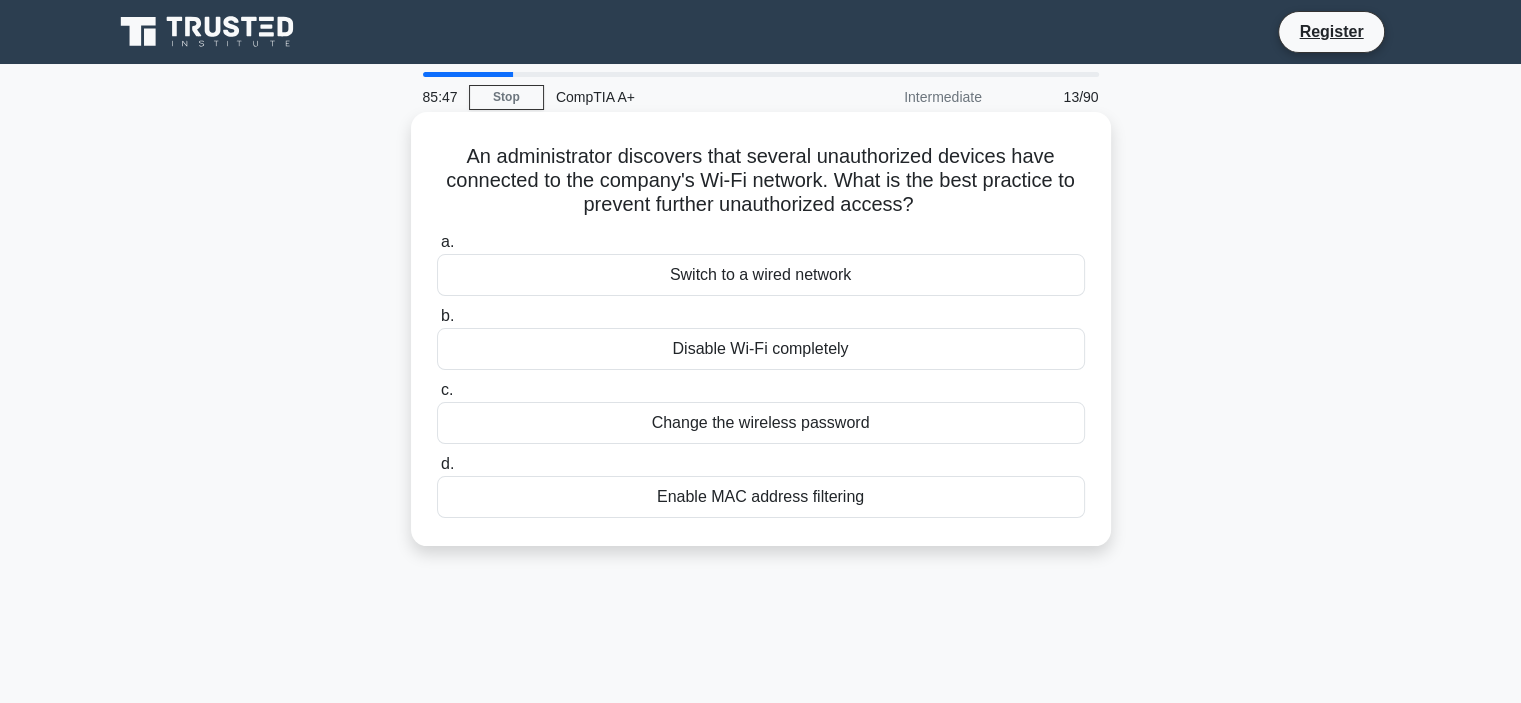 click on "Change the wireless password" at bounding box center (761, 423) 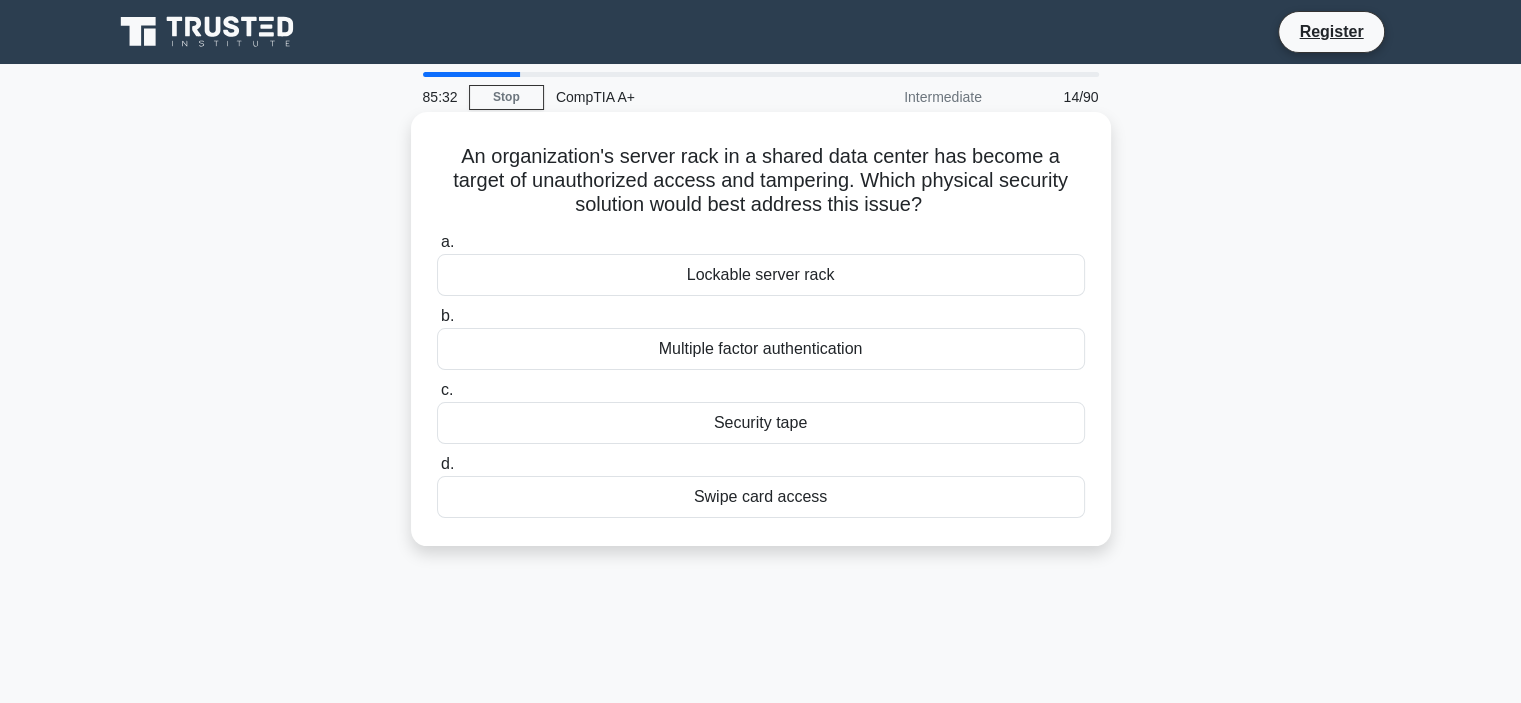 click on "Lockable server rack" at bounding box center (761, 275) 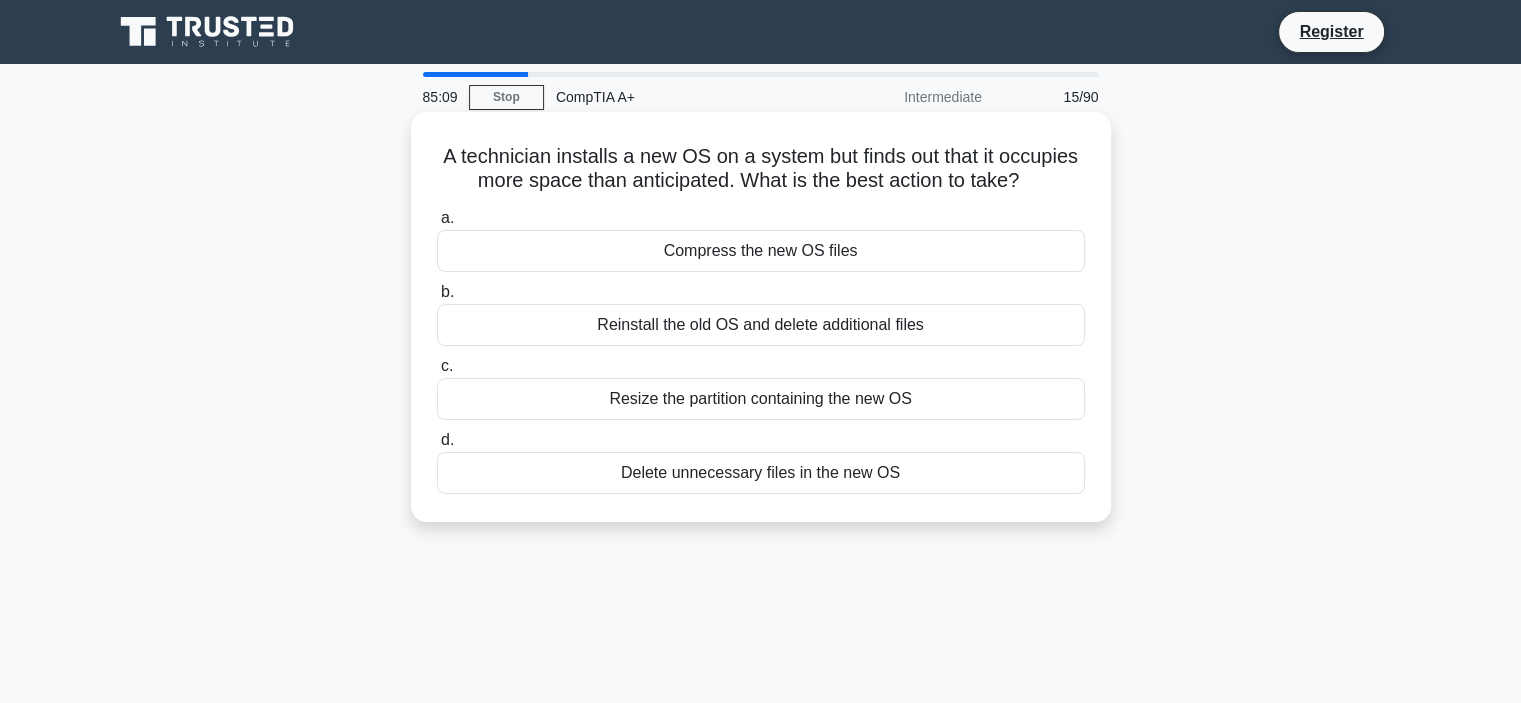 click on "Resize the partition containing the new OS" at bounding box center (761, 399) 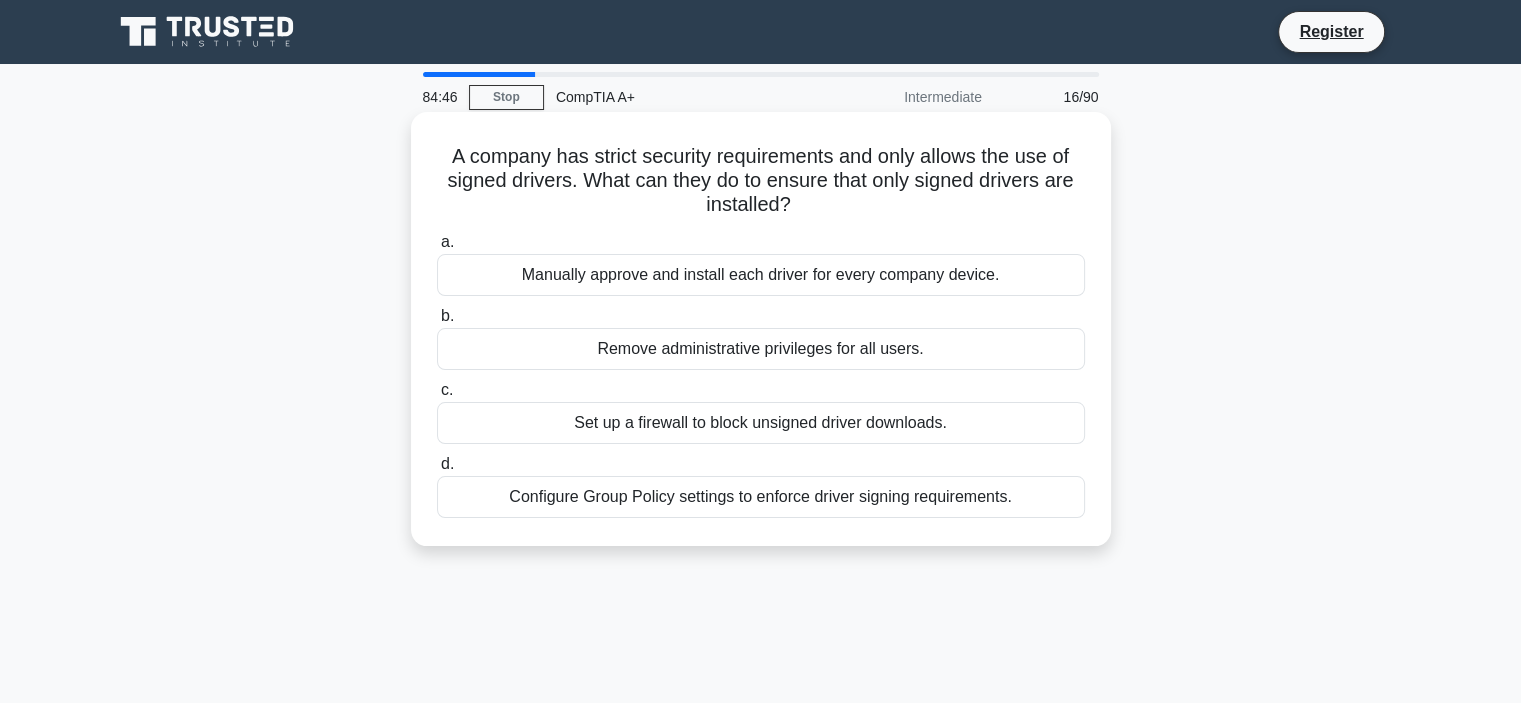 click on "Configure Group Policy settings to enforce driver signing requirements." at bounding box center (761, 497) 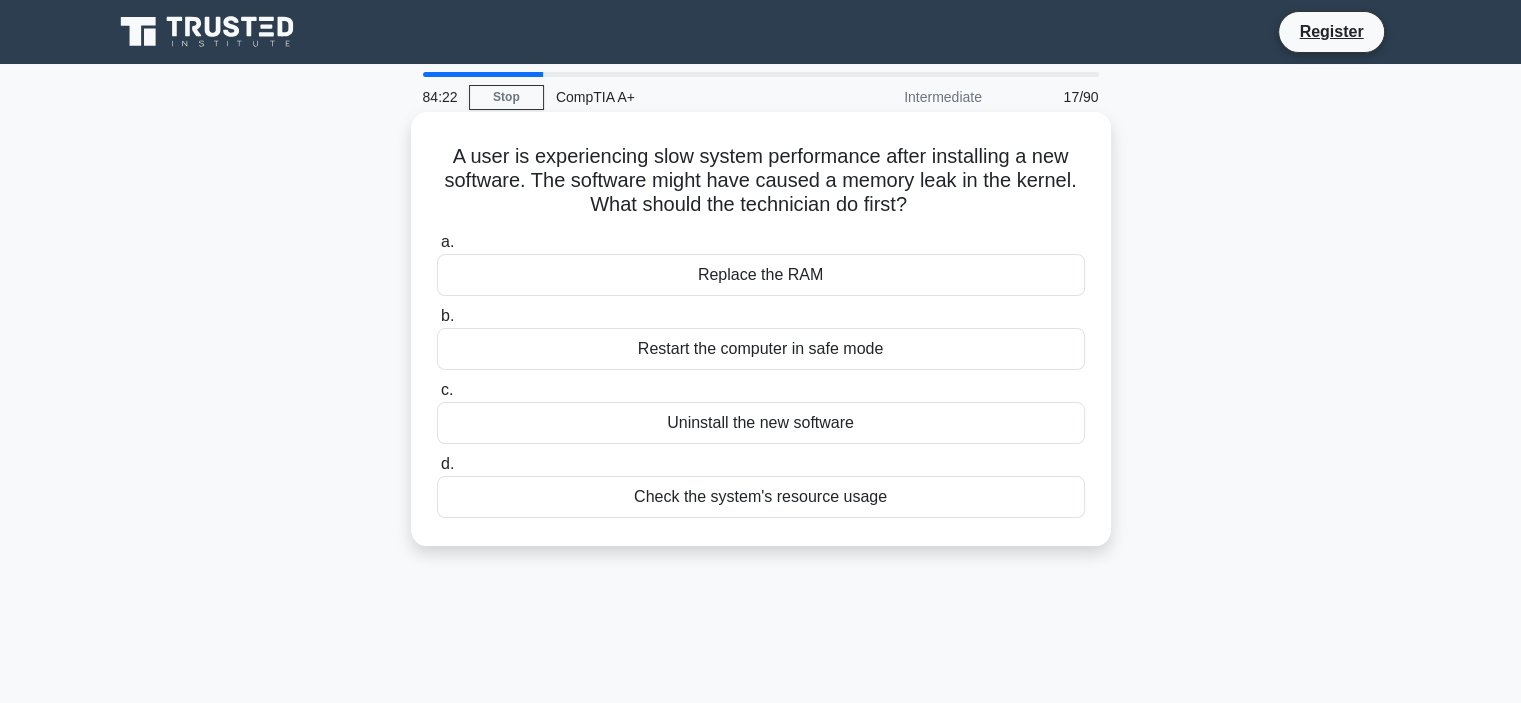 click on "Check the system's resource usage" at bounding box center [761, 497] 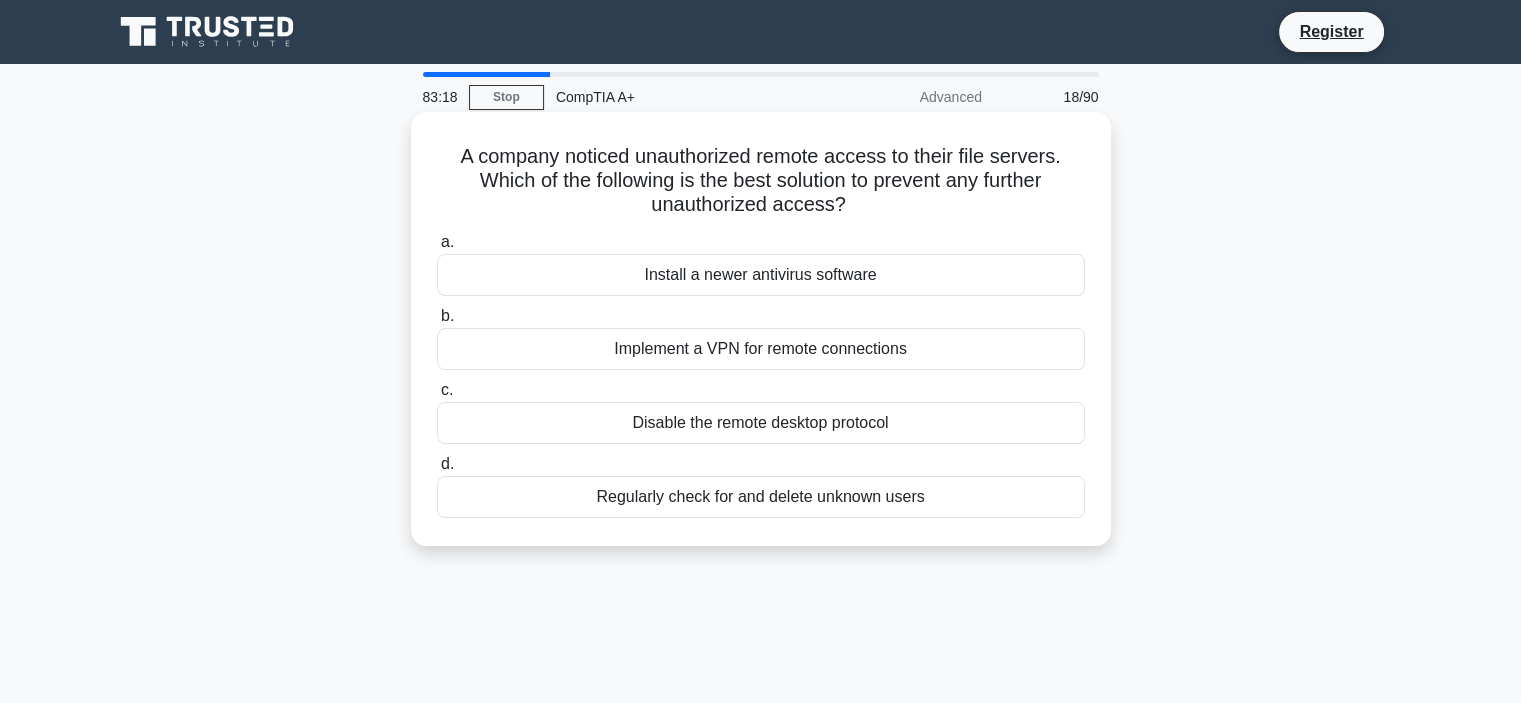 click on "Implement a VPN for remote connections" at bounding box center (761, 349) 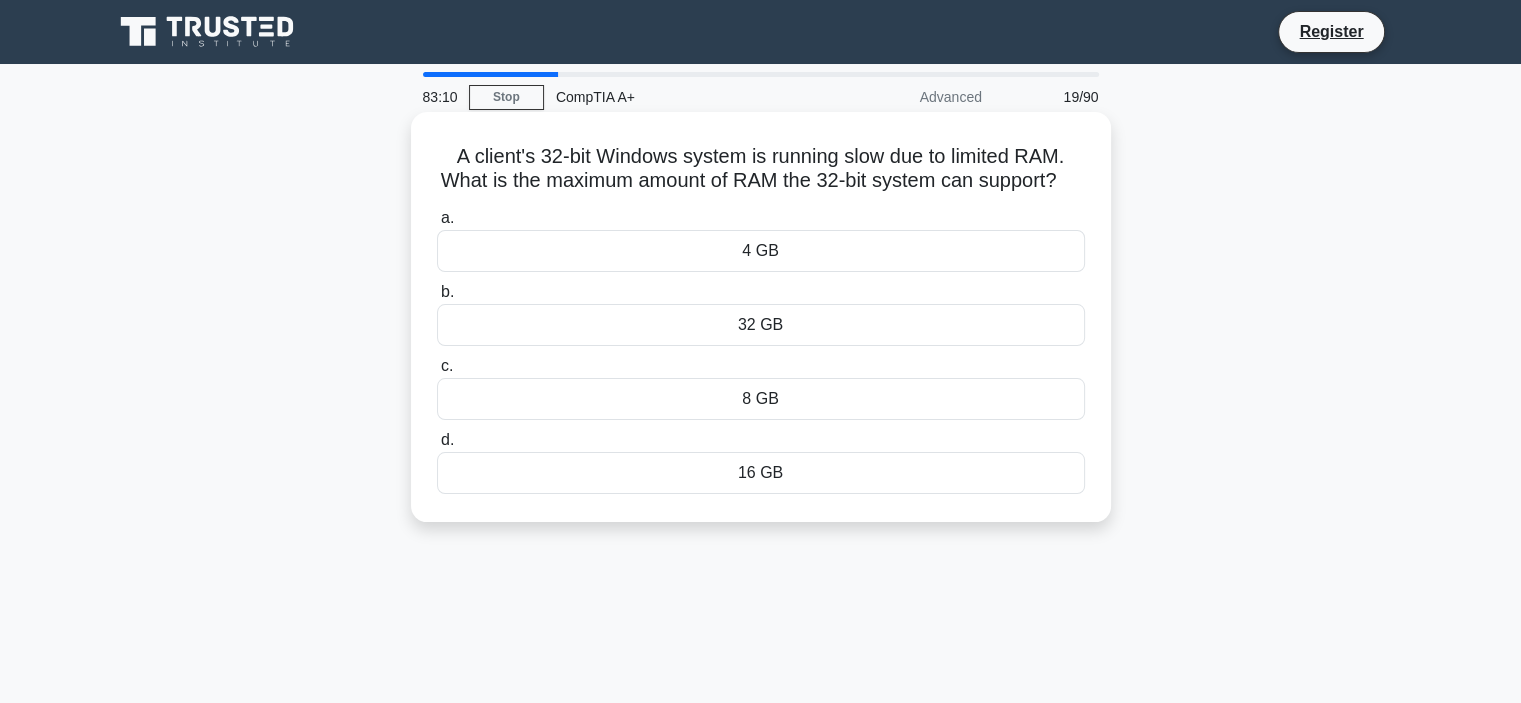 click on "4 GB" at bounding box center (761, 251) 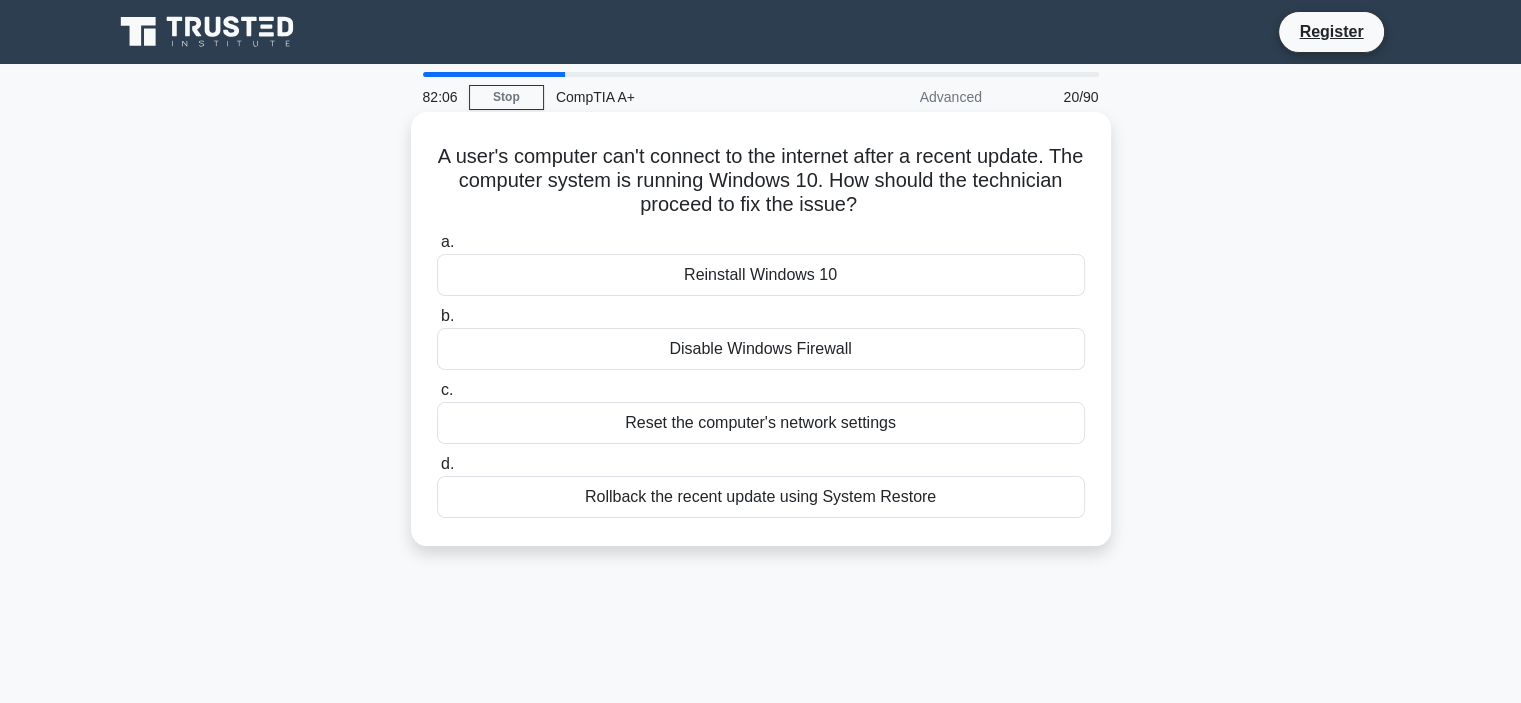 click on "Reset the computer's network settings" at bounding box center (761, 423) 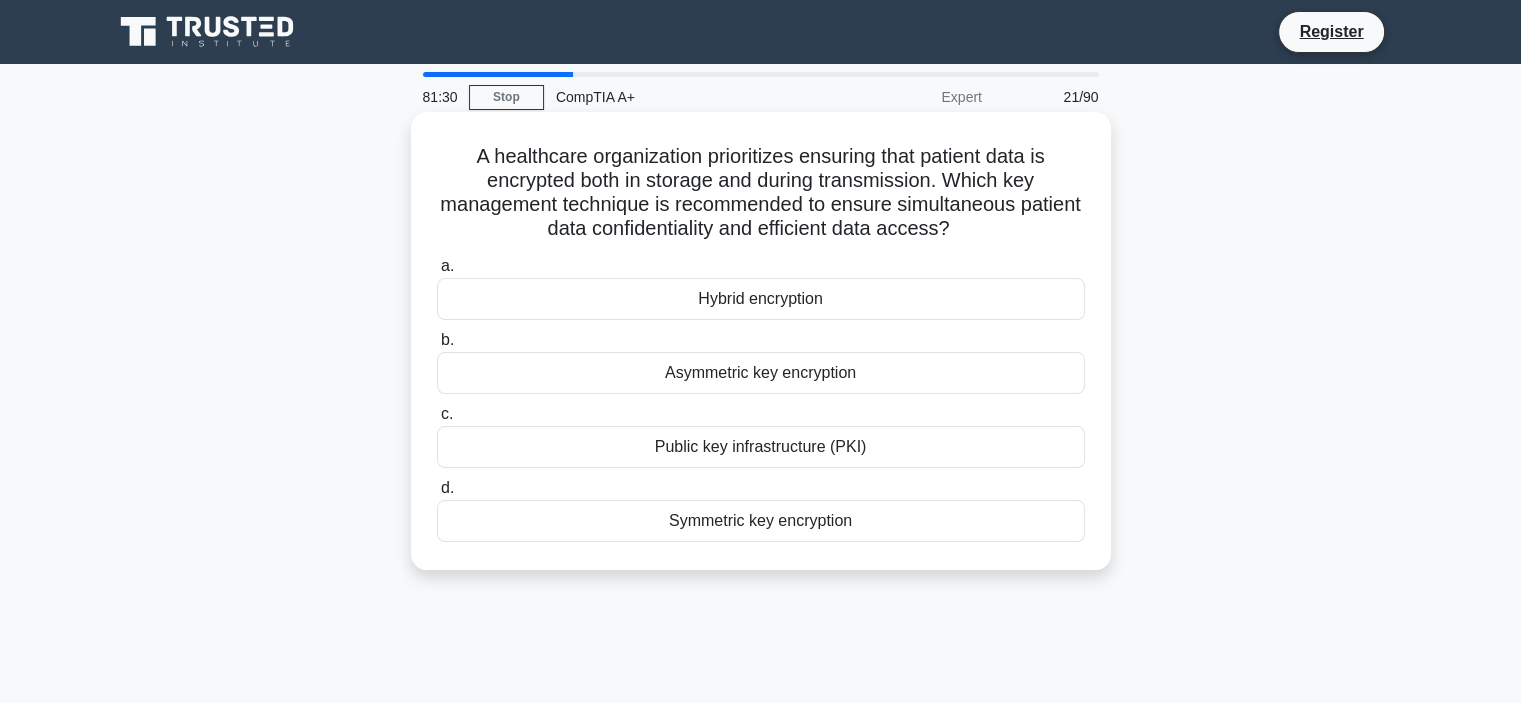 click on "Hybrid encryption" at bounding box center [761, 299] 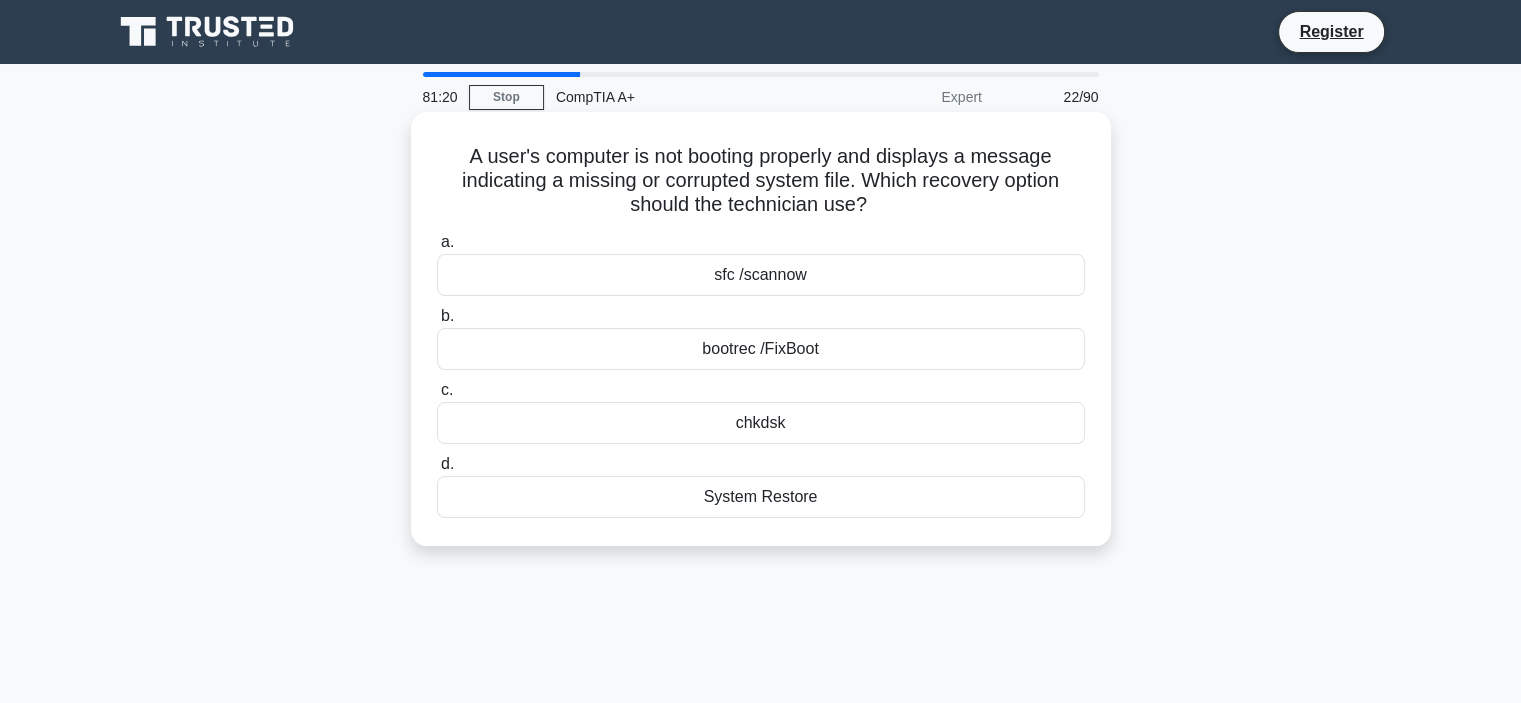click on "sfc /scannow" at bounding box center [761, 275] 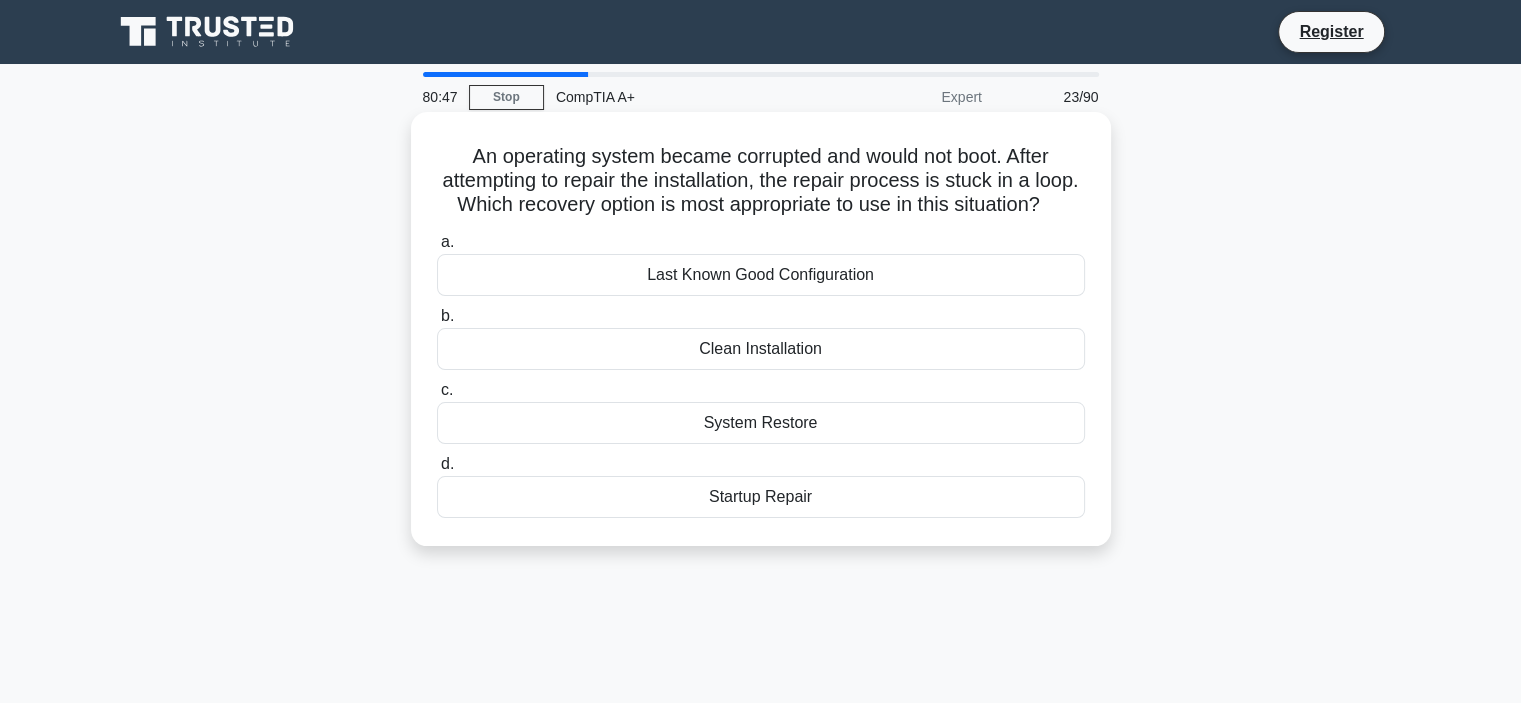 click on "System Restore" at bounding box center [761, 423] 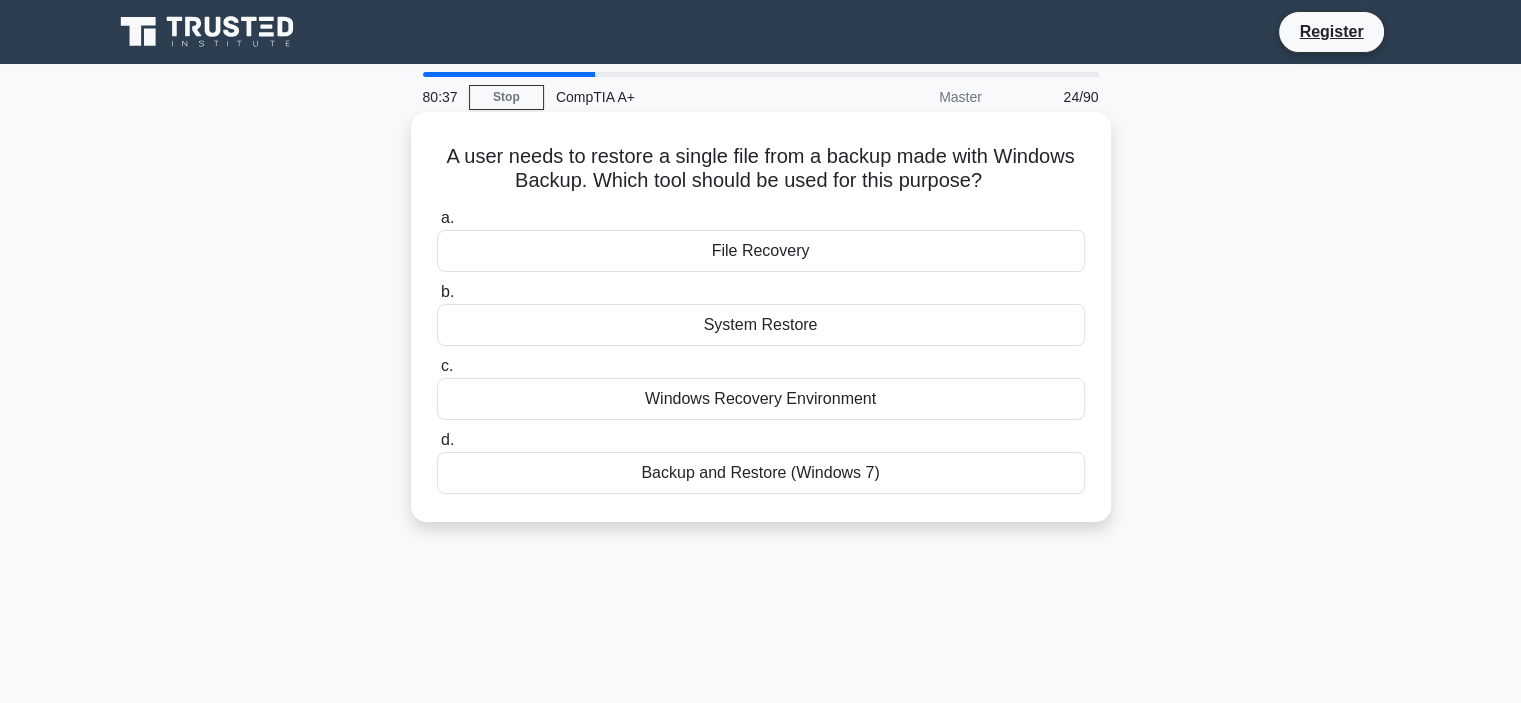 click on "File Recovery" at bounding box center (761, 251) 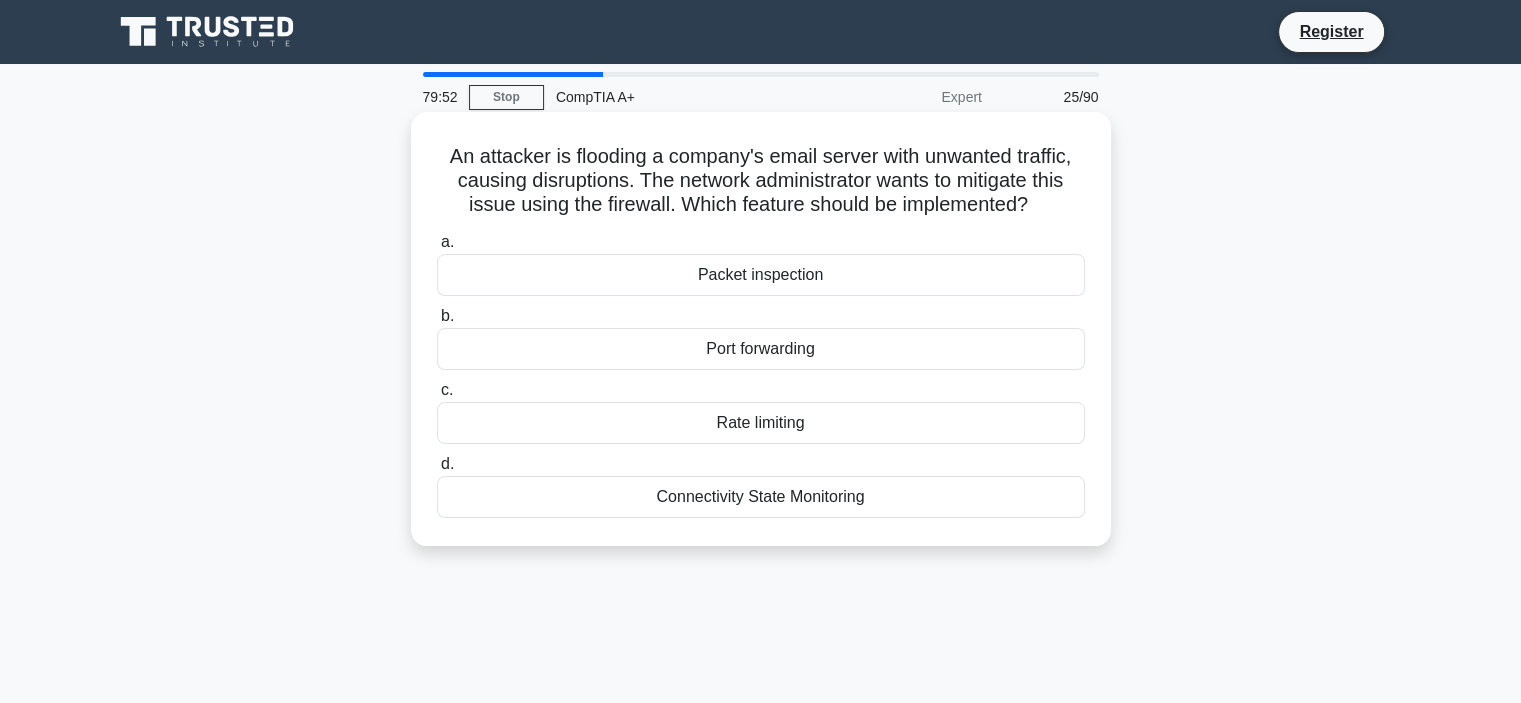 click on "Rate limiting" at bounding box center (761, 423) 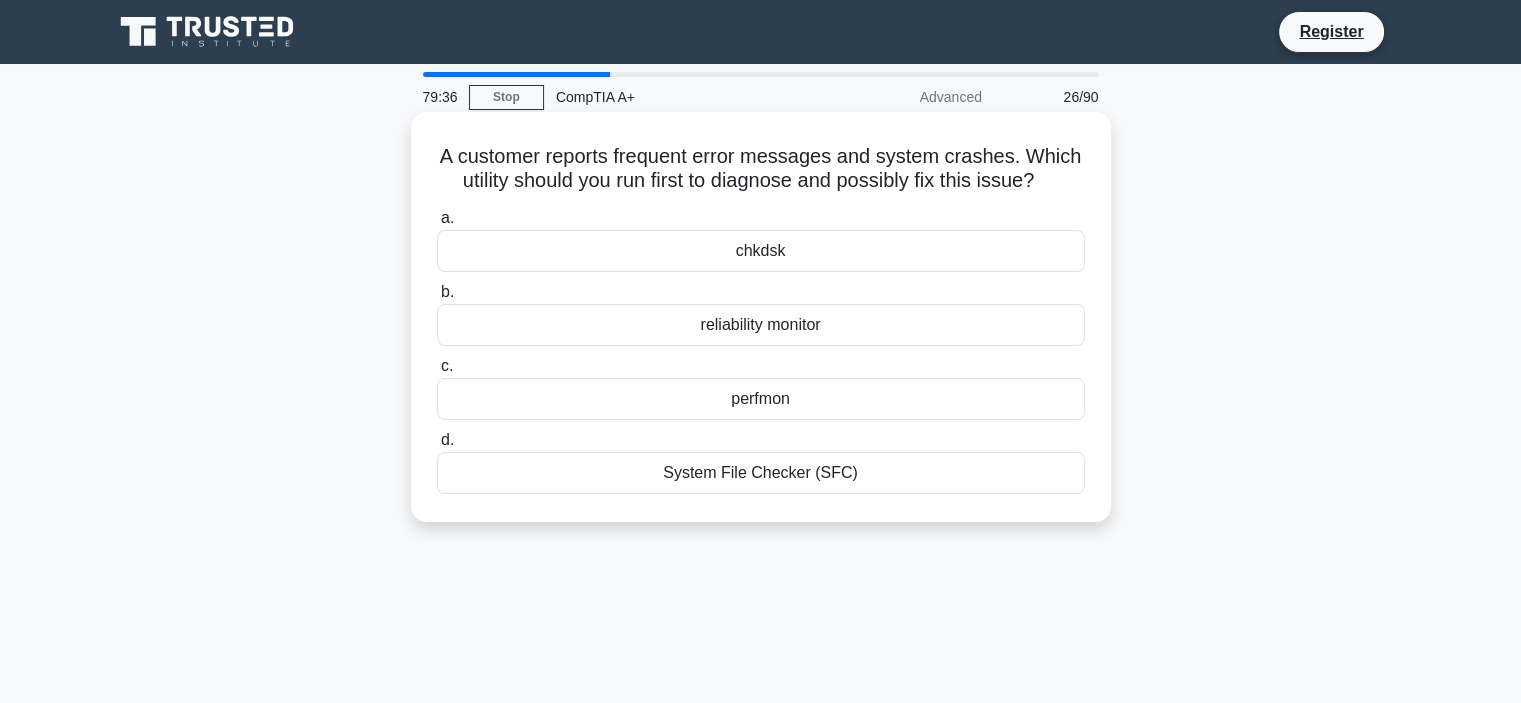 click on "System File Checker (SFC)" at bounding box center (761, 473) 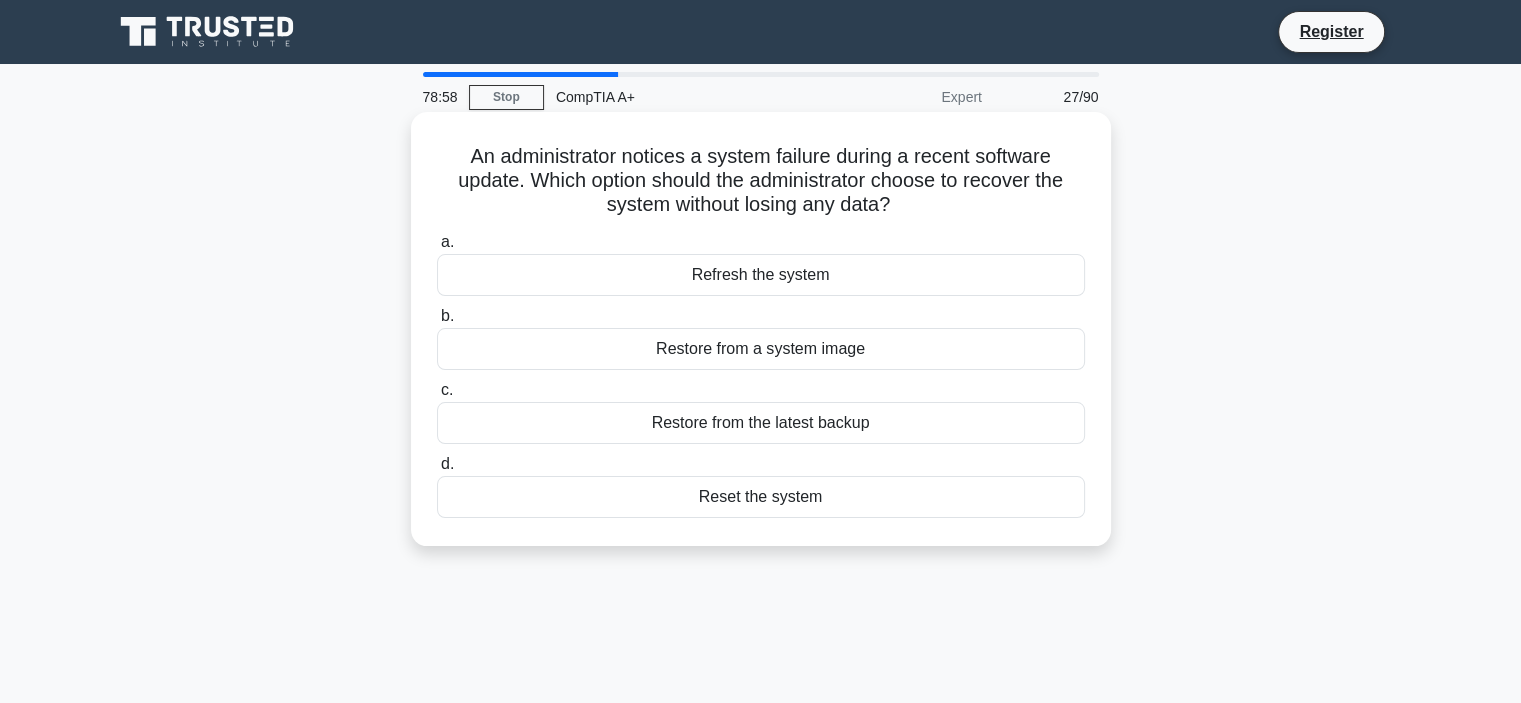click on "Restore from the latest backup" at bounding box center (761, 423) 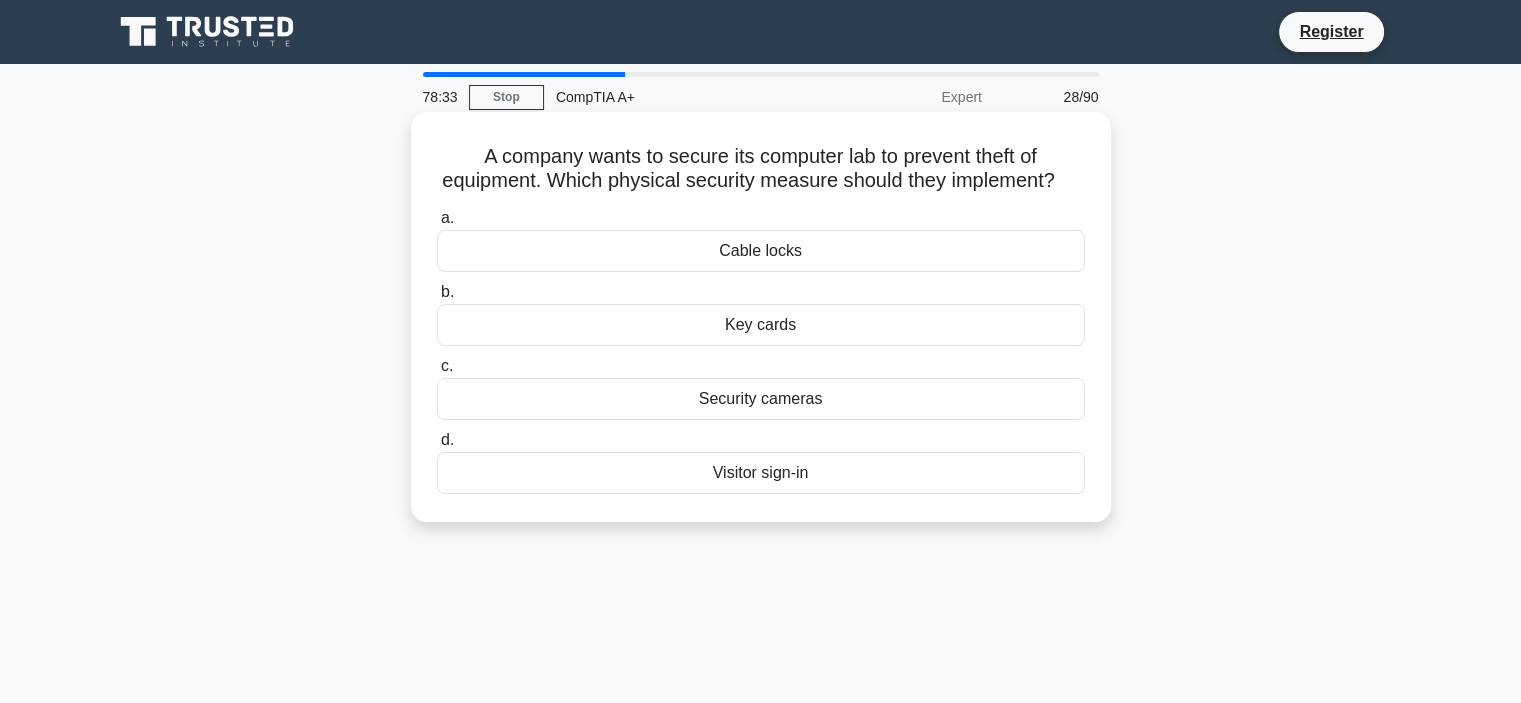 click on "Cable locks" at bounding box center (761, 251) 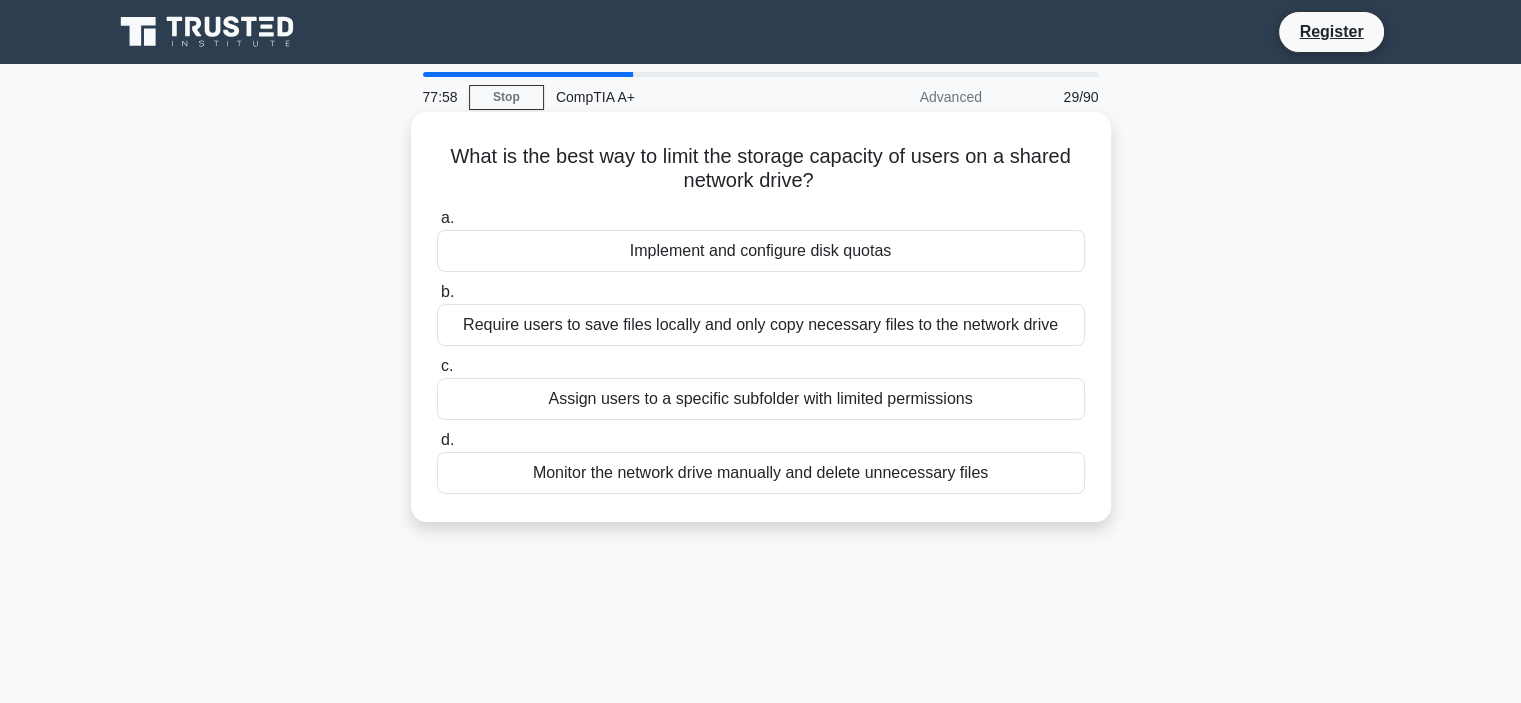 click on "Assign users to a specific subfolder with limited permissions" at bounding box center [761, 399] 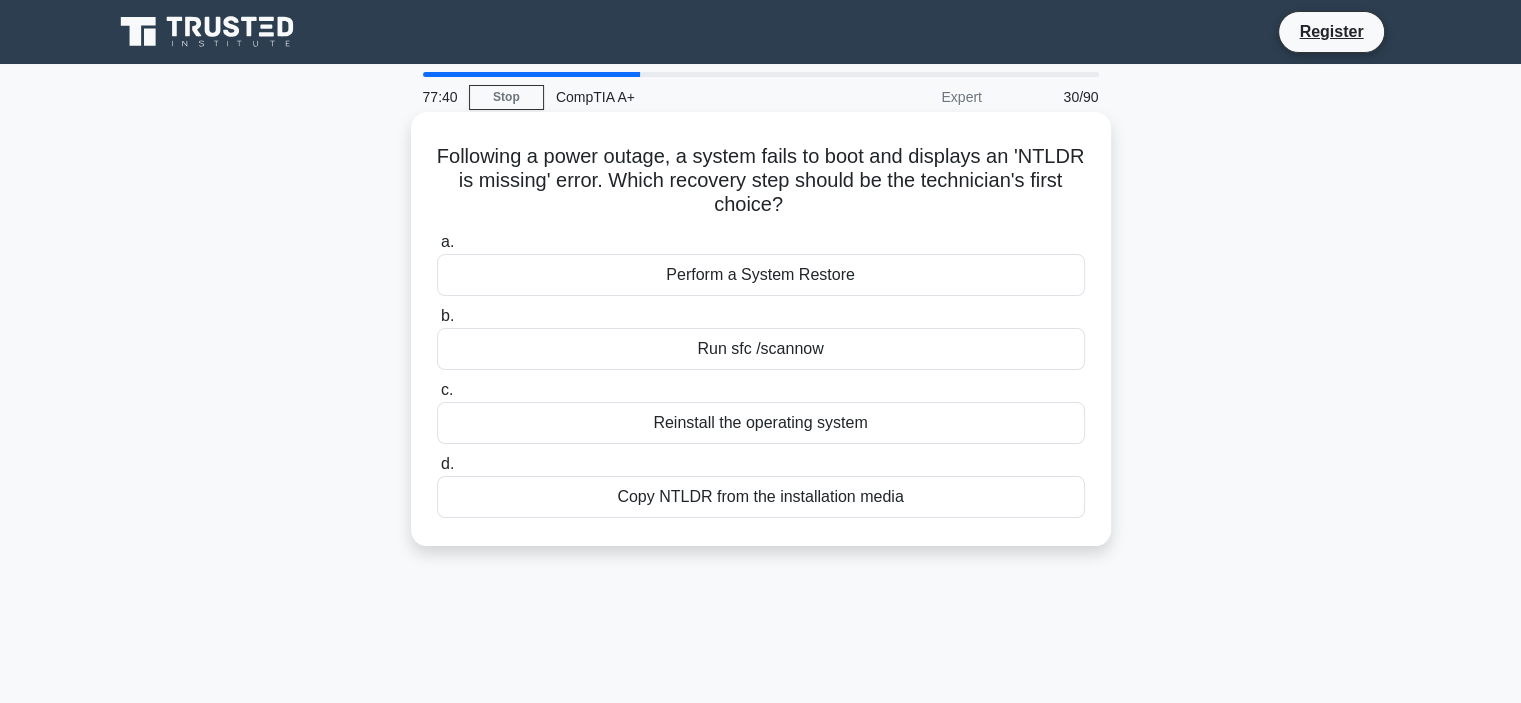 click on "Run sfc /scannow" at bounding box center (761, 349) 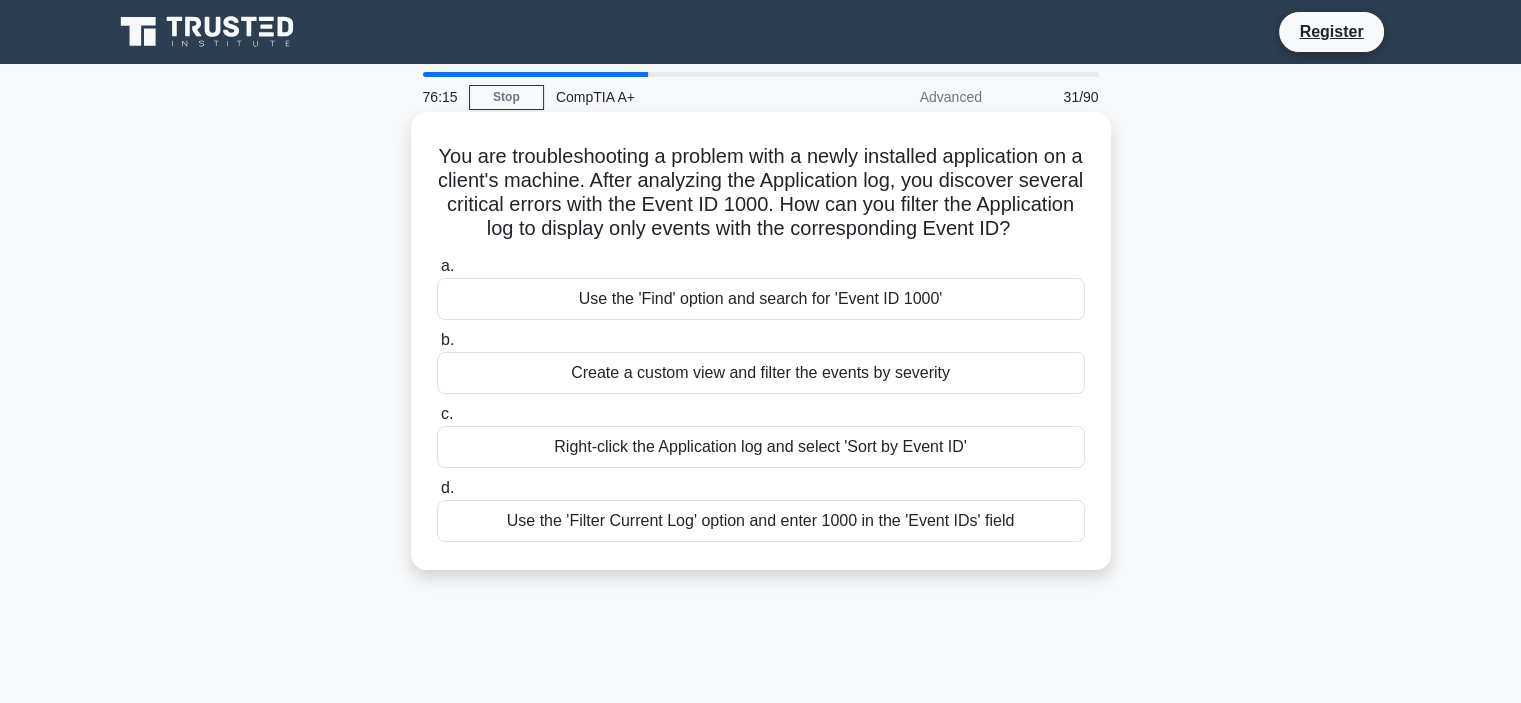click on "Use the 'Filter Current Log' option and enter 1000 in the 'Event IDs' field" at bounding box center [761, 521] 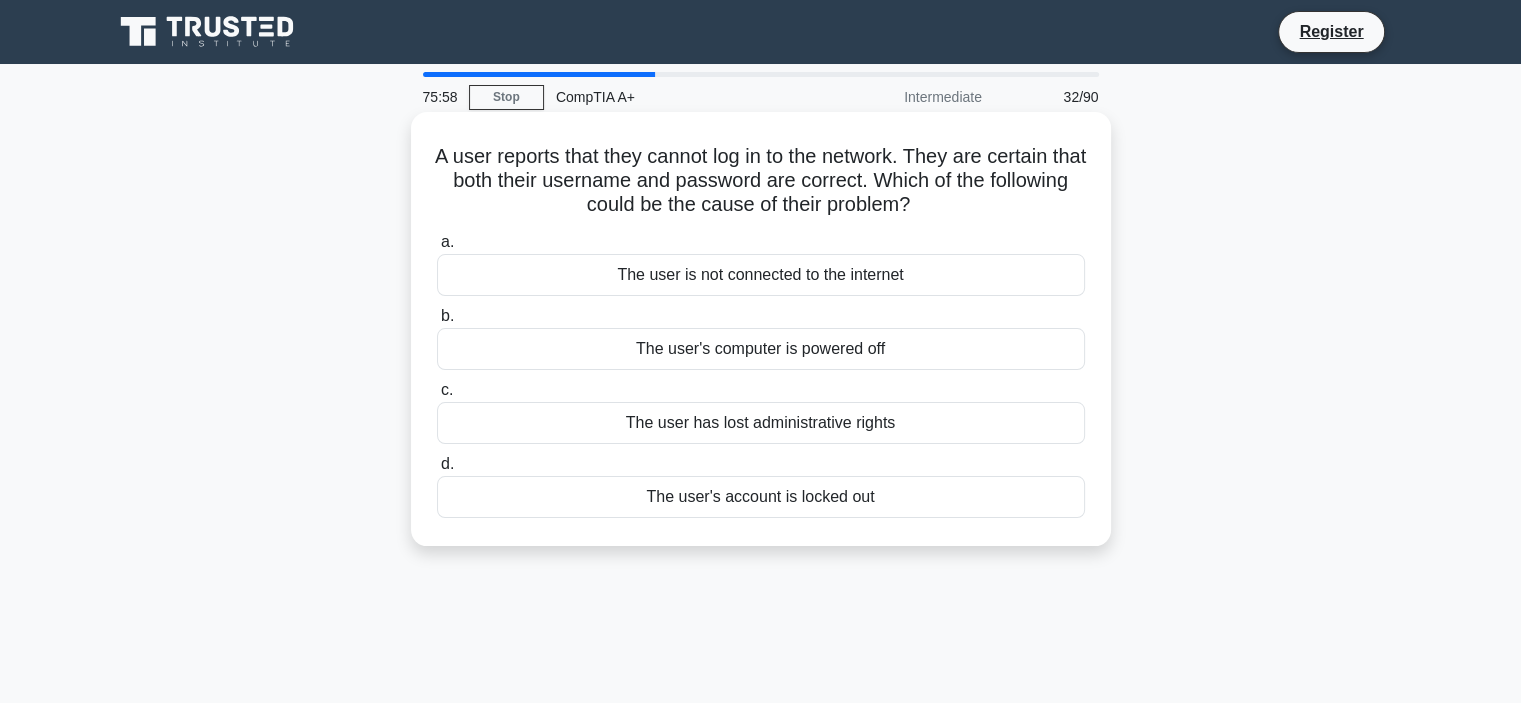 click on "The user is not connected to the internet" at bounding box center (761, 275) 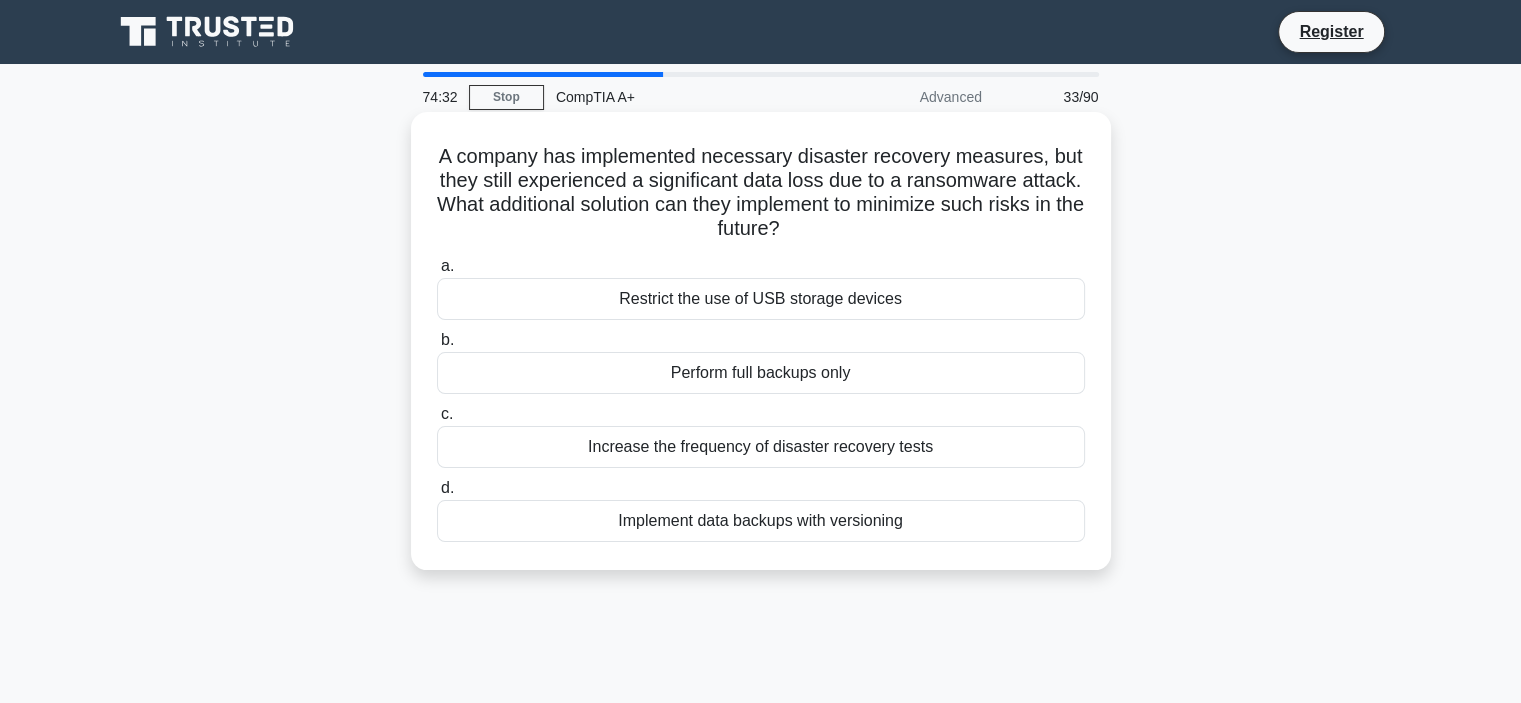 click on "Restrict the use of USB storage devices" at bounding box center (761, 299) 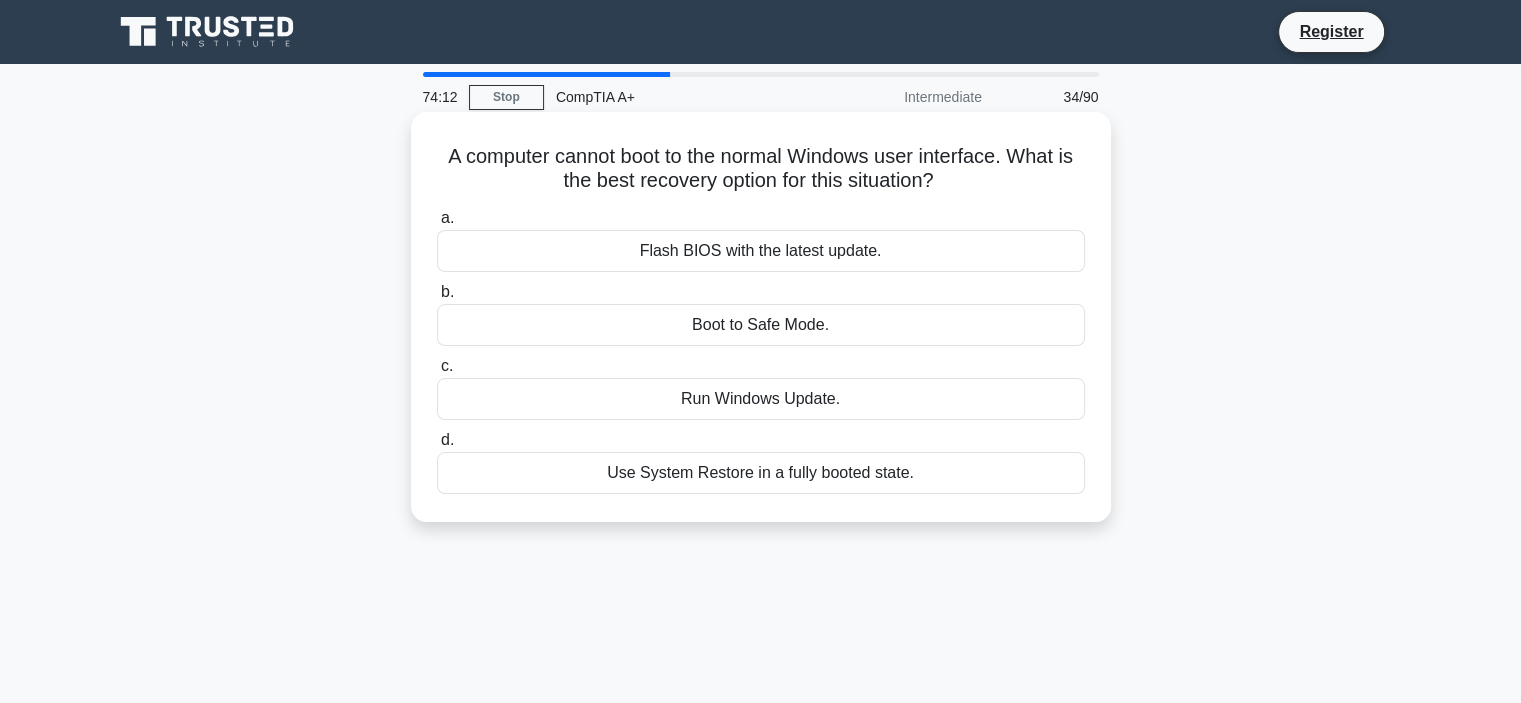 click on "Boot to Safe Mode." at bounding box center (761, 325) 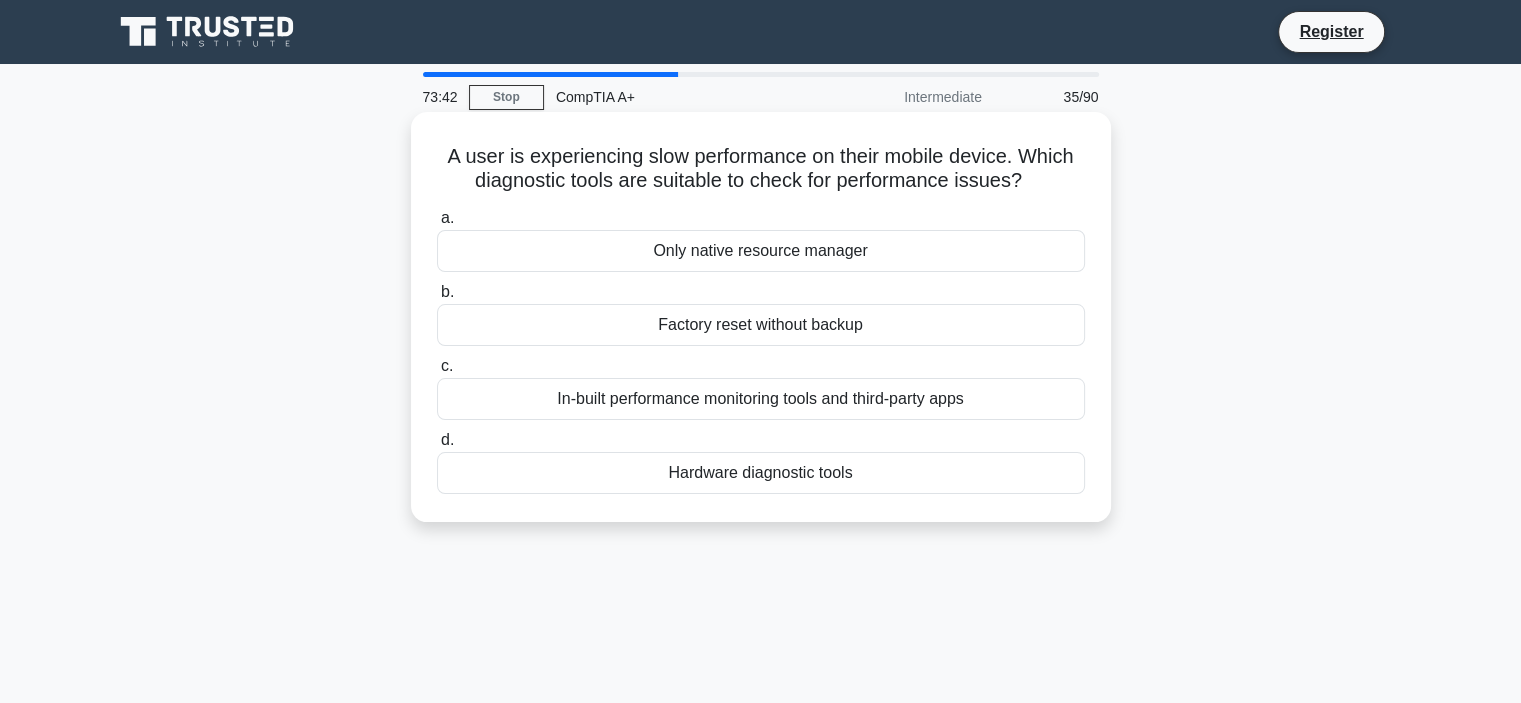 click on "Only native resource manager" at bounding box center (761, 251) 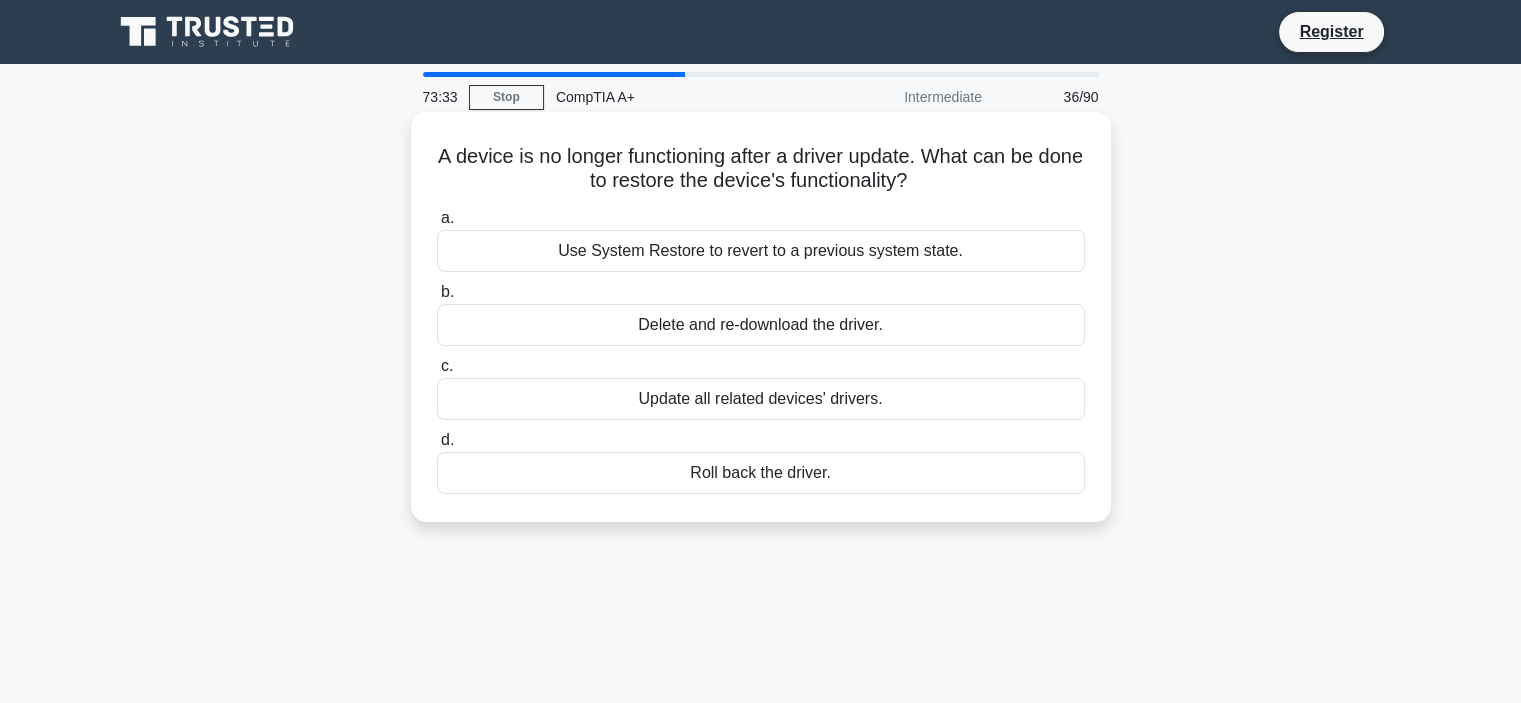 click on "Roll back the driver." at bounding box center (761, 473) 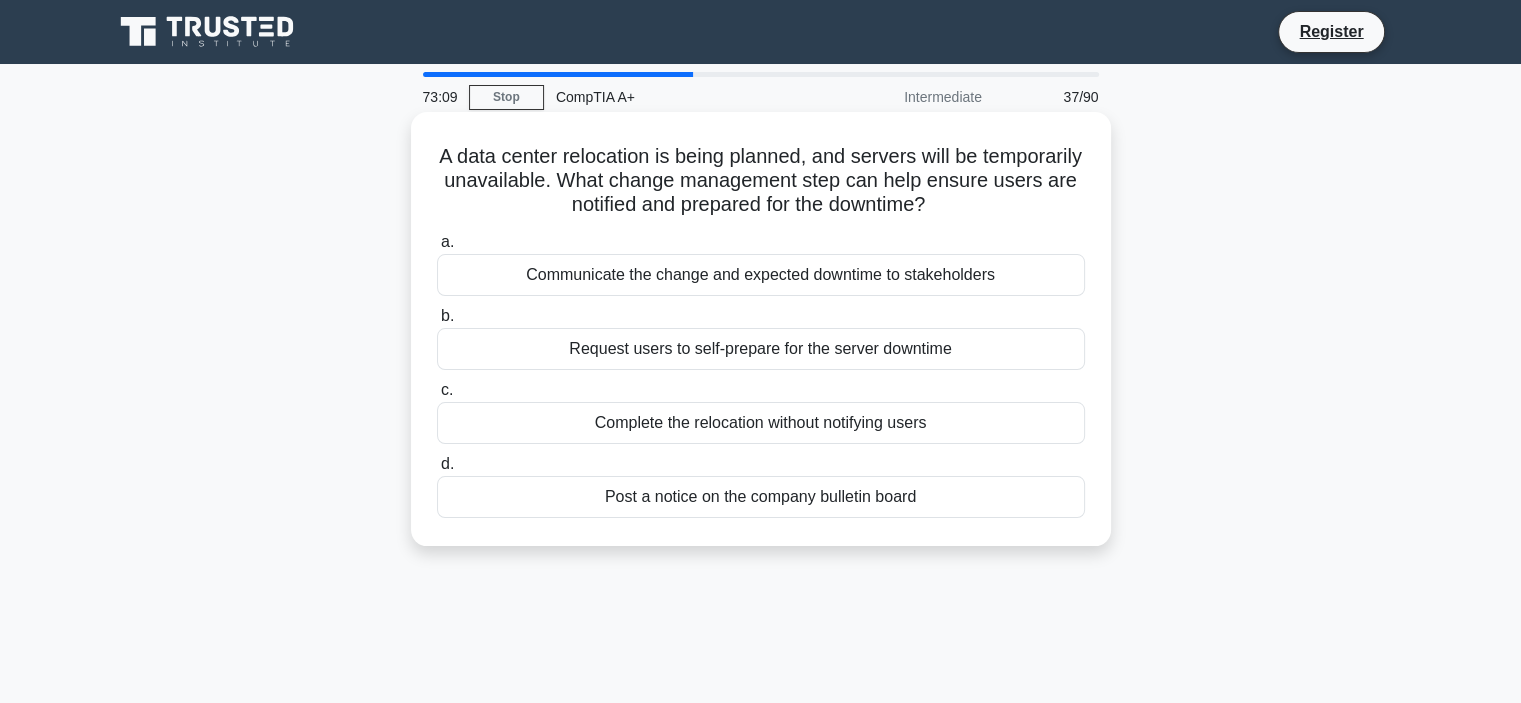 click on "Communicate the change and expected downtime to stakeholders" at bounding box center (761, 275) 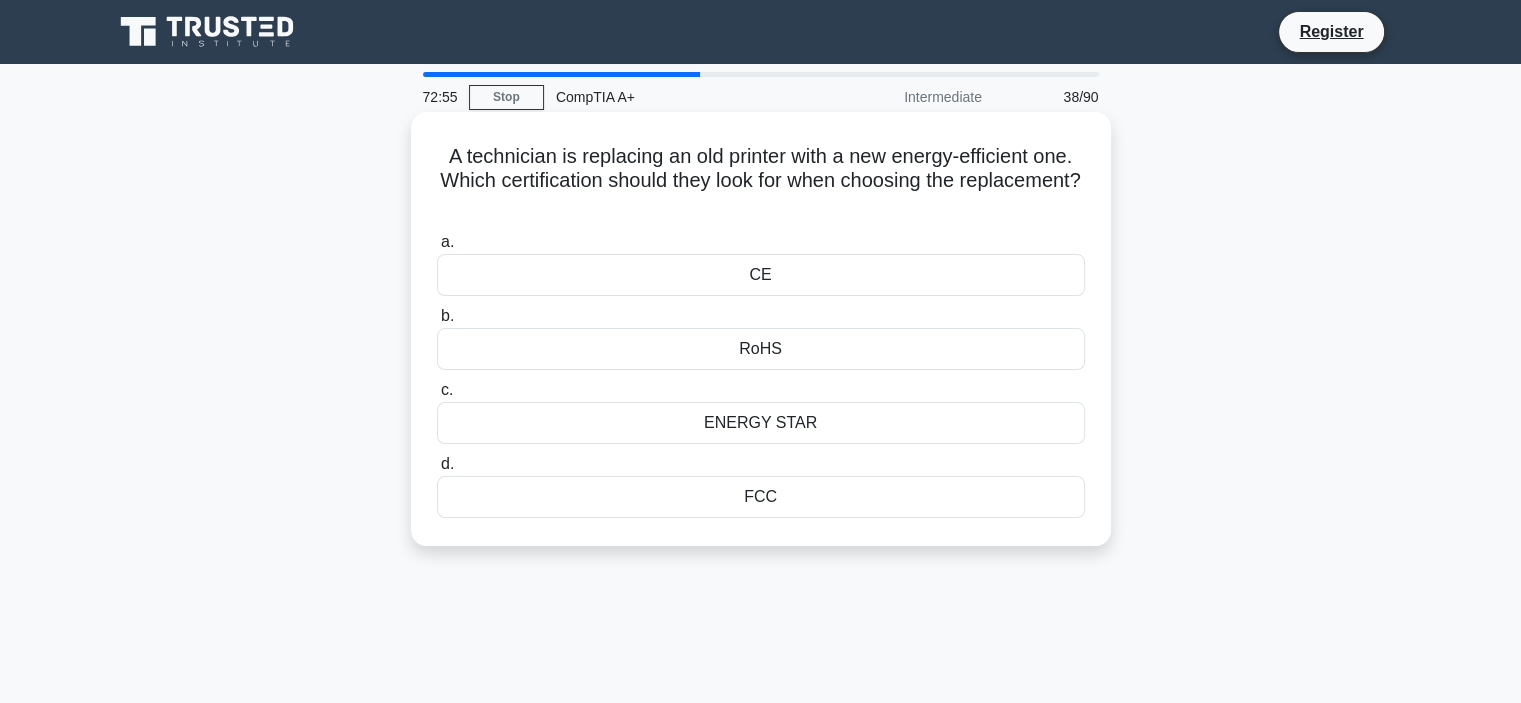 click on "ENERGY STAR" at bounding box center (761, 423) 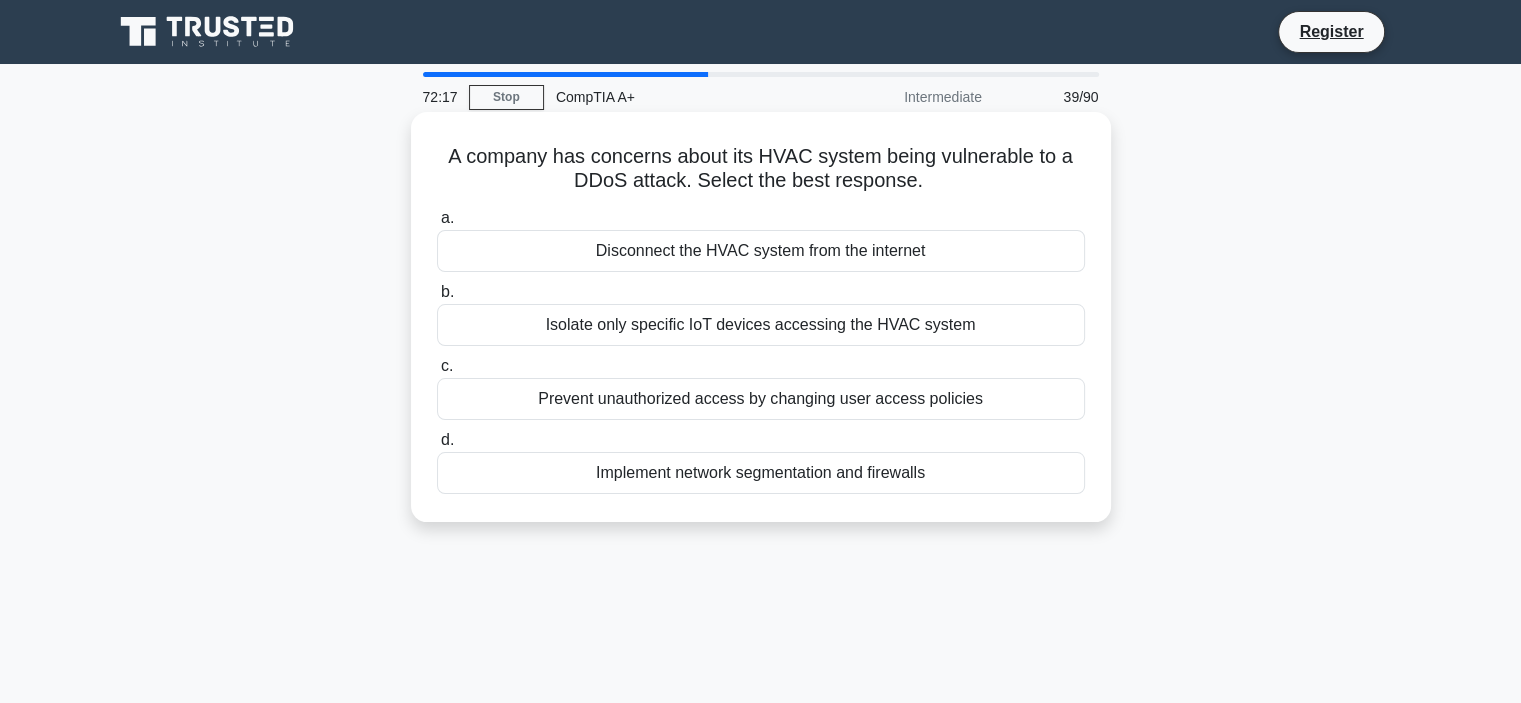 click on "Prevent unauthorized access by changing user access policies" at bounding box center (761, 399) 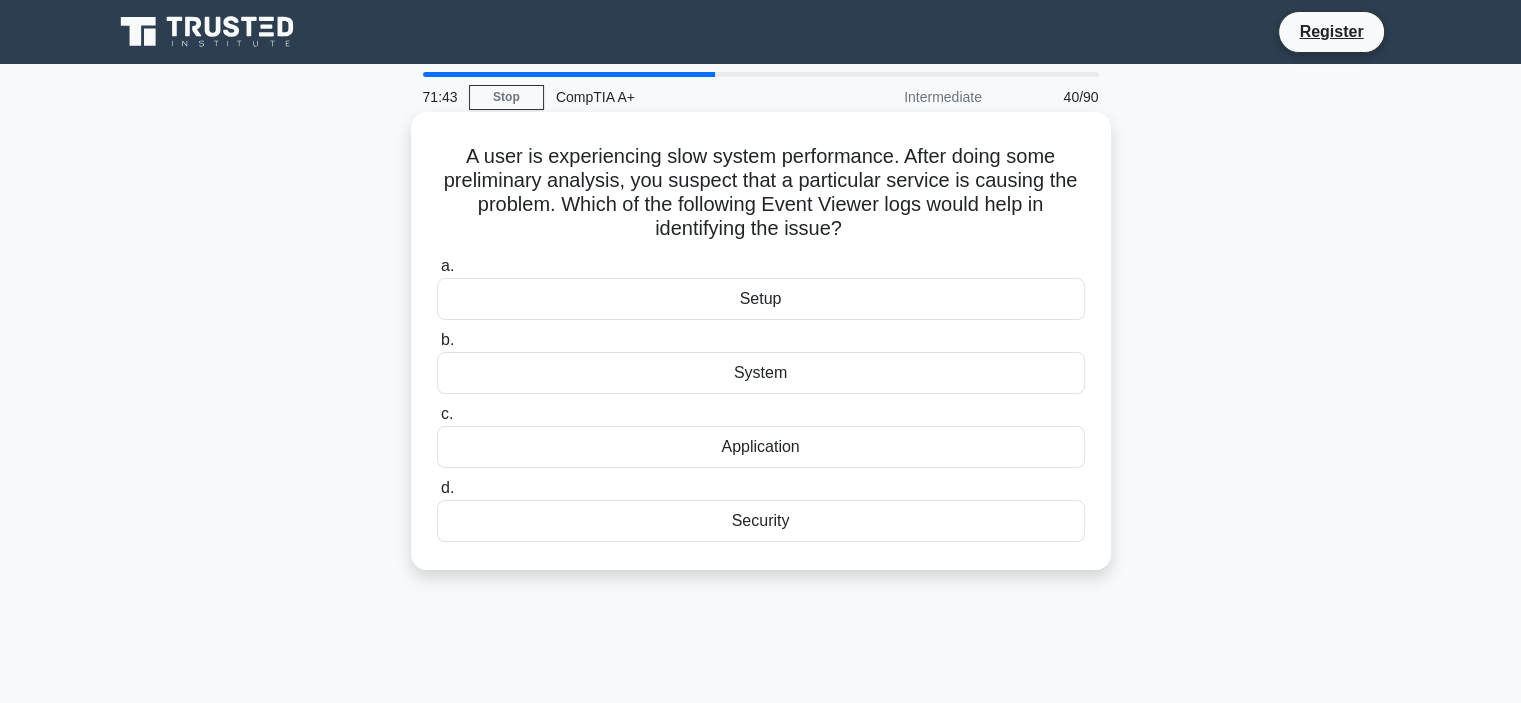 click on "System" at bounding box center [761, 373] 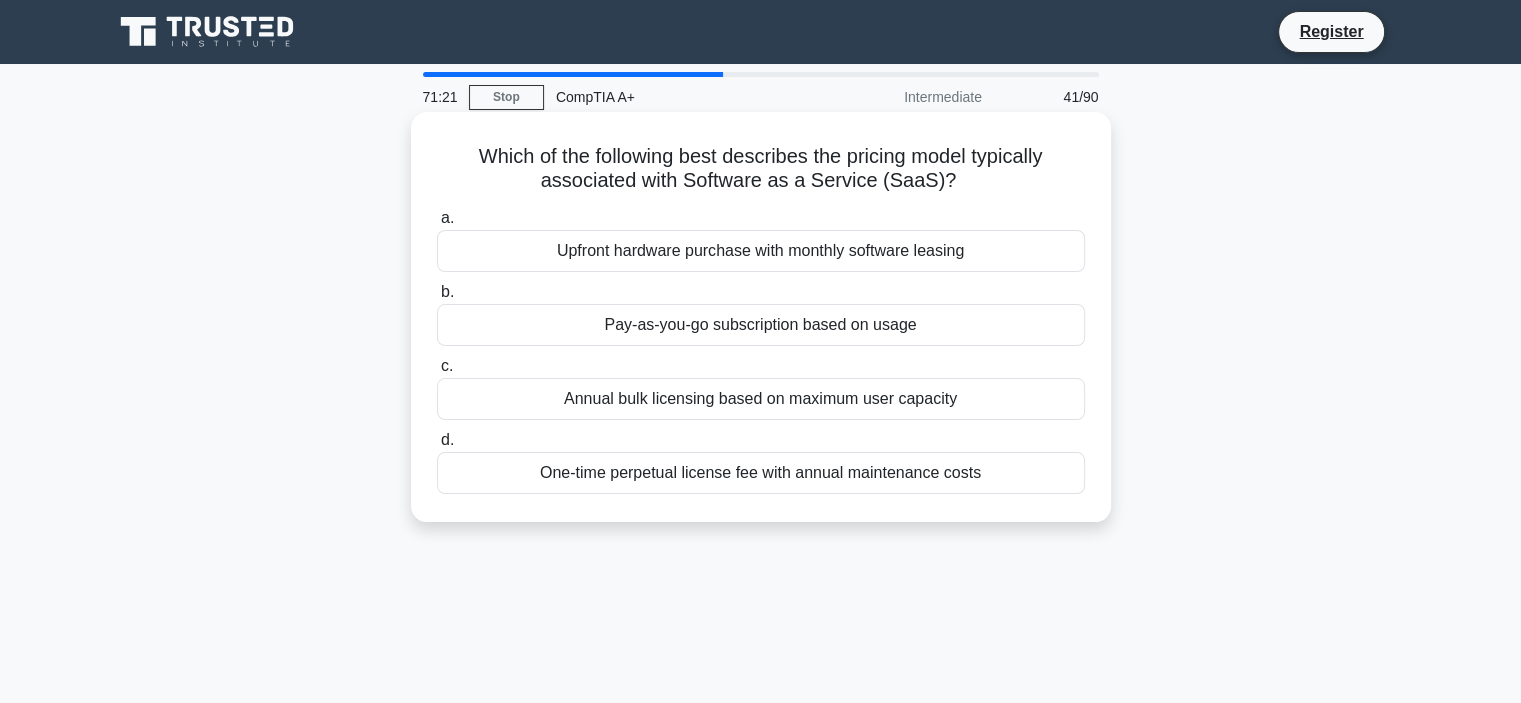 click on "Pay-as-you-go subscription based on usage" at bounding box center [761, 325] 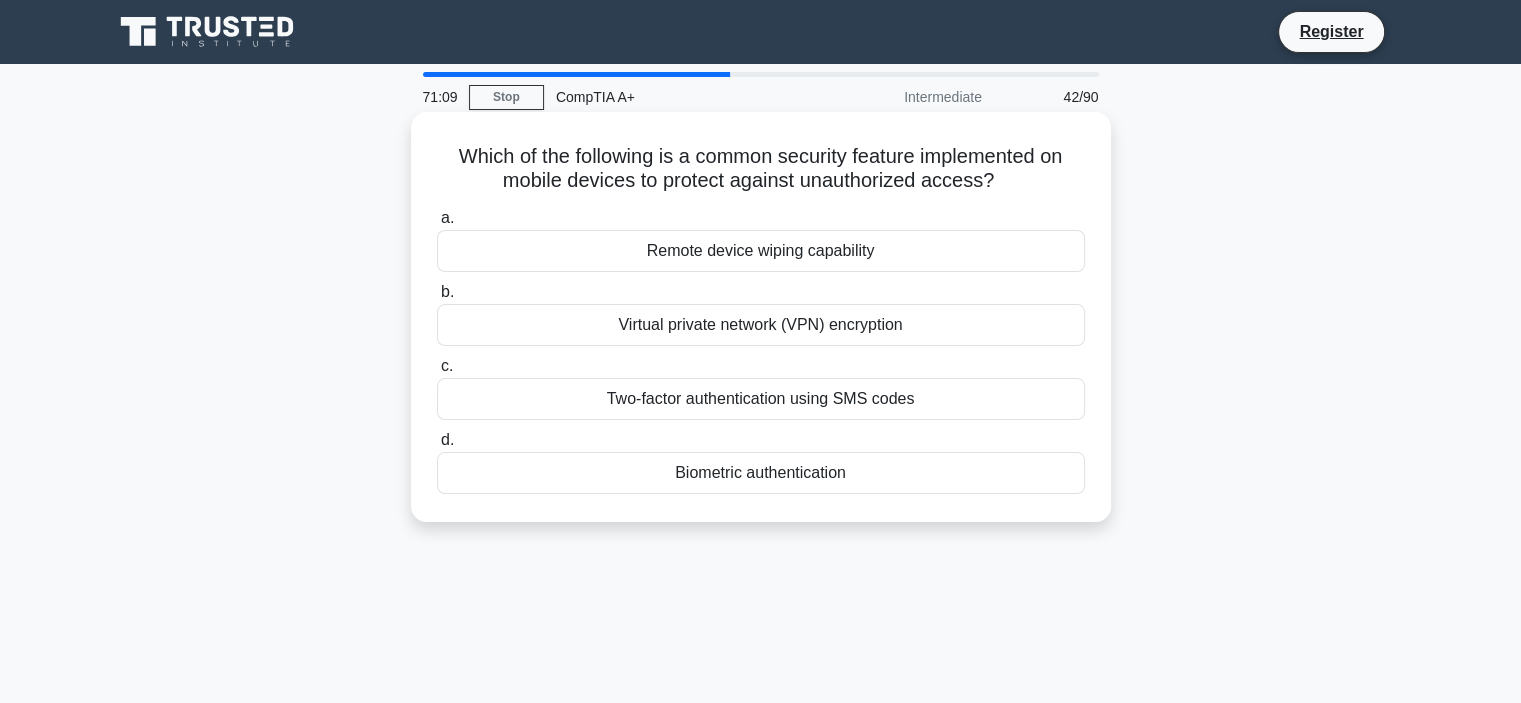 click on "Biometric authentication" at bounding box center (761, 473) 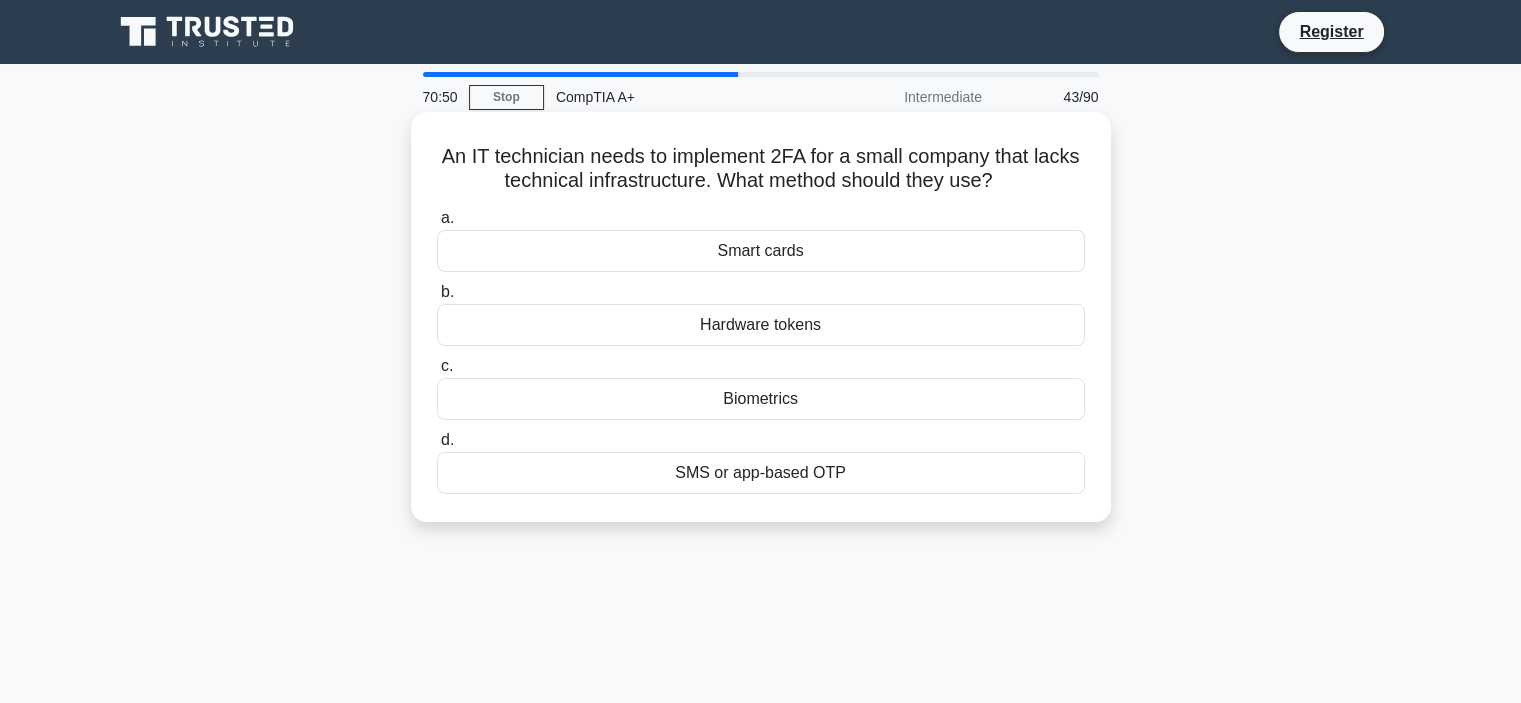 click on "SMS or app-based OTP" at bounding box center [761, 473] 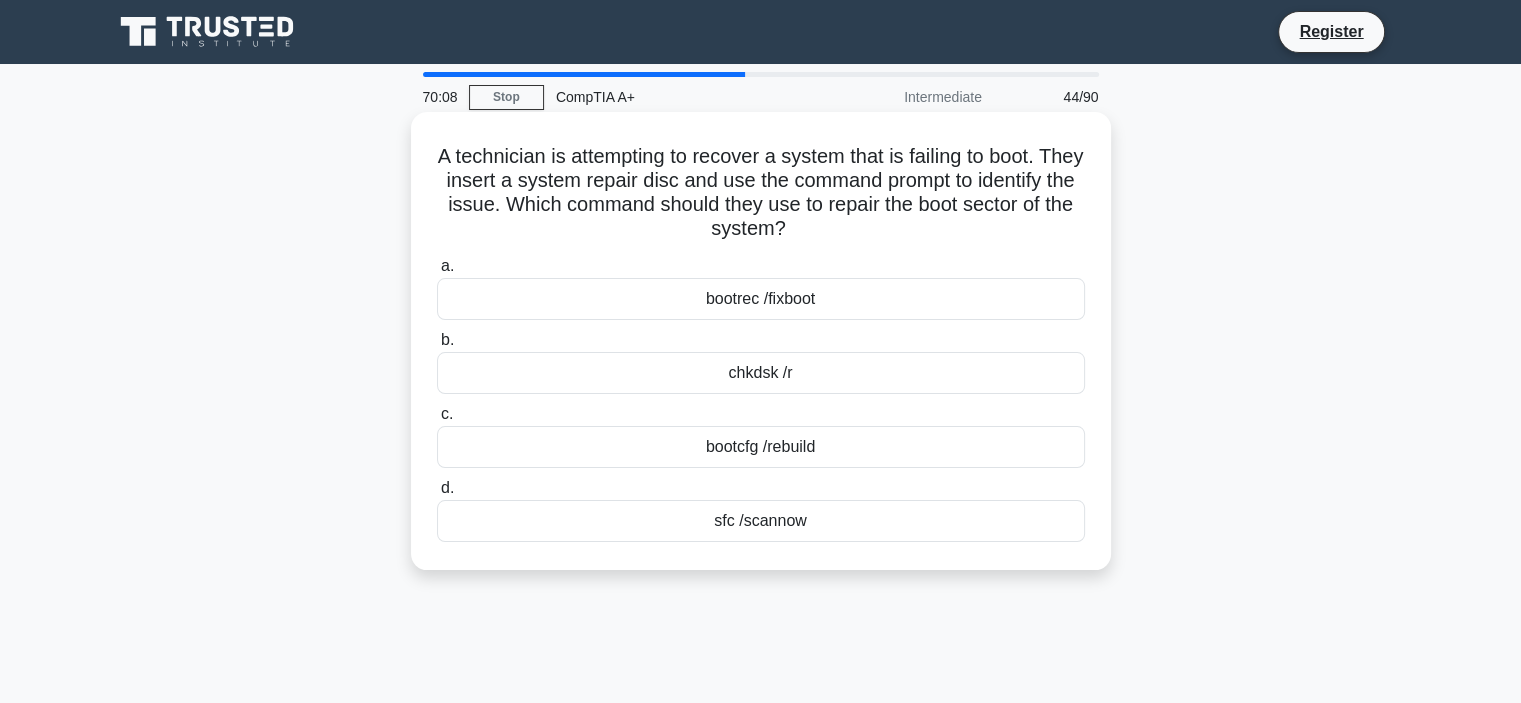 click on "bootcfg /rebuild" at bounding box center [761, 447] 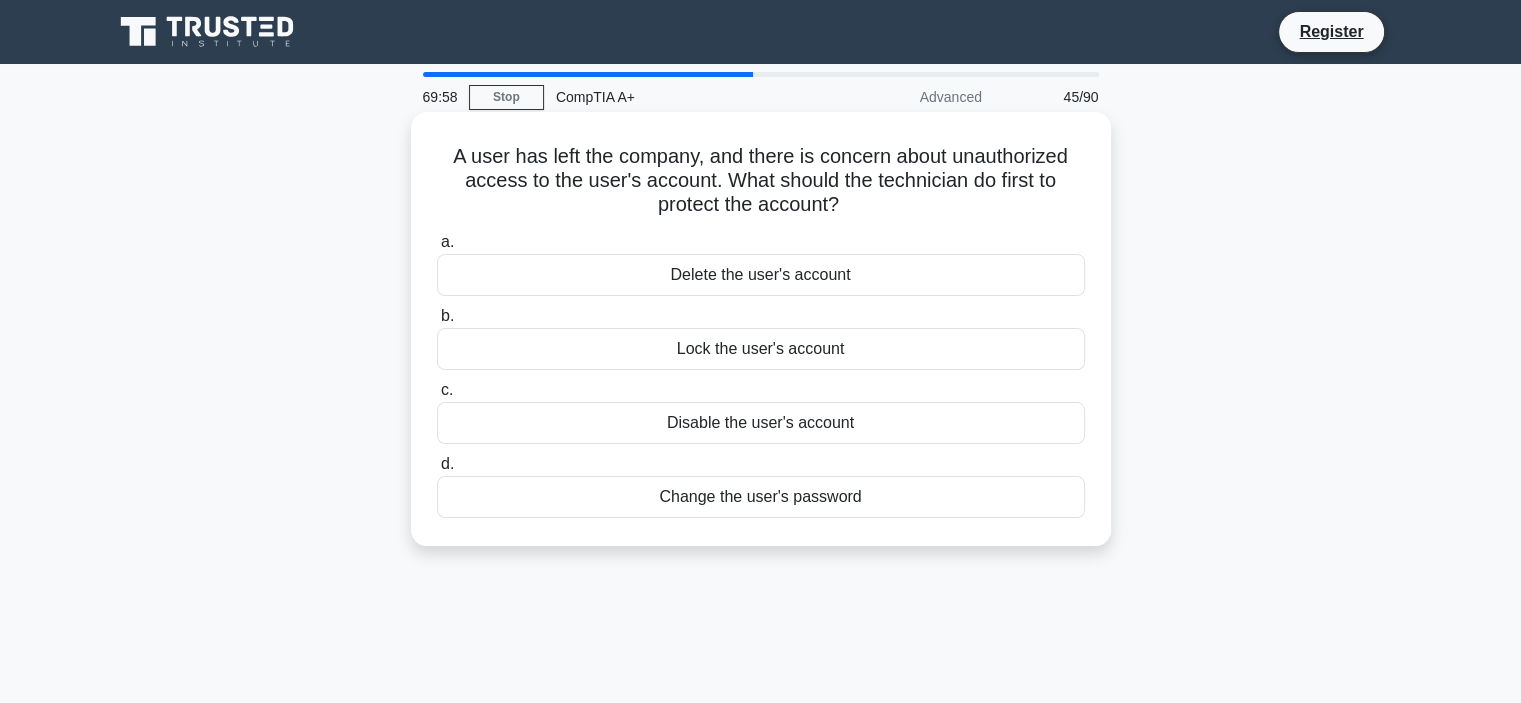 click on "Disable the user's account" at bounding box center (761, 423) 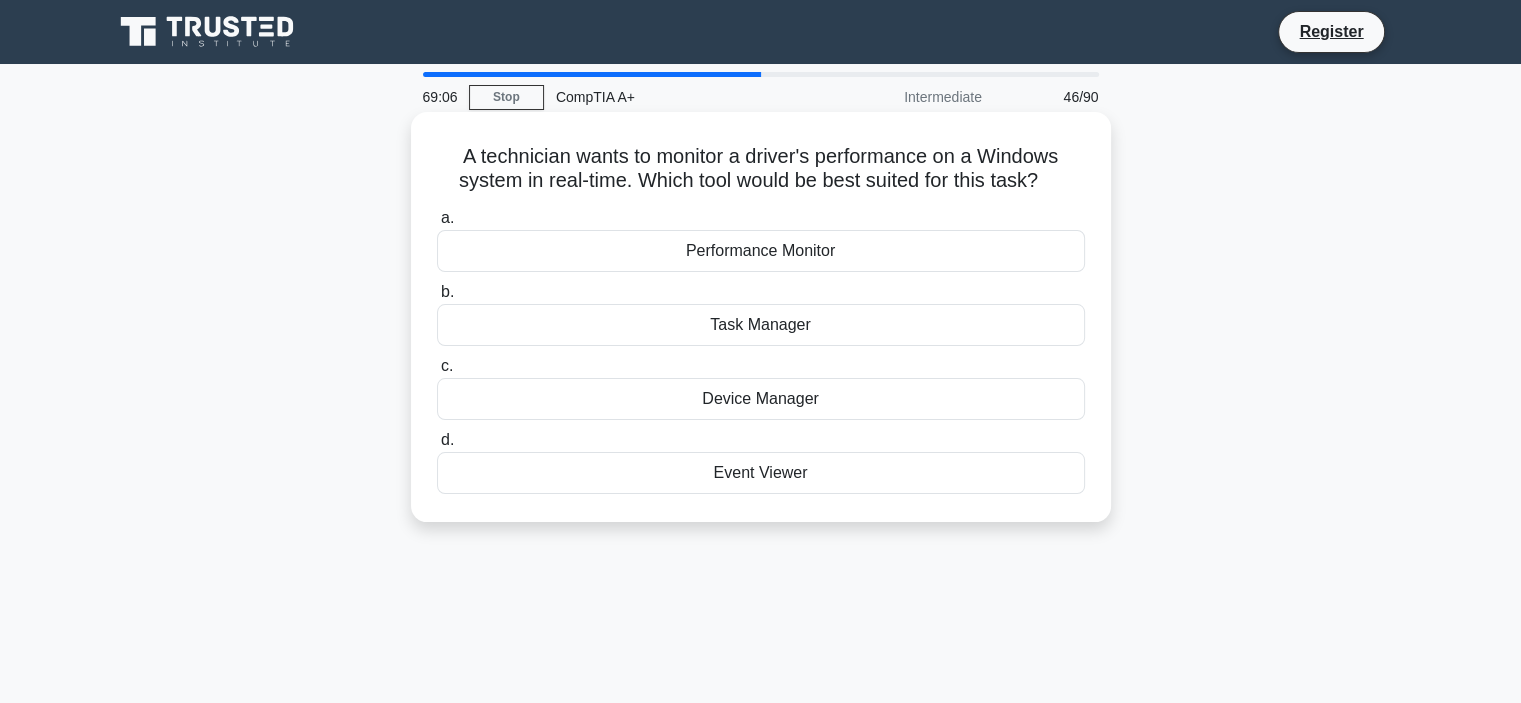 click on "Task Manager" at bounding box center (761, 325) 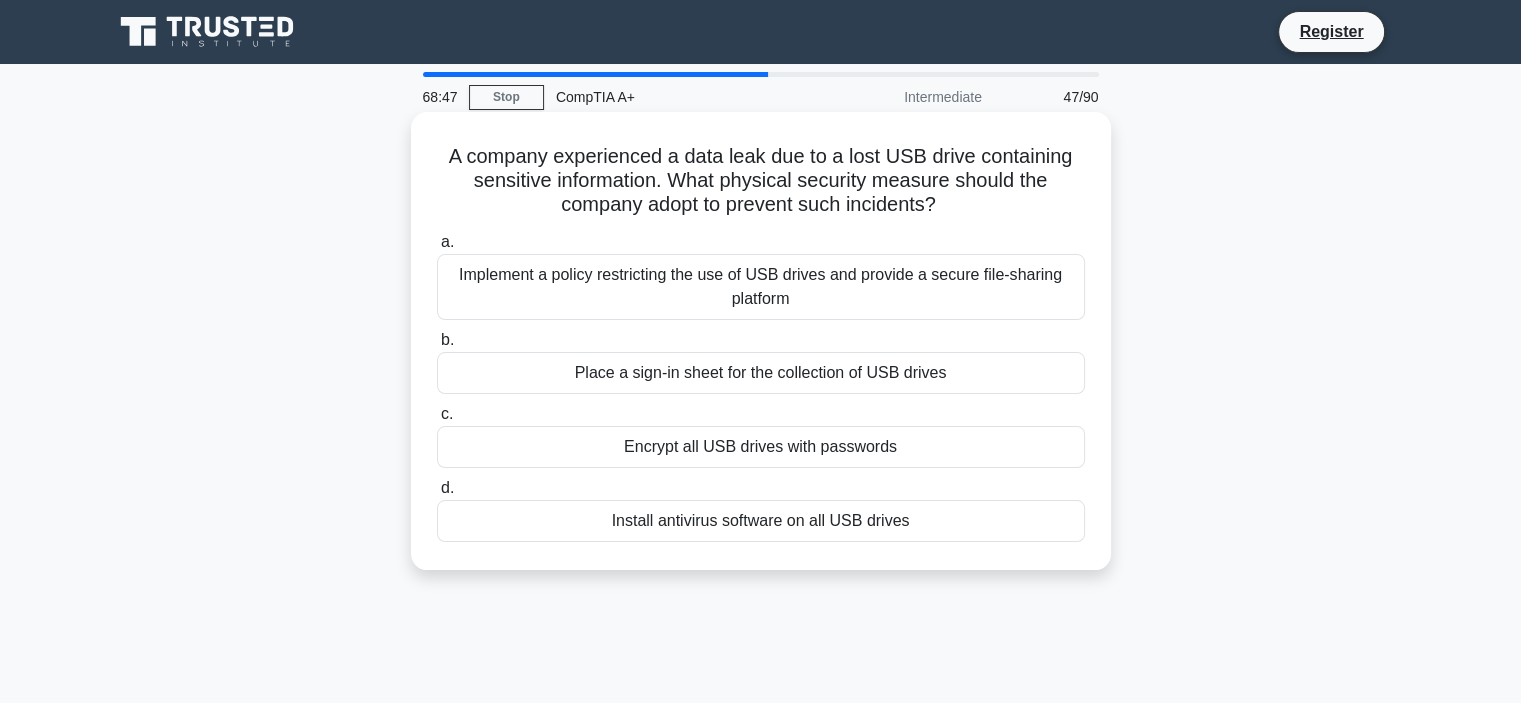 click on "Encrypt all USB drives with passwords" at bounding box center [761, 447] 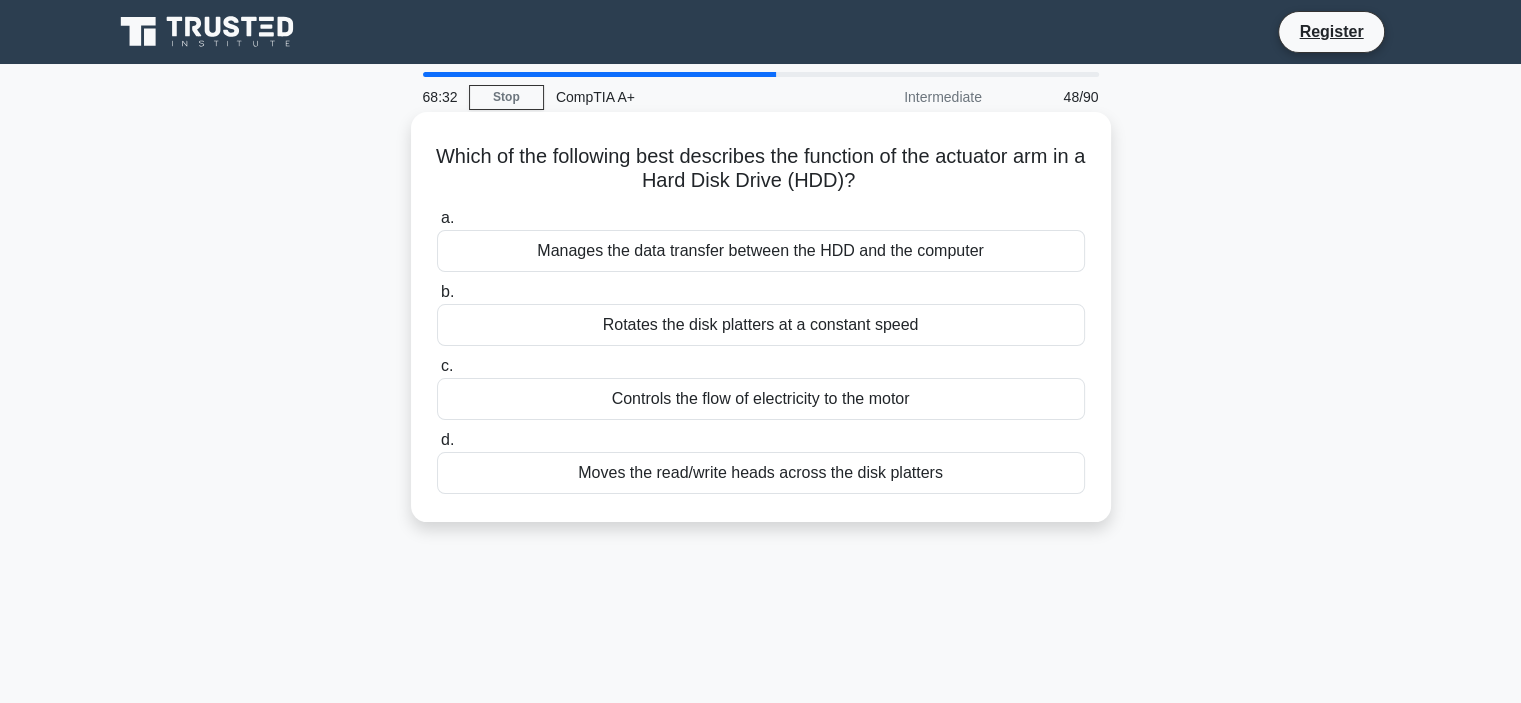 click on "Moves the read/write heads across the disk platters" at bounding box center (761, 473) 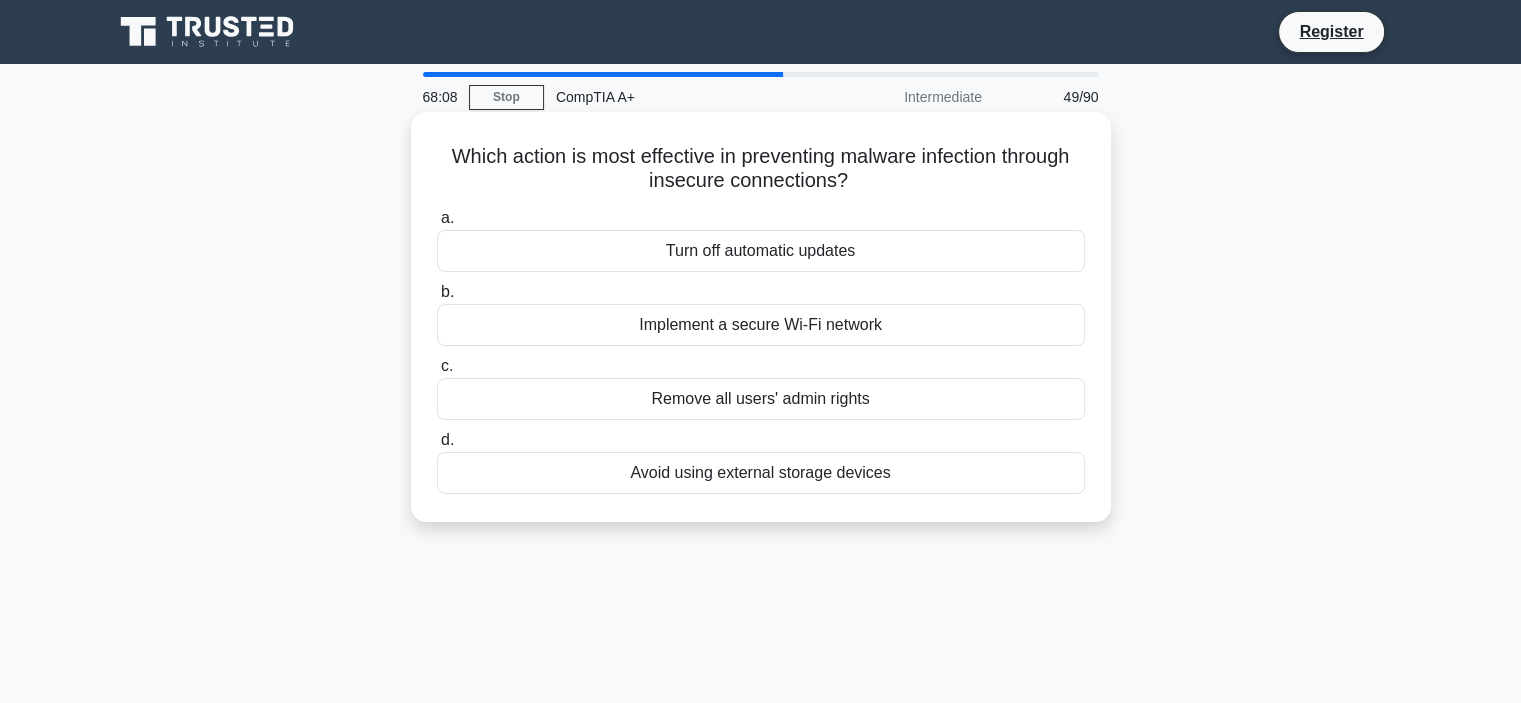 click on "Implement a secure Wi-Fi network" at bounding box center [761, 325] 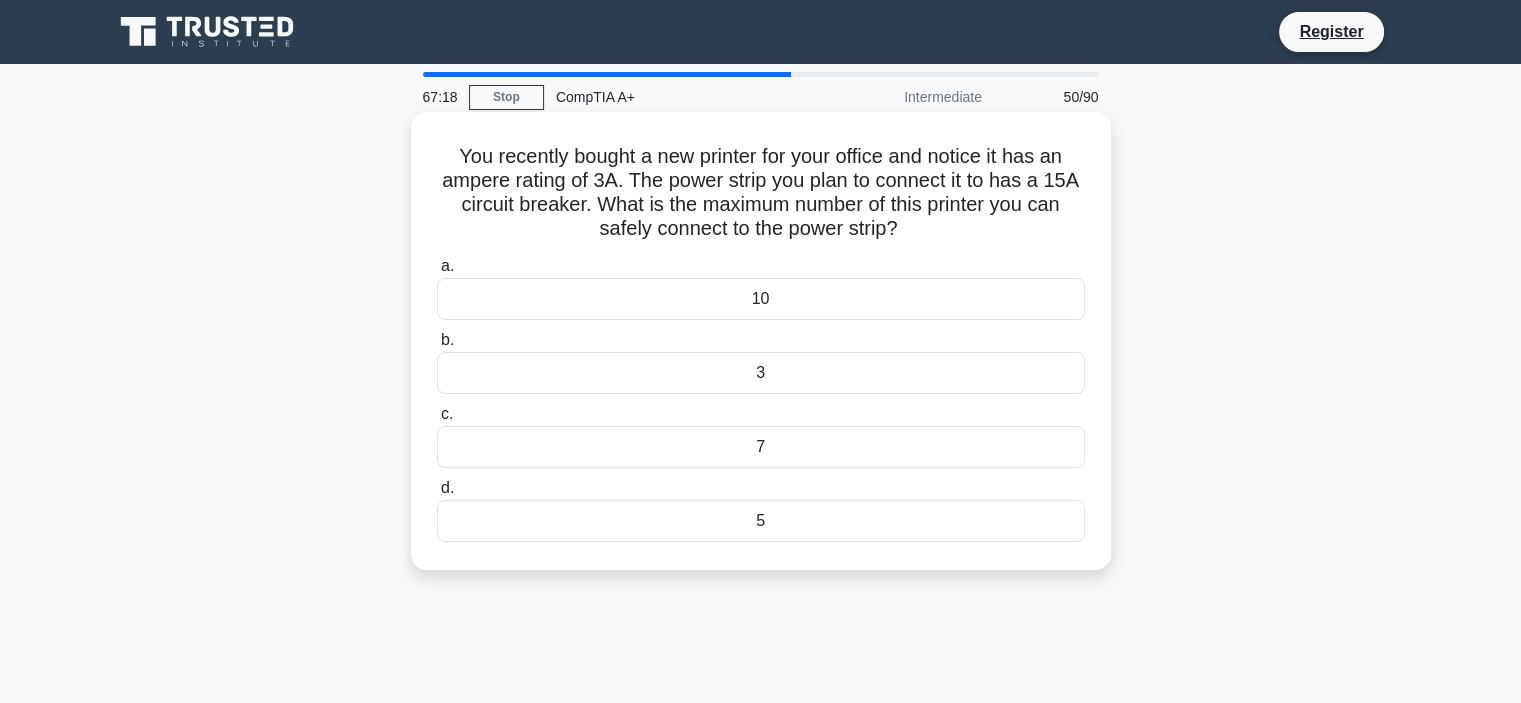 click on "5" at bounding box center [761, 521] 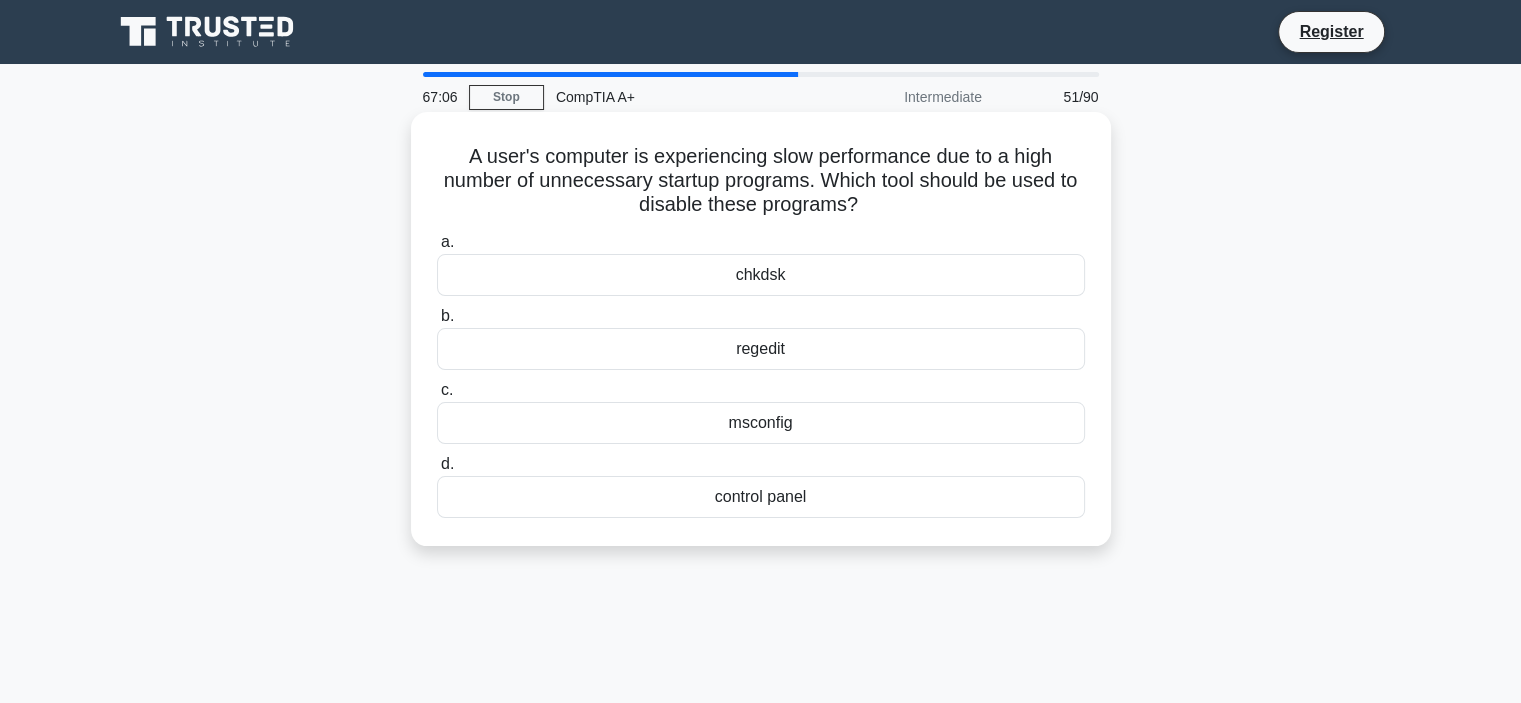 click on "control panel" at bounding box center (761, 497) 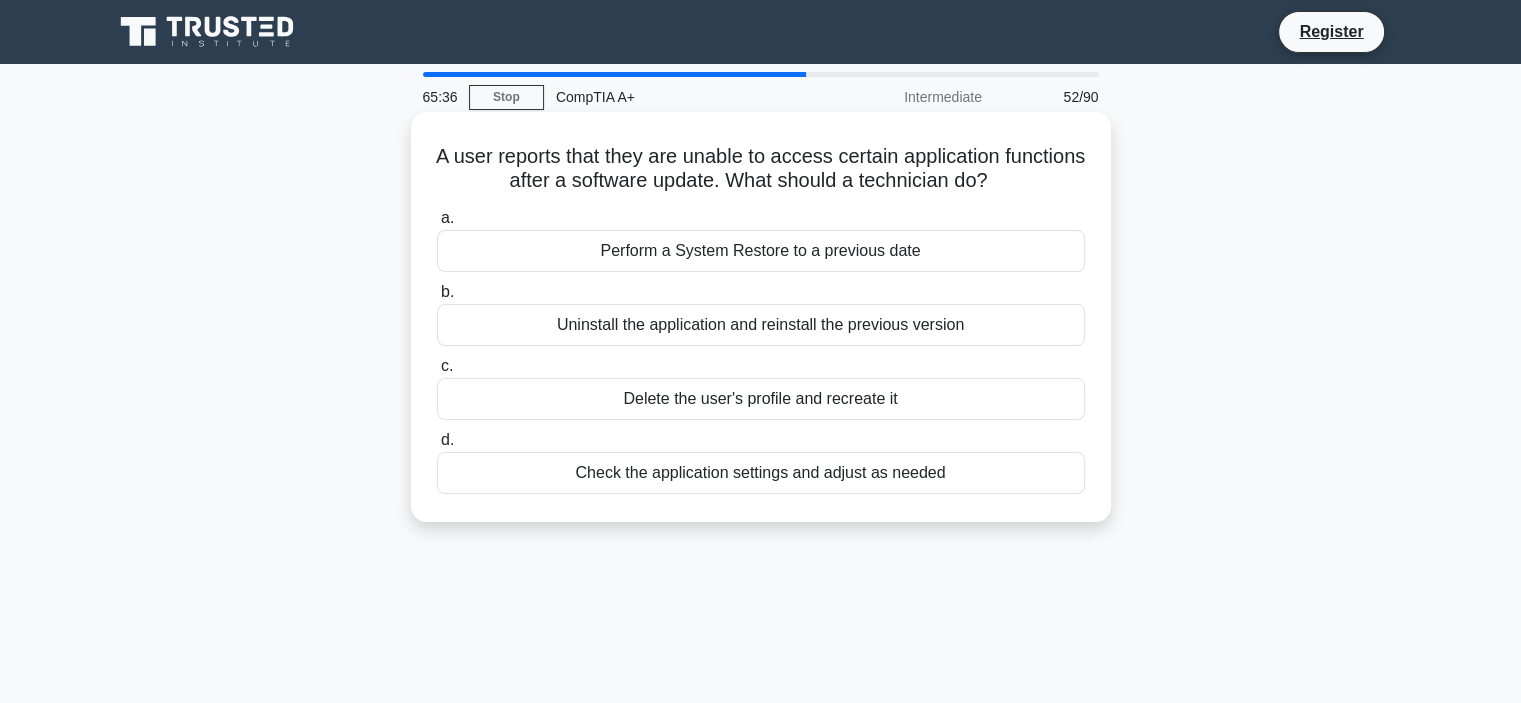 click on "Check the application settings and adjust as needed" at bounding box center (761, 473) 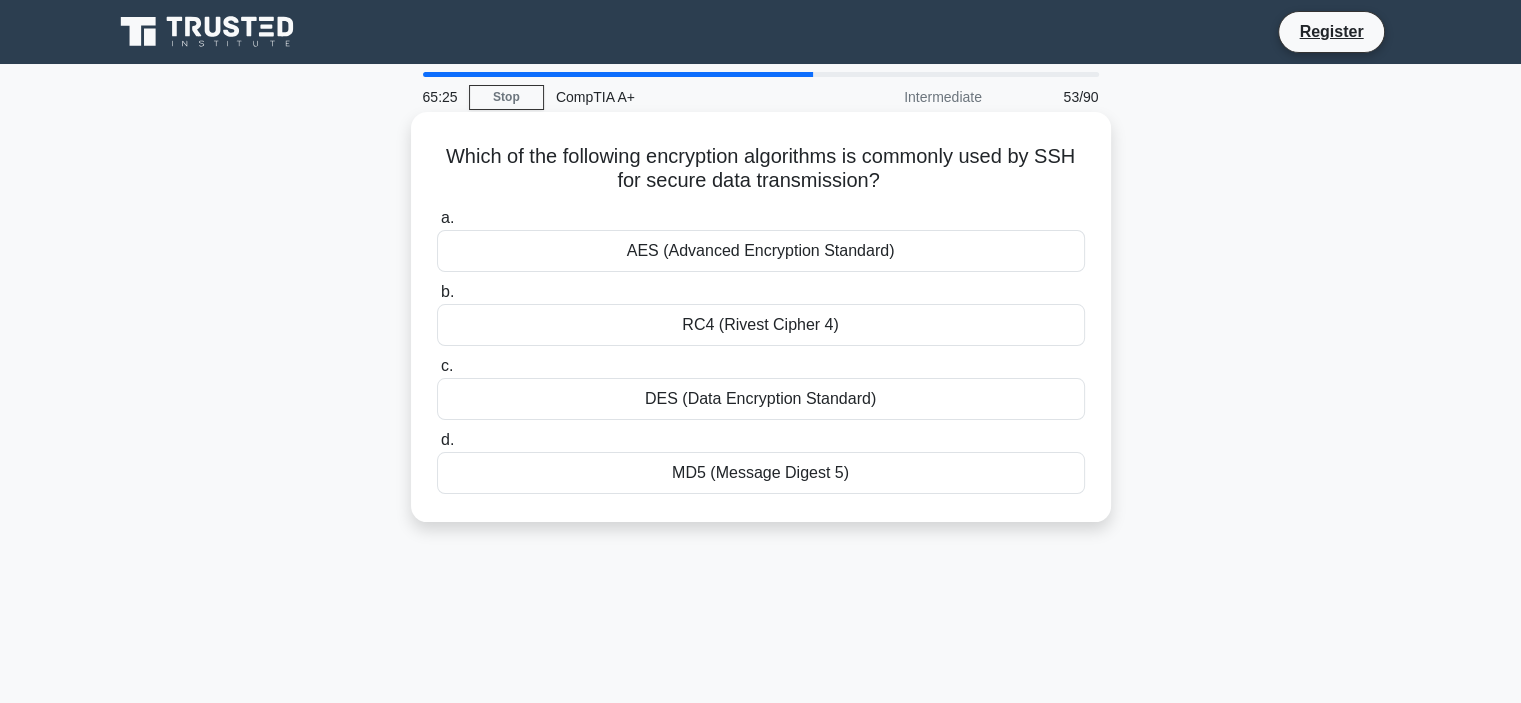 click on "AES (Advanced Encryption Standard)" at bounding box center (761, 251) 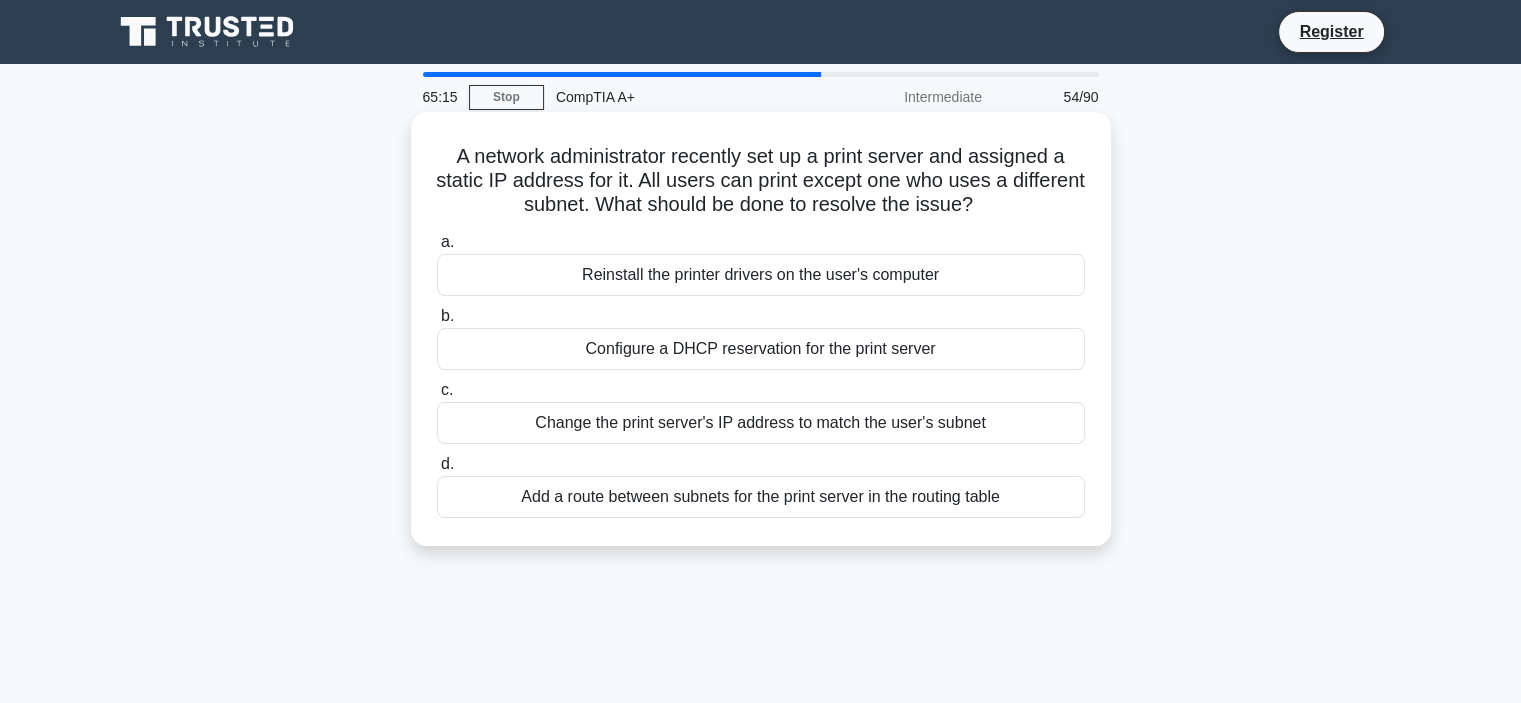 click on "Configure a DHCP reservation for the print server" at bounding box center (761, 349) 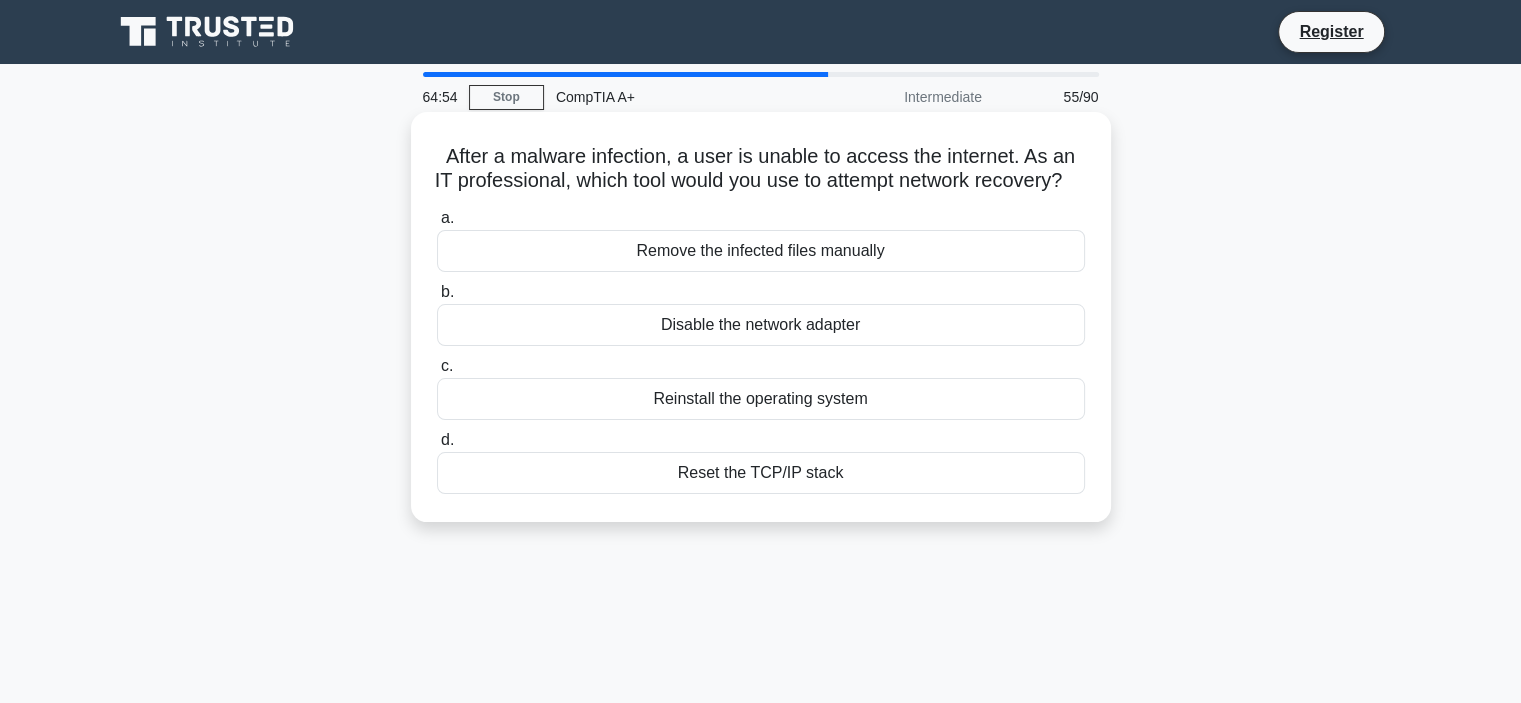 click on "Reset the TCP/IP stack" at bounding box center [761, 473] 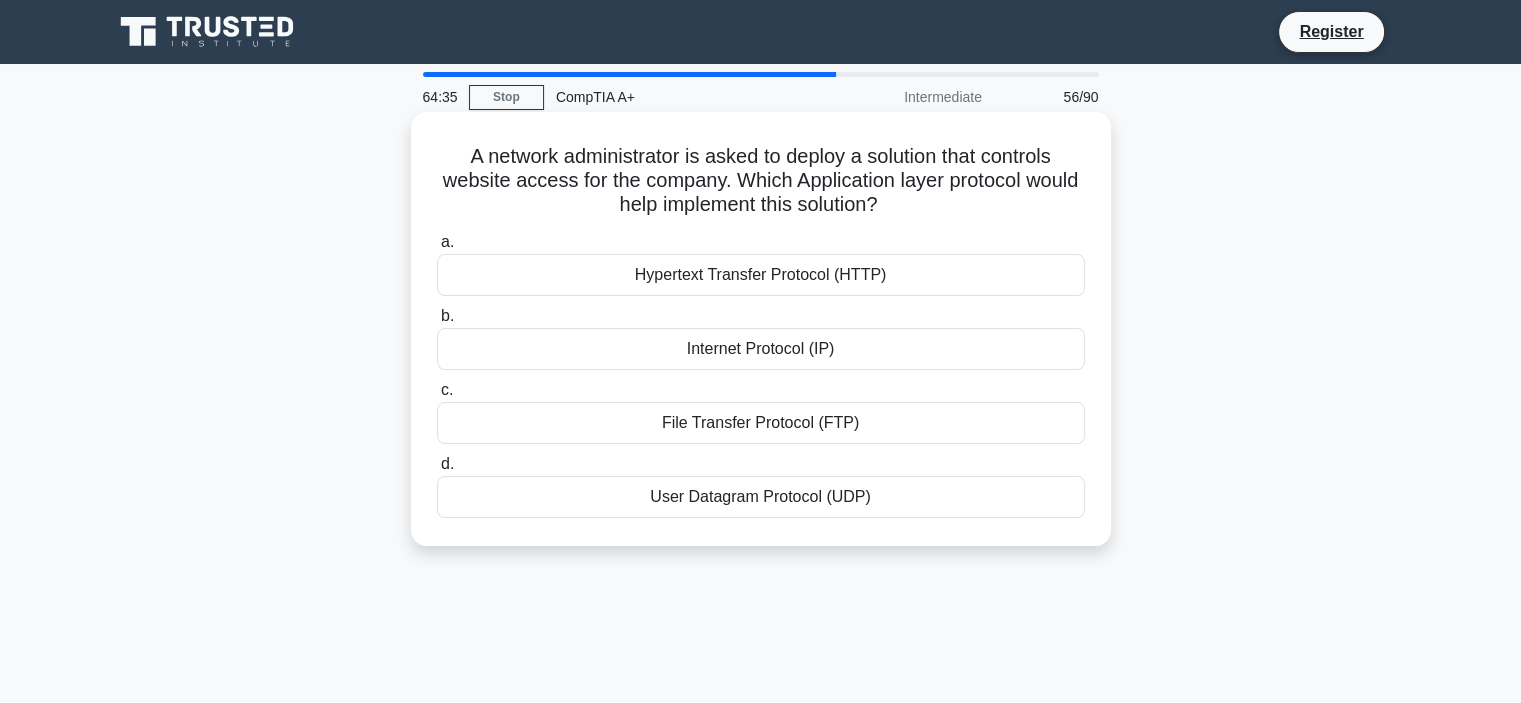 click on "Hypertext Transfer Protocol (HTTP)" at bounding box center [761, 275] 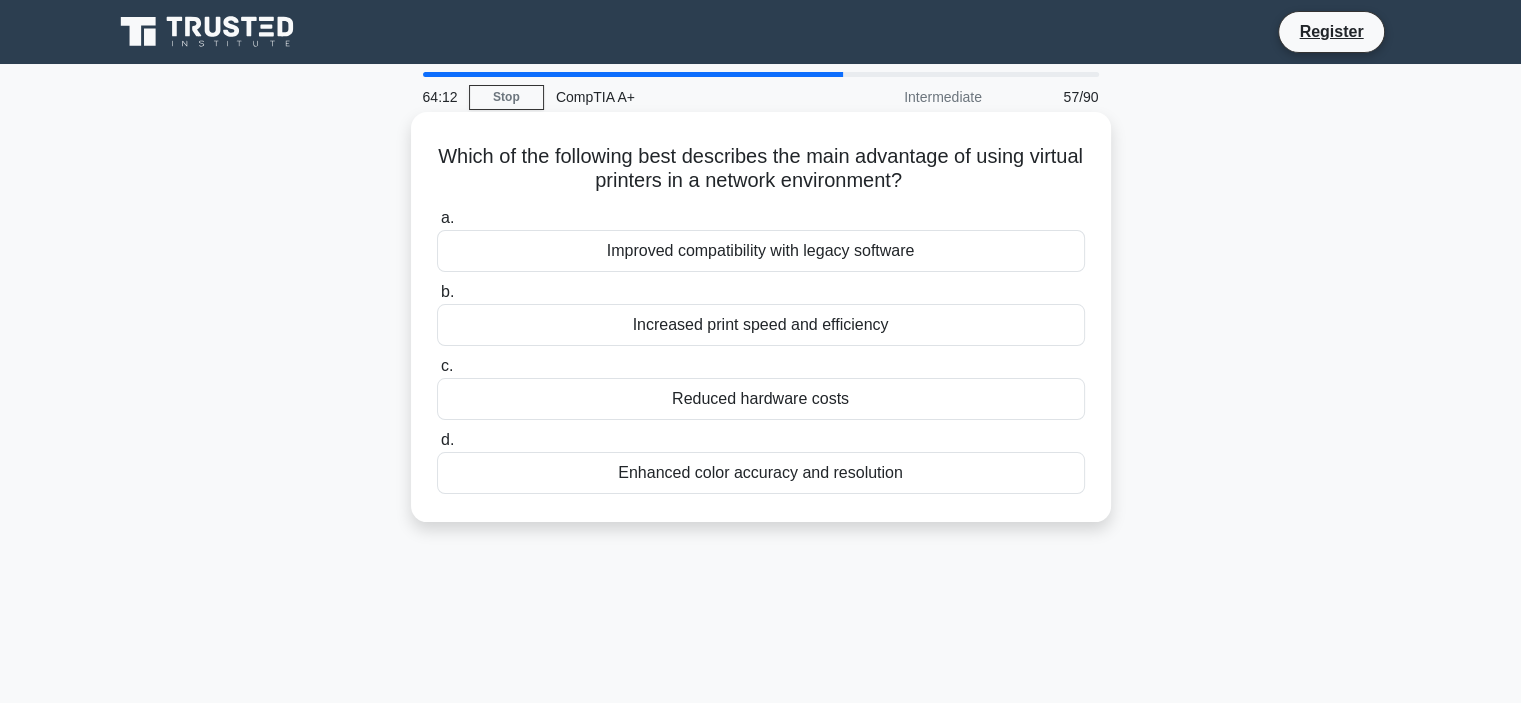 click on "Reduced hardware costs" at bounding box center [761, 399] 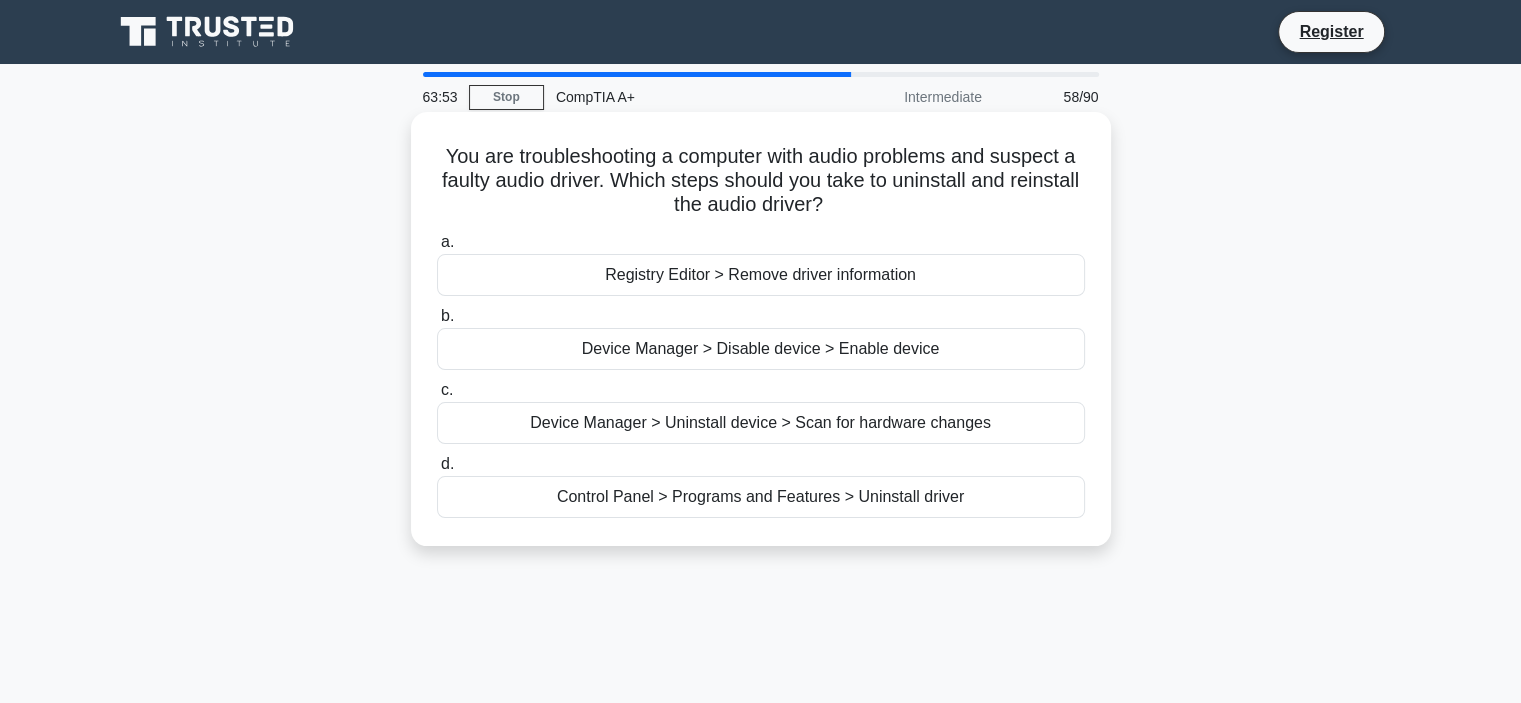 click on "Device Manager > Disable device > Enable device" at bounding box center (761, 349) 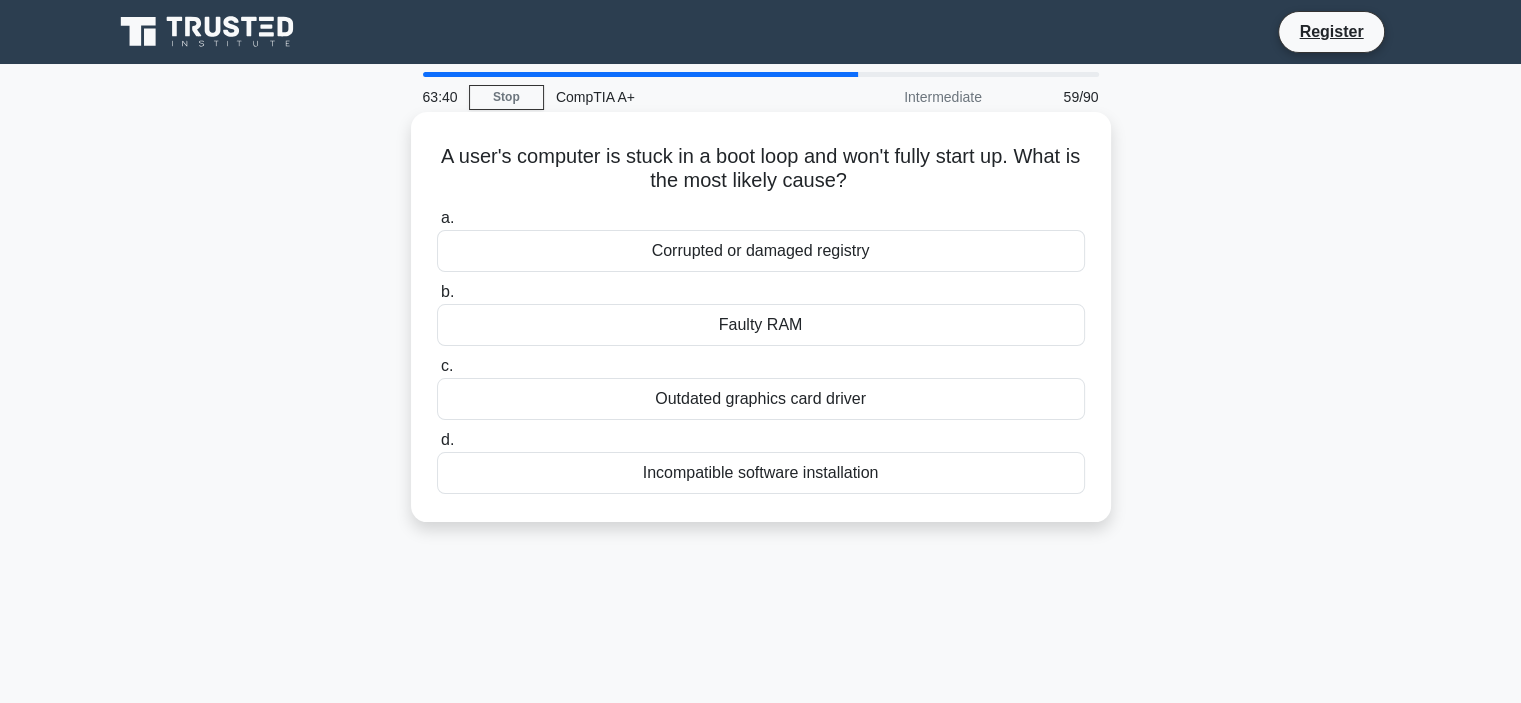 click on "Corrupted or damaged registry" at bounding box center [761, 251] 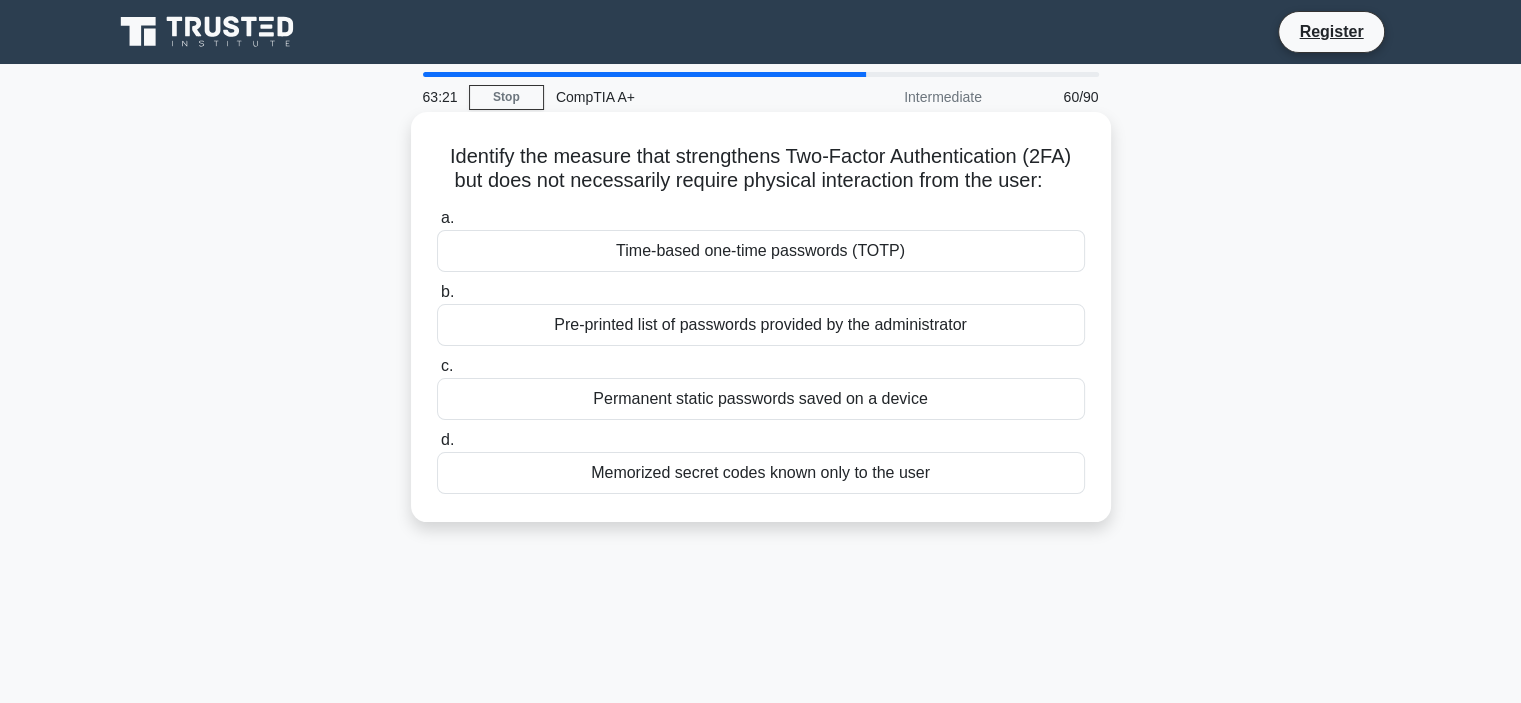 click on "Time-based one-time passwords (TOTP)" at bounding box center (761, 251) 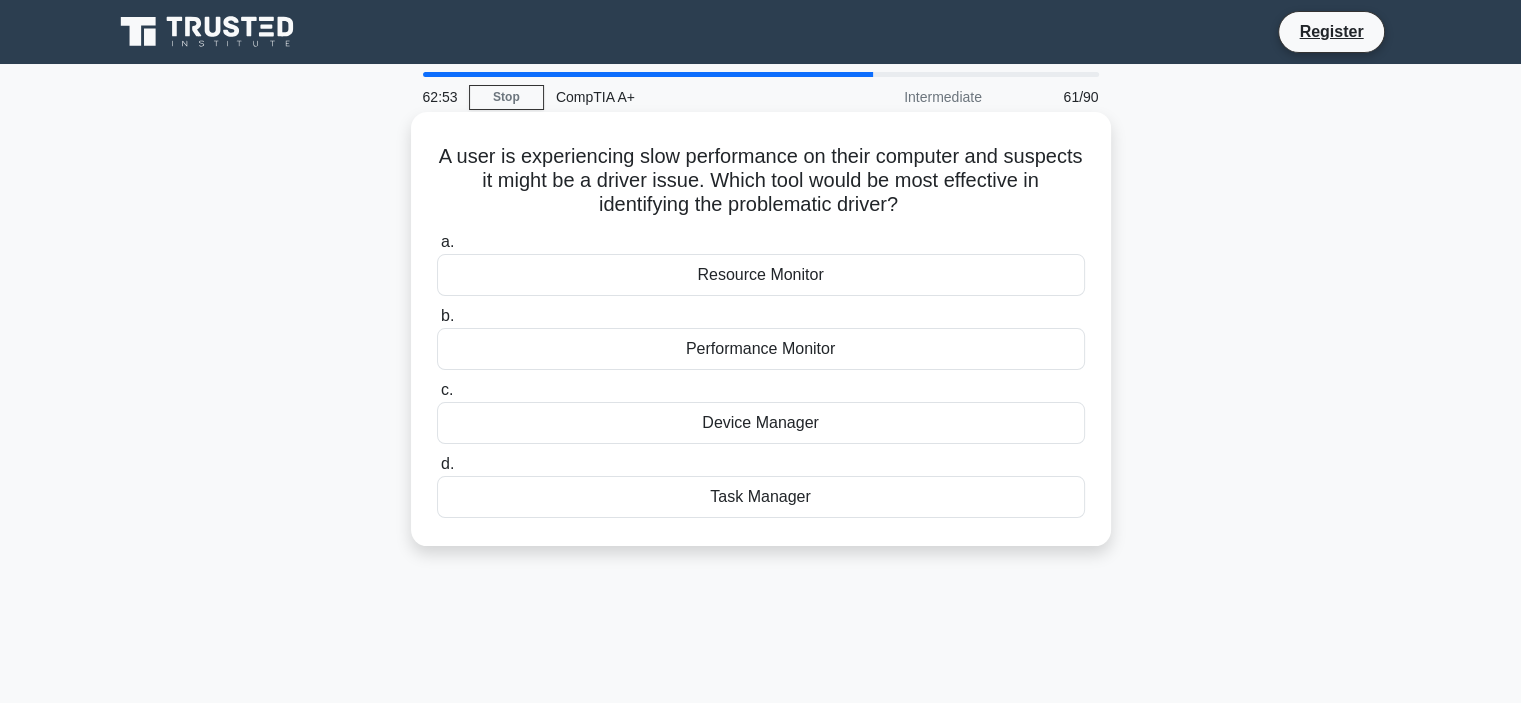 click on "Device Manager" at bounding box center [761, 423] 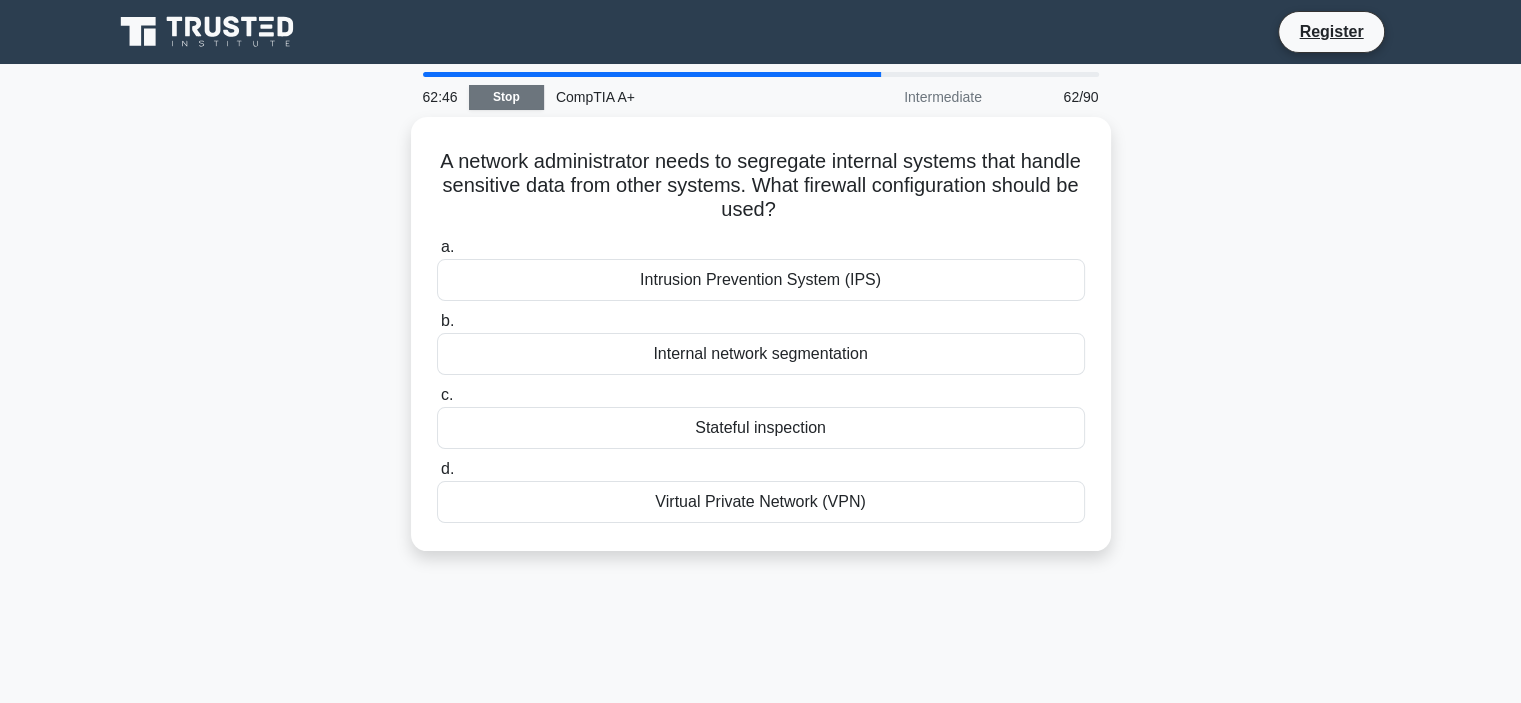 click on "Stop" at bounding box center [506, 97] 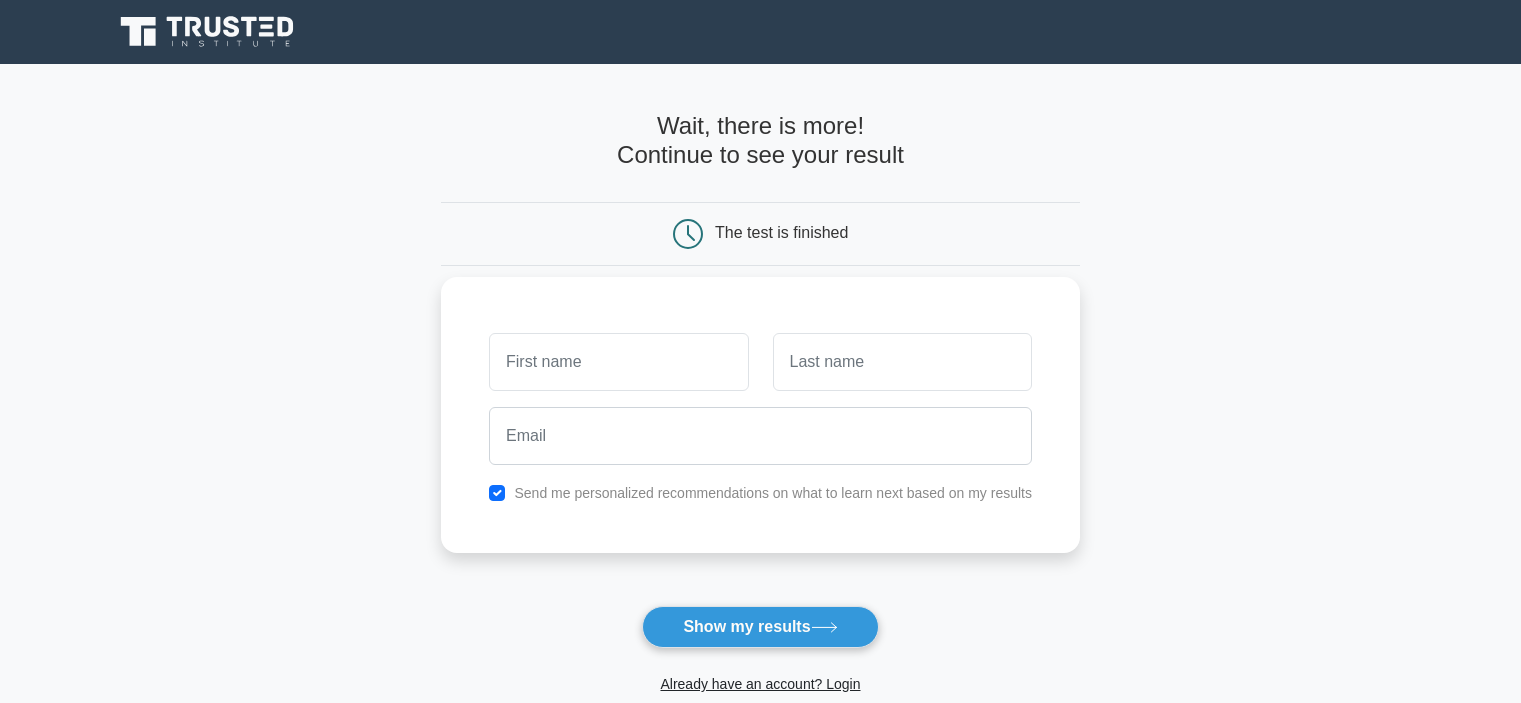 scroll, scrollTop: 0, scrollLeft: 0, axis: both 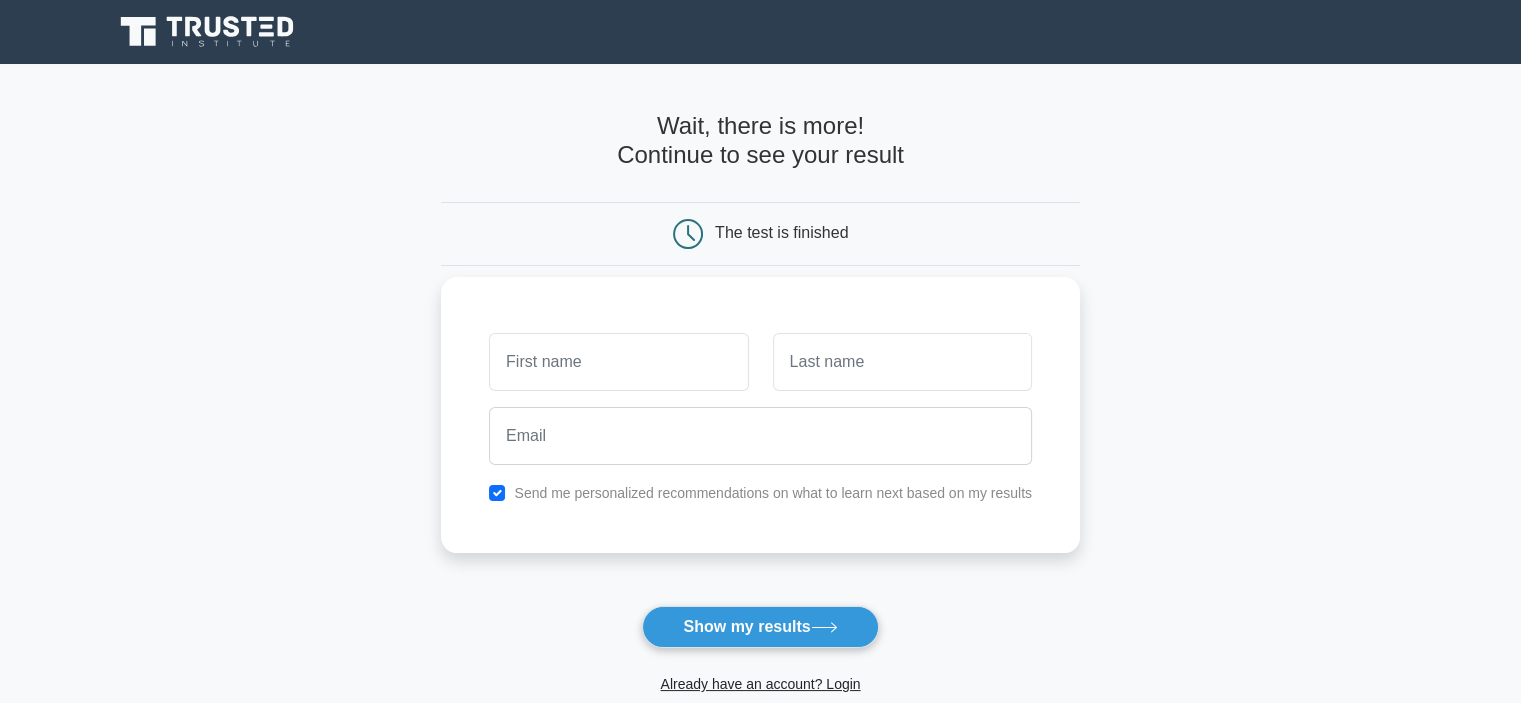 click on "Send me personalized recommendations on what to learn next based on my results" at bounding box center [773, 493] 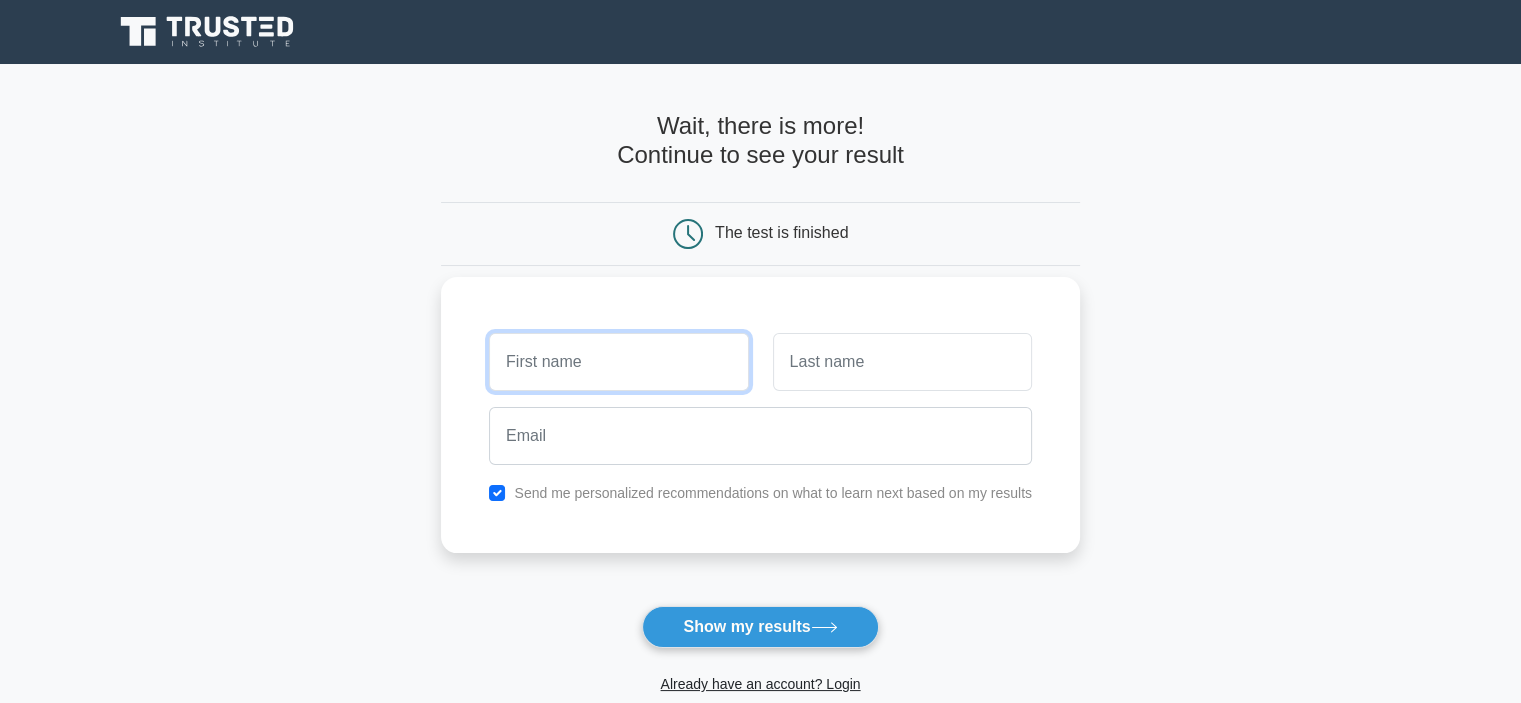 click at bounding box center (618, 362) 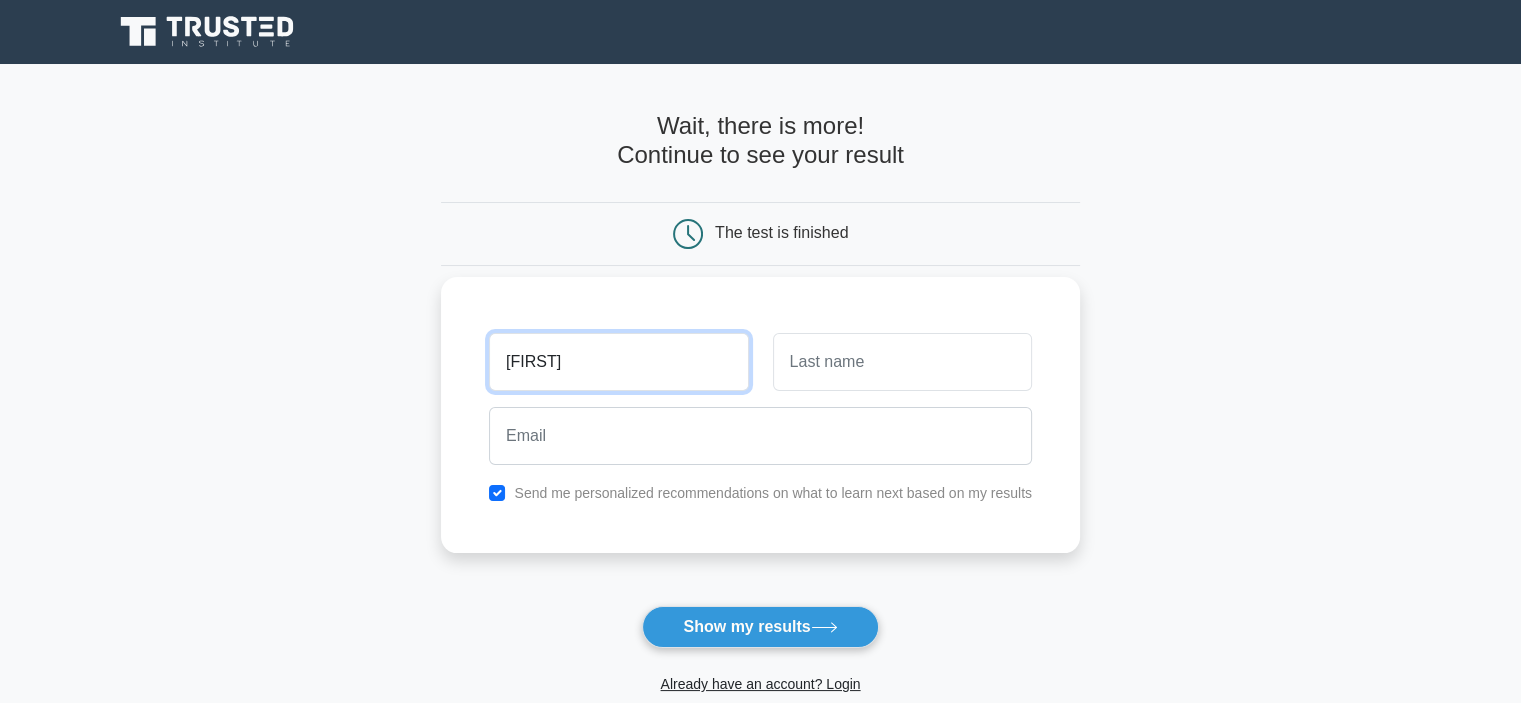 type on "tim" 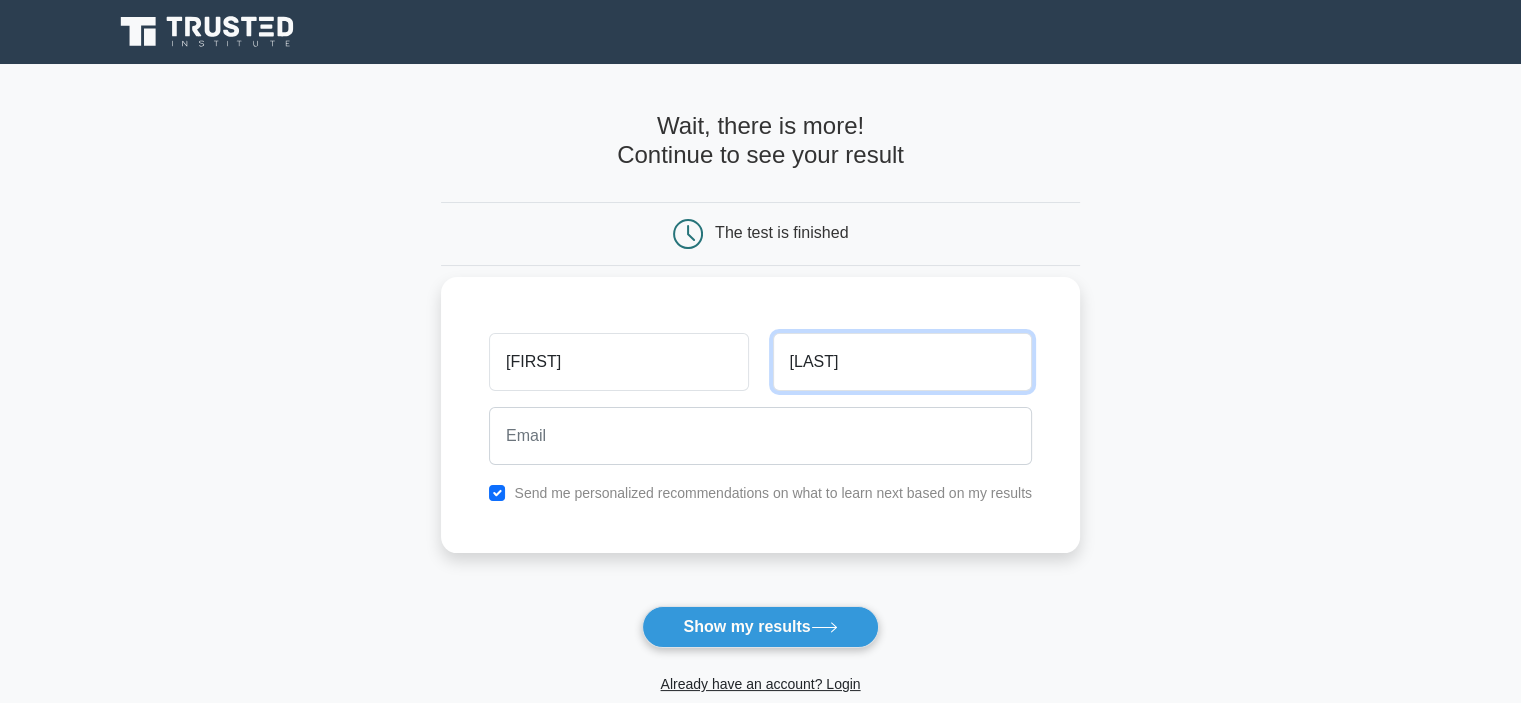 type on "Bassett" 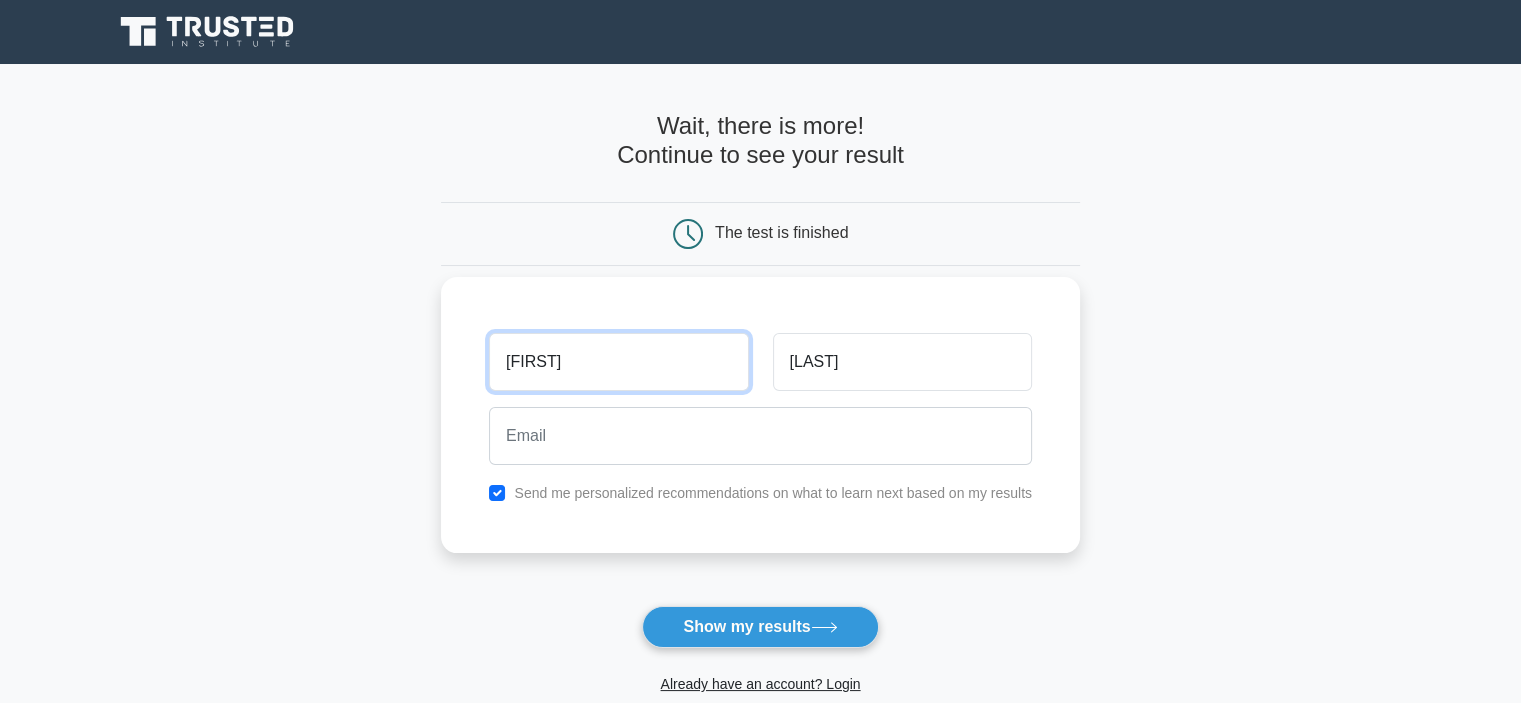 type on "[FIRST]" 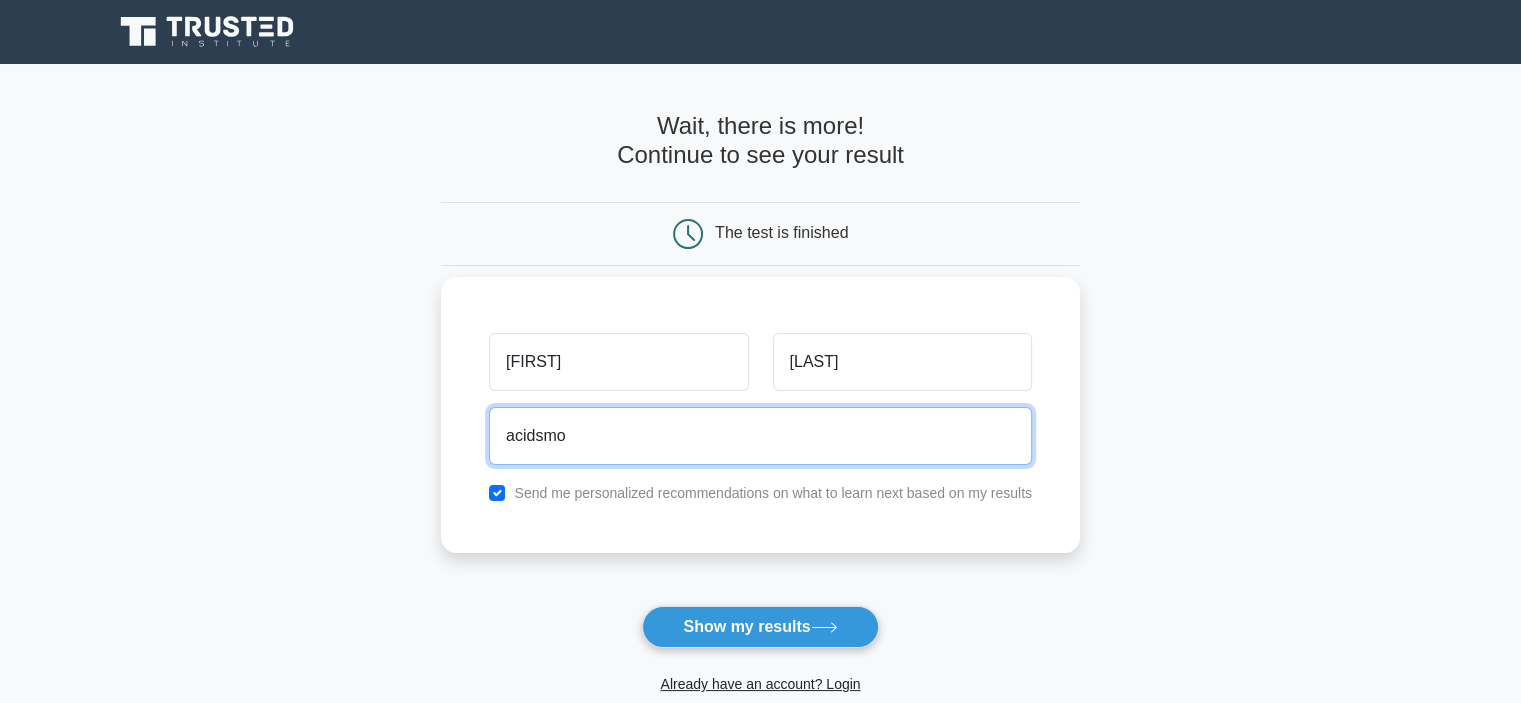 type on "acidsmoke@live.com.au" 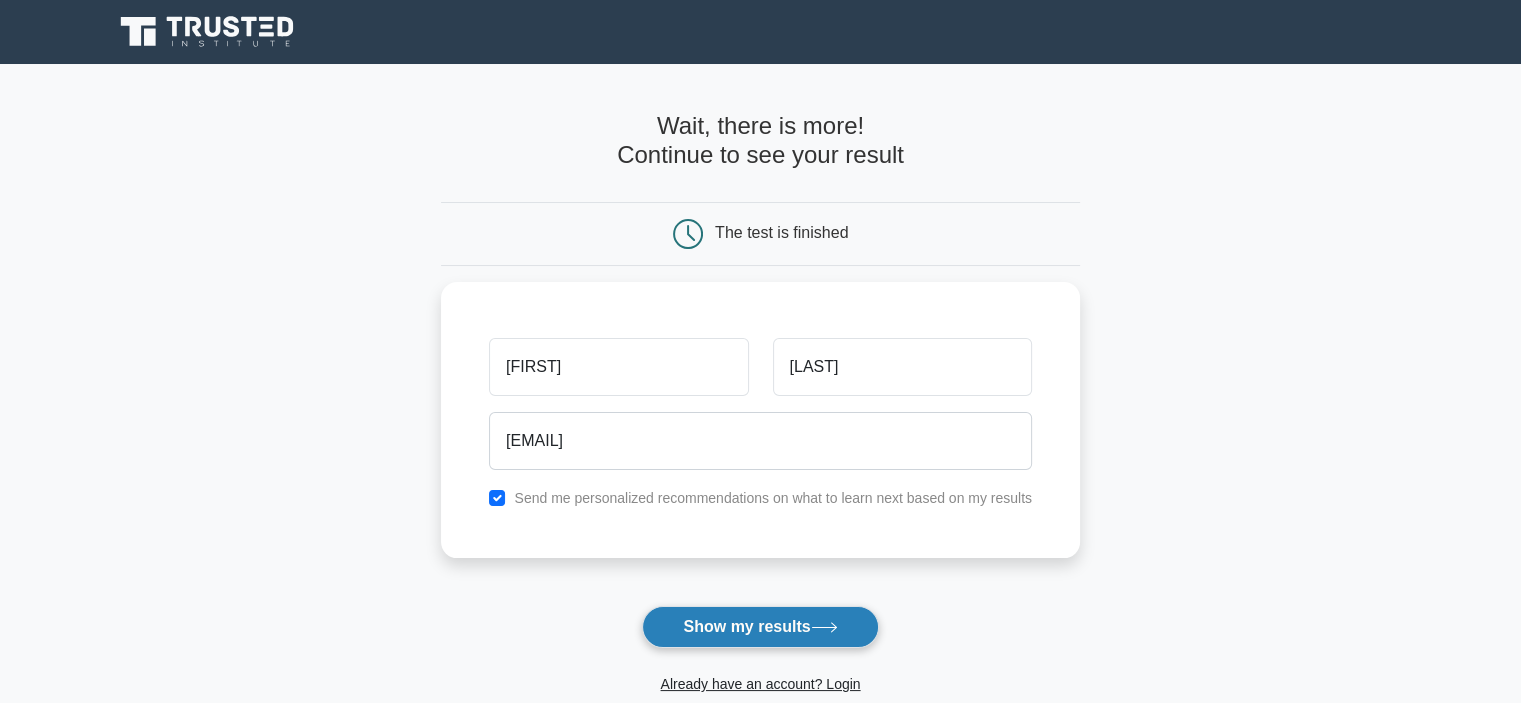 click on "Show my results" at bounding box center (760, 627) 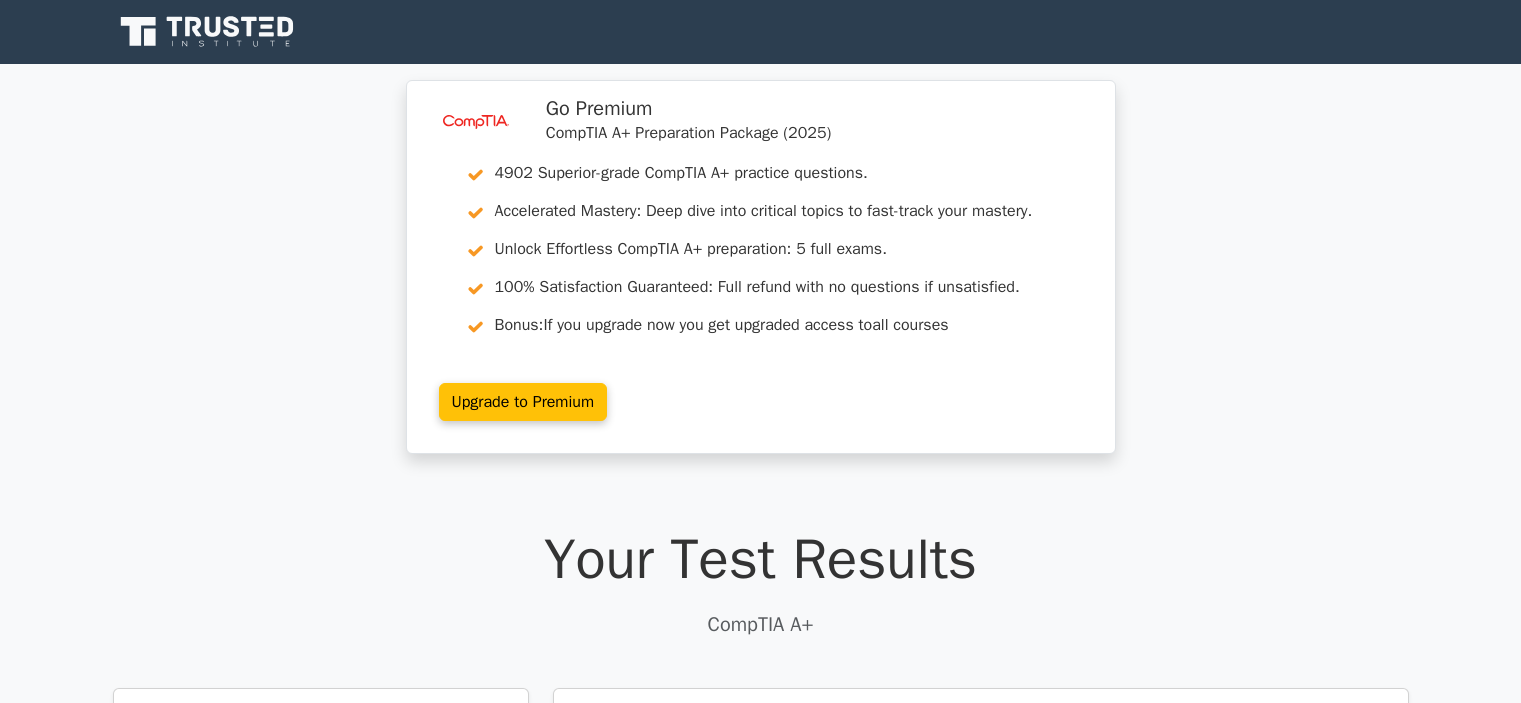 scroll, scrollTop: 0, scrollLeft: 0, axis: both 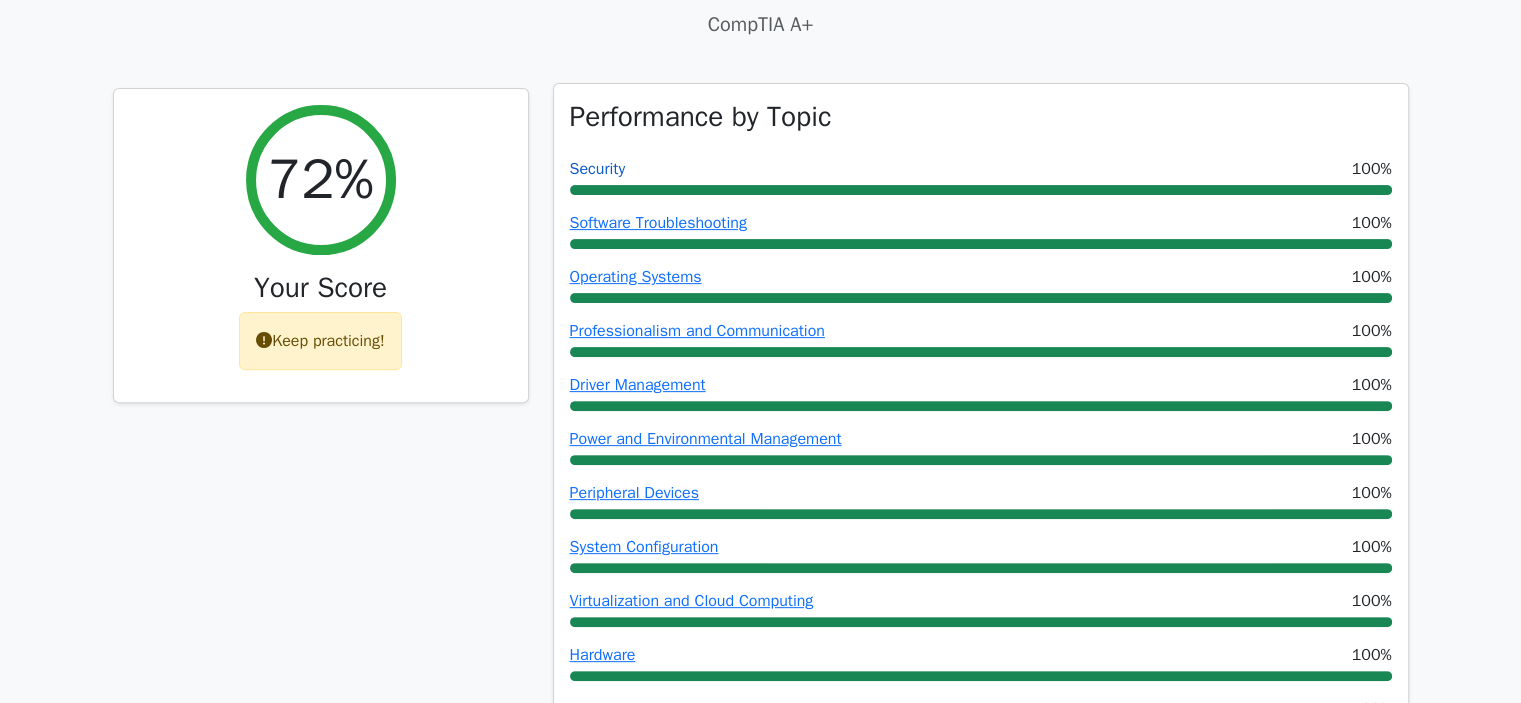 click on "Security" at bounding box center [598, 169] 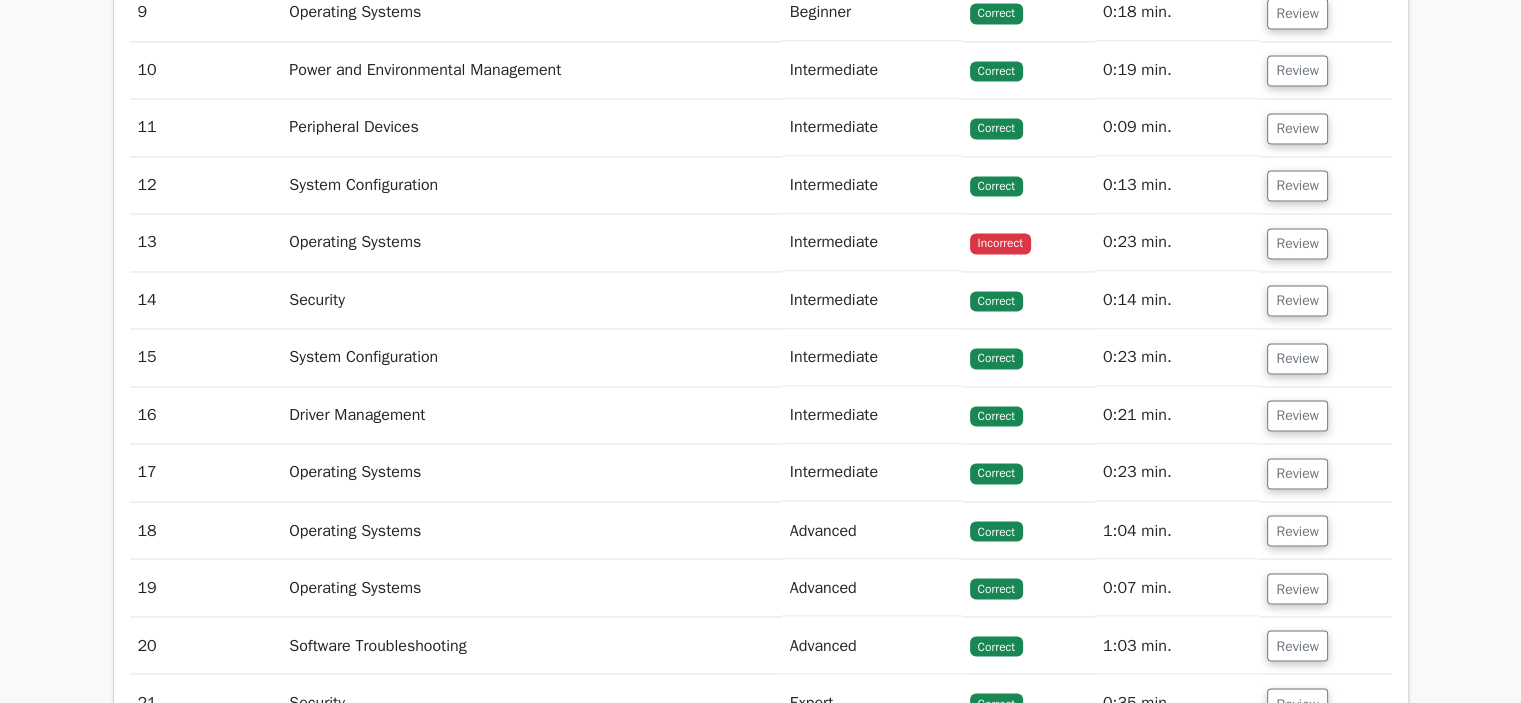 scroll, scrollTop: 3300, scrollLeft: 0, axis: vertical 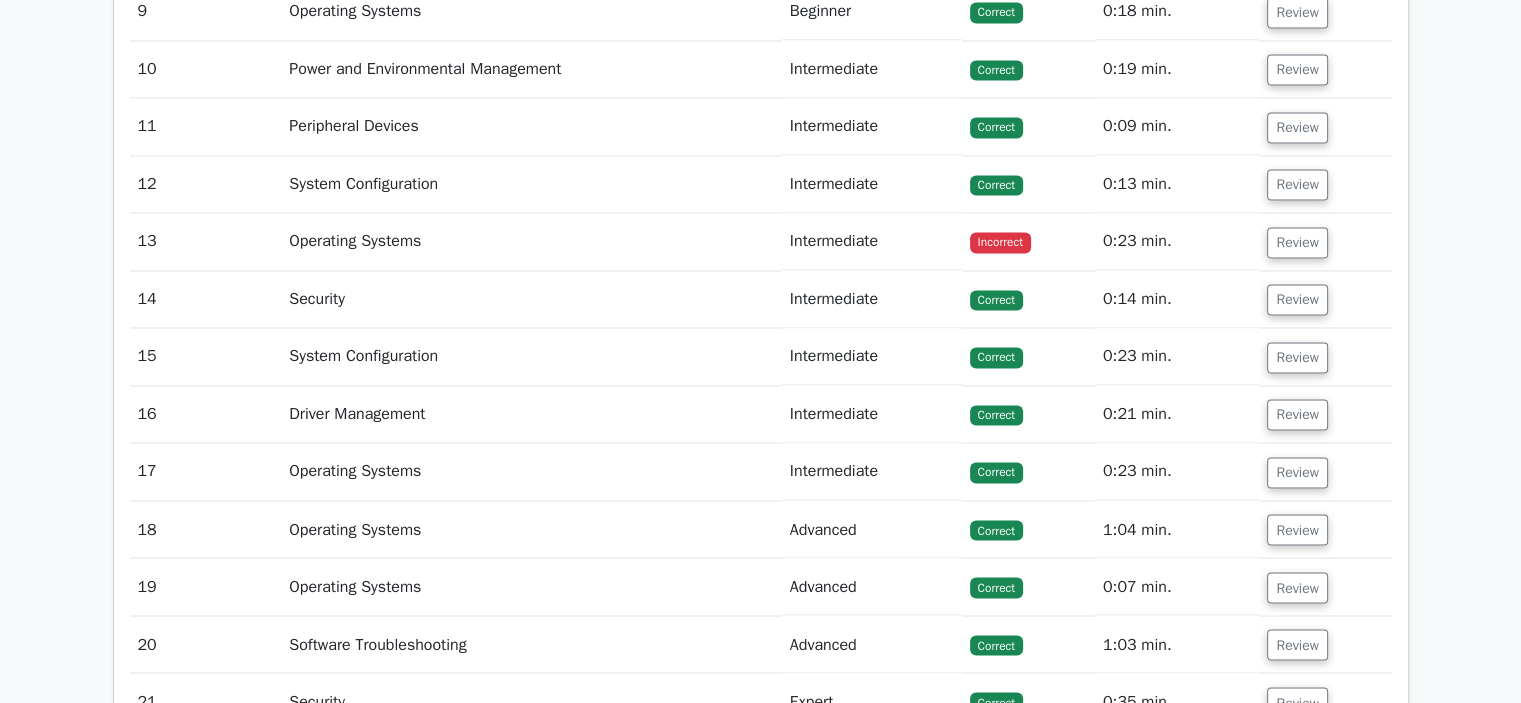 click on "0:23 min." at bounding box center (1177, 241) 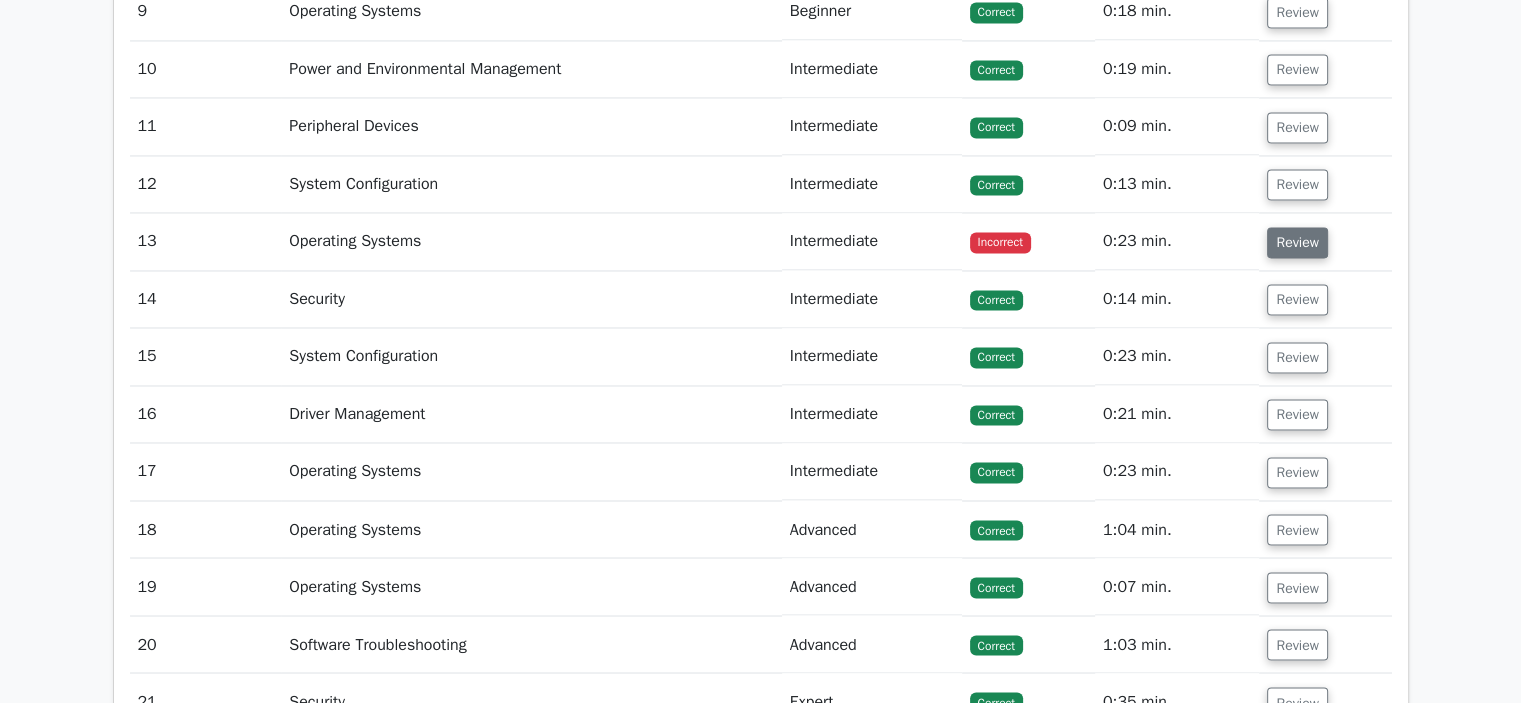 click on "Review" at bounding box center [1297, 242] 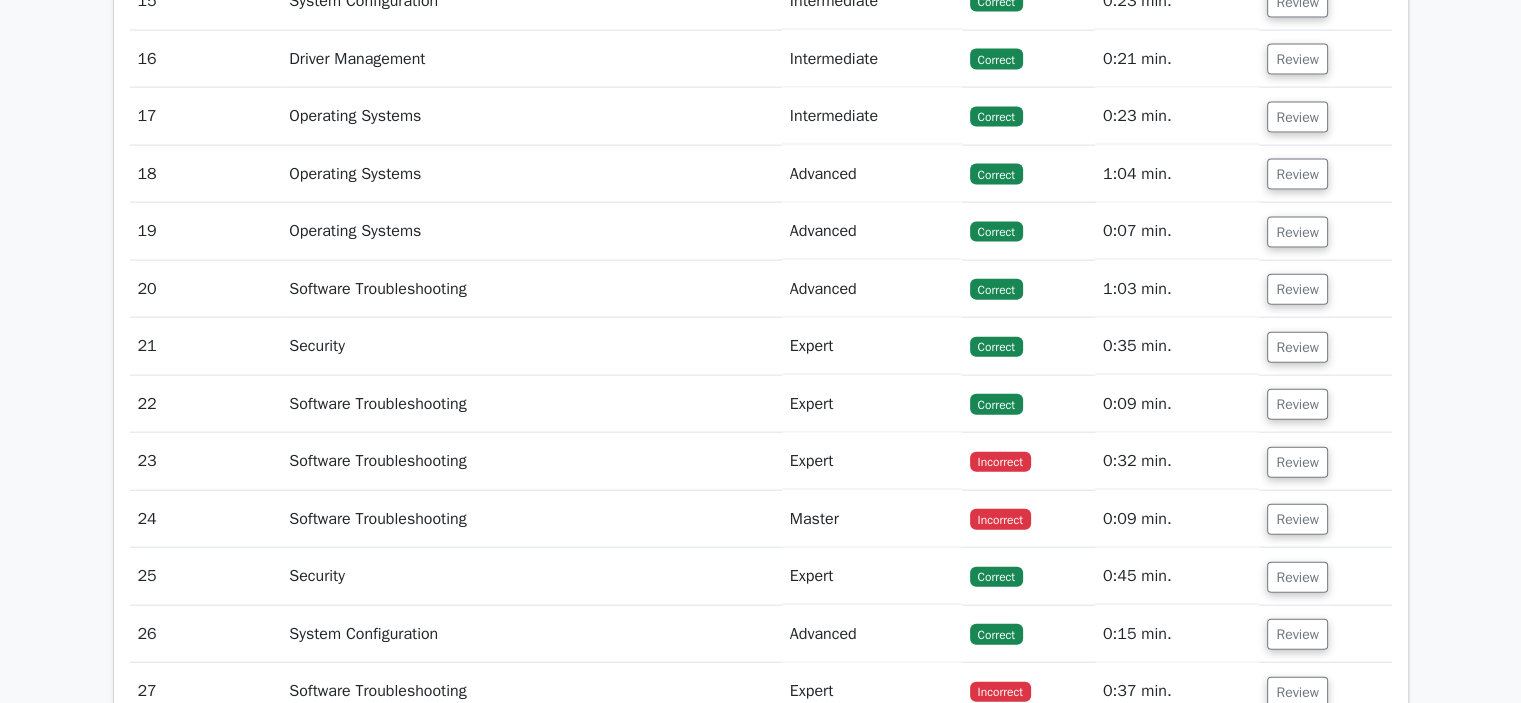 scroll, scrollTop: 4700, scrollLeft: 0, axis: vertical 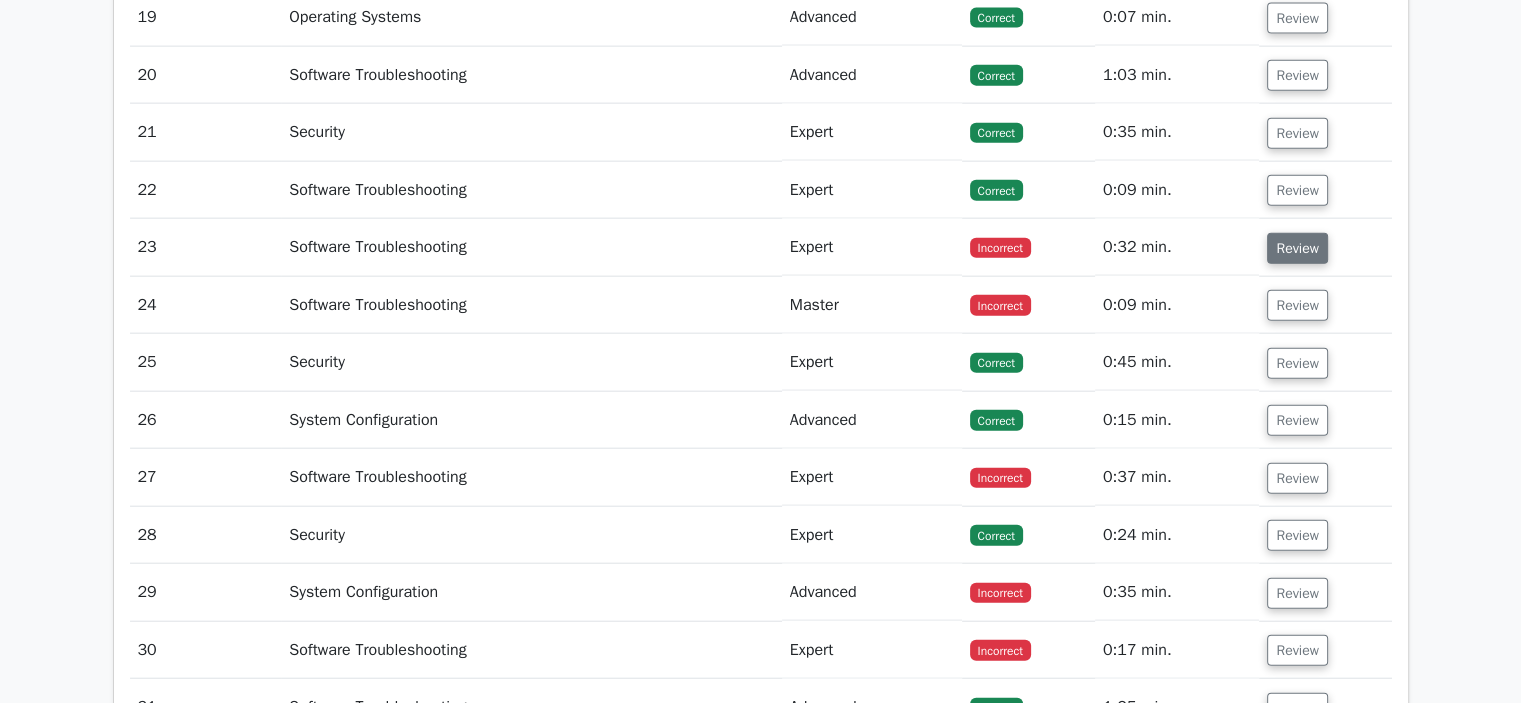click on "Review" at bounding box center (1297, 248) 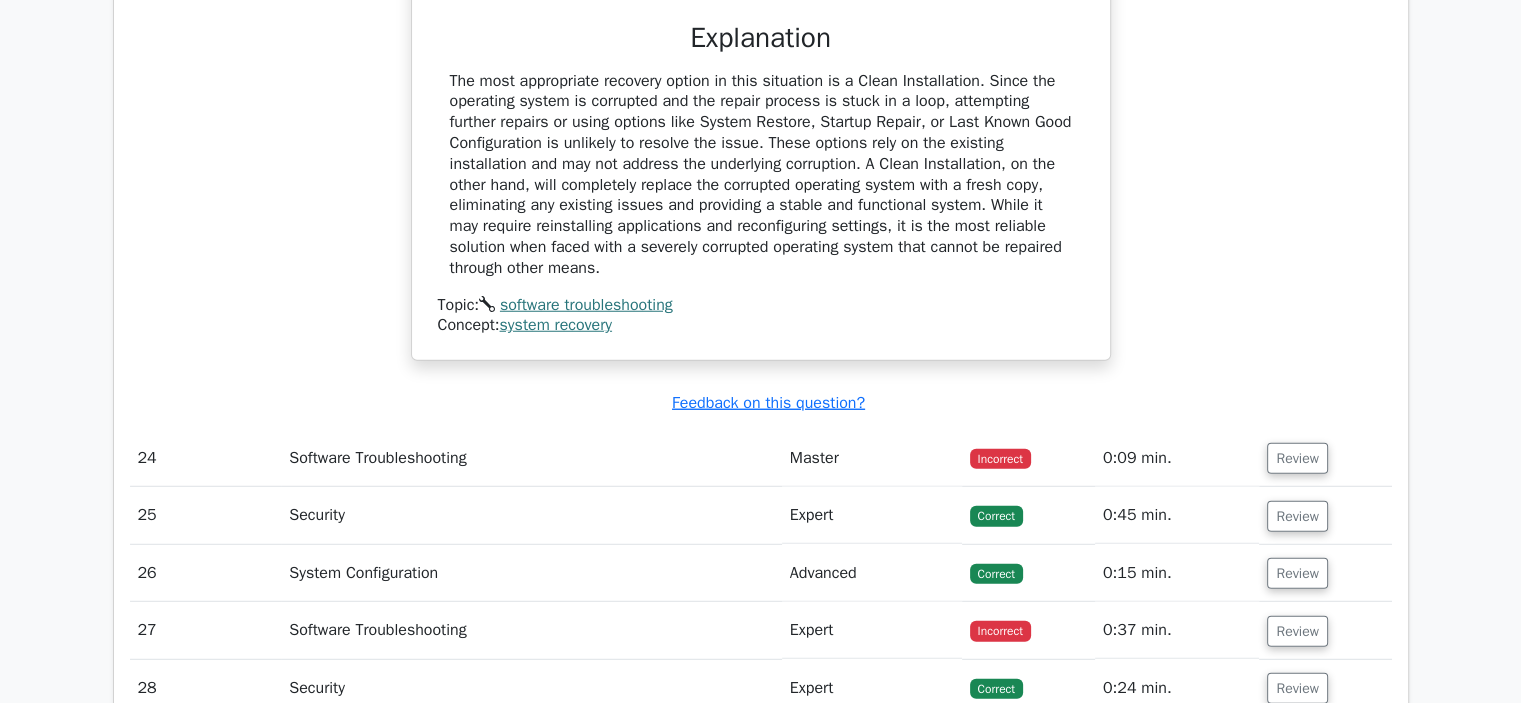 scroll, scrollTop: 5400, scrollLeft: 0, axis: vertical 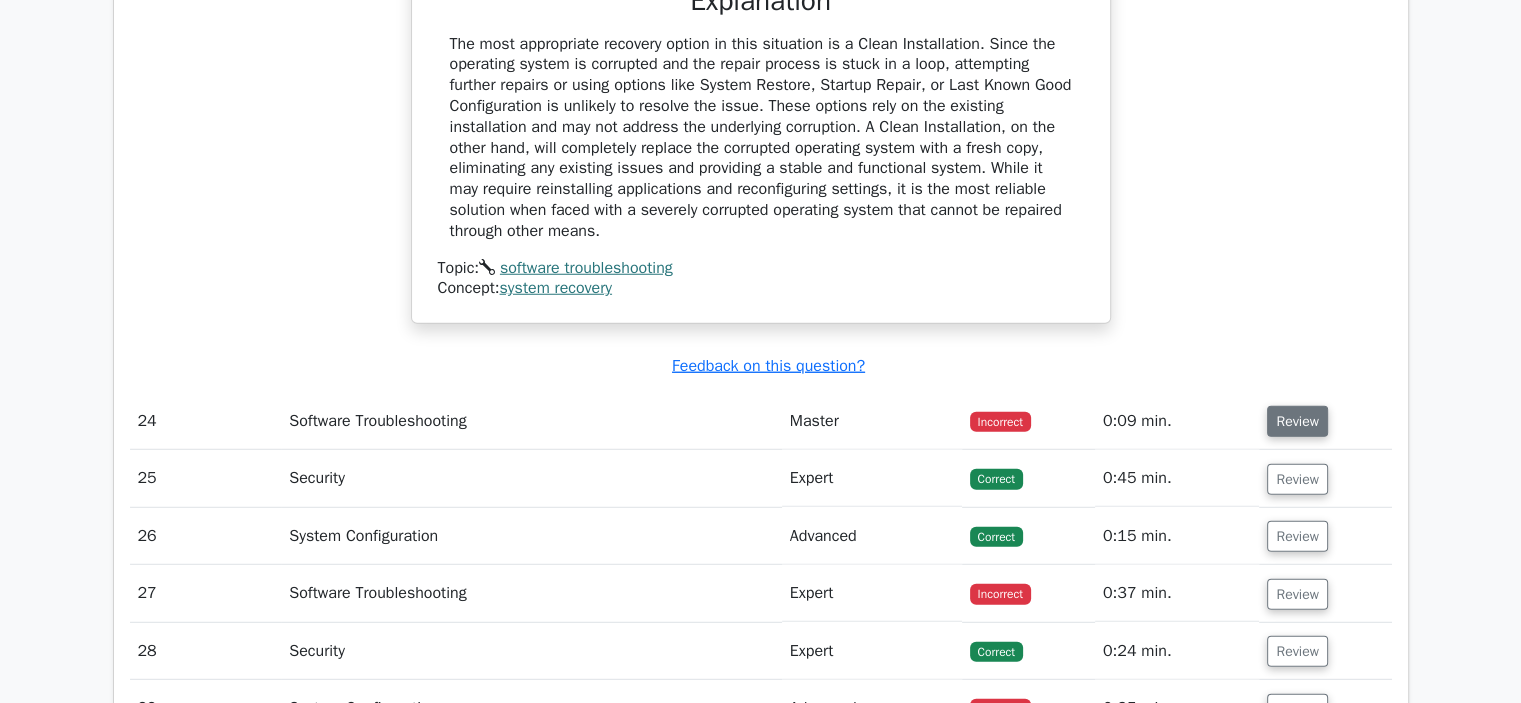 click on "Review" at bounding box center (1297, 421) 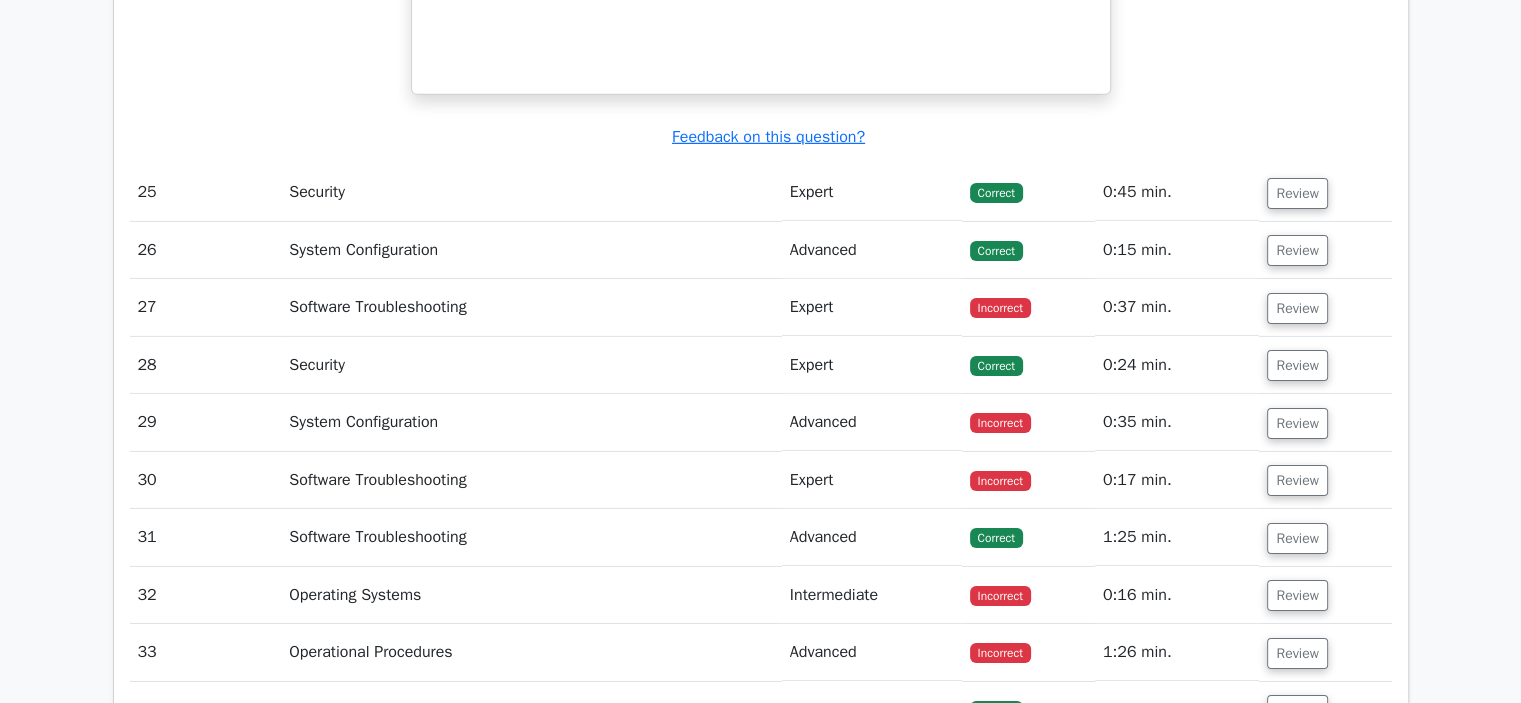 scroll, scrollTop: 6500, scrollLeft: 0, axis: vertical 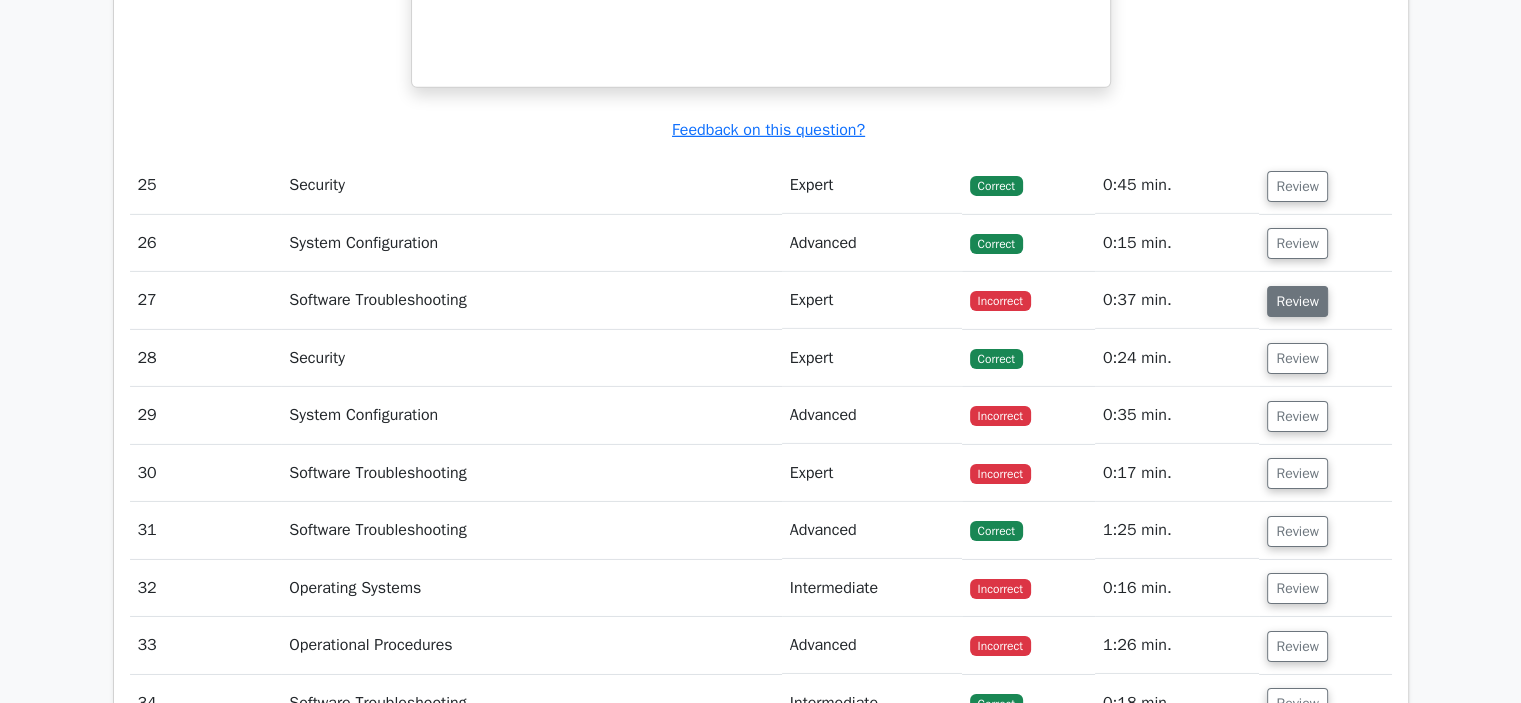 click on "Review" at bounding box center [1297, 301] 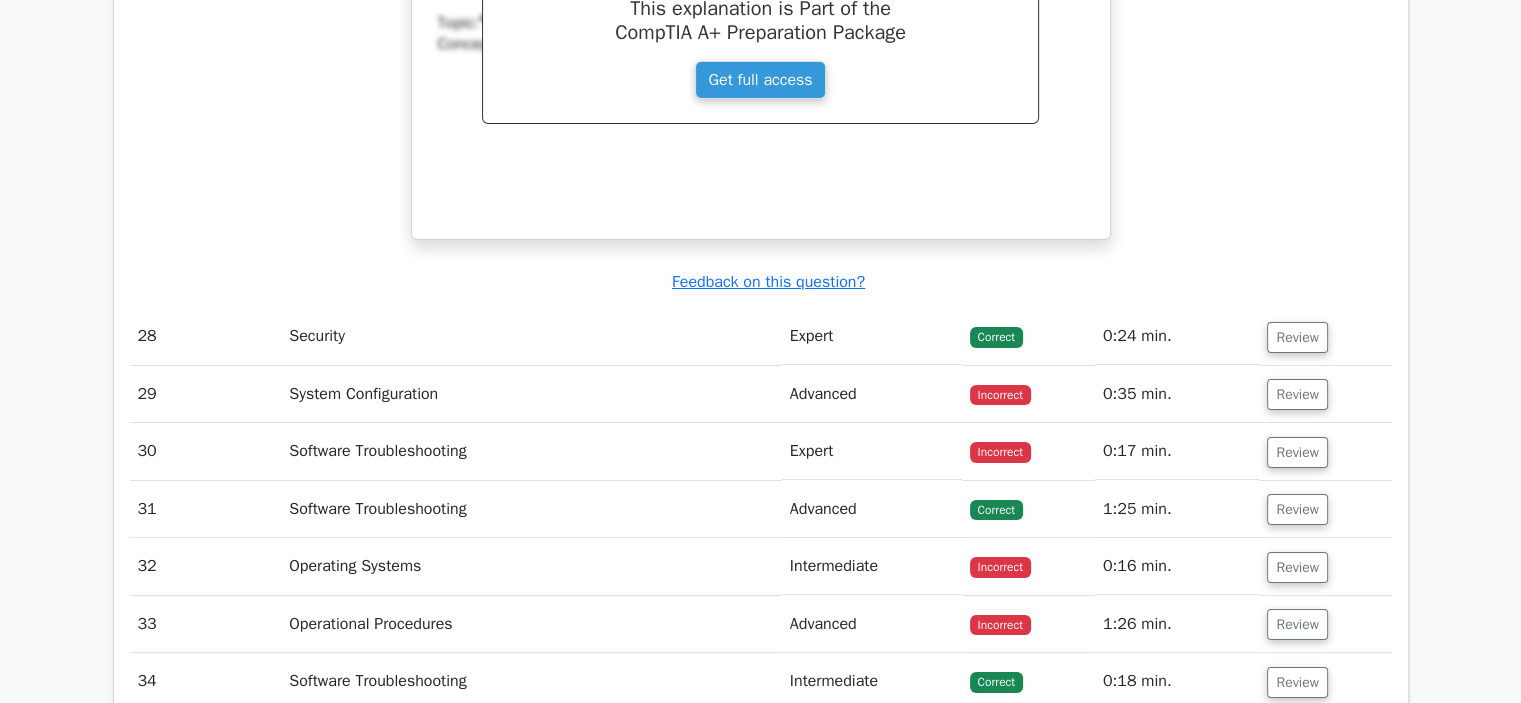 scroll, scrollTop: 7400, scrollLeft: 0, axis: vertical 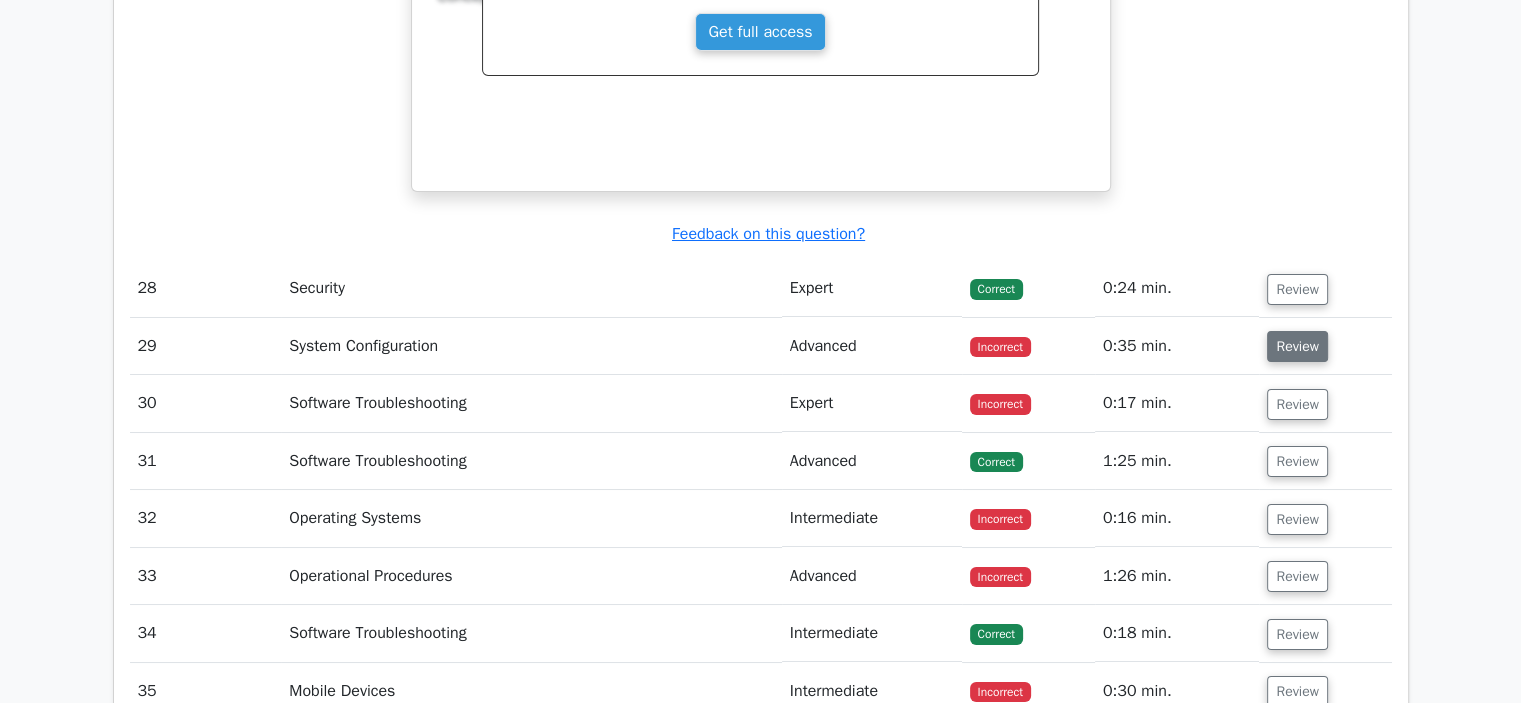 click on "Review" at bounding box center (1297, 346) 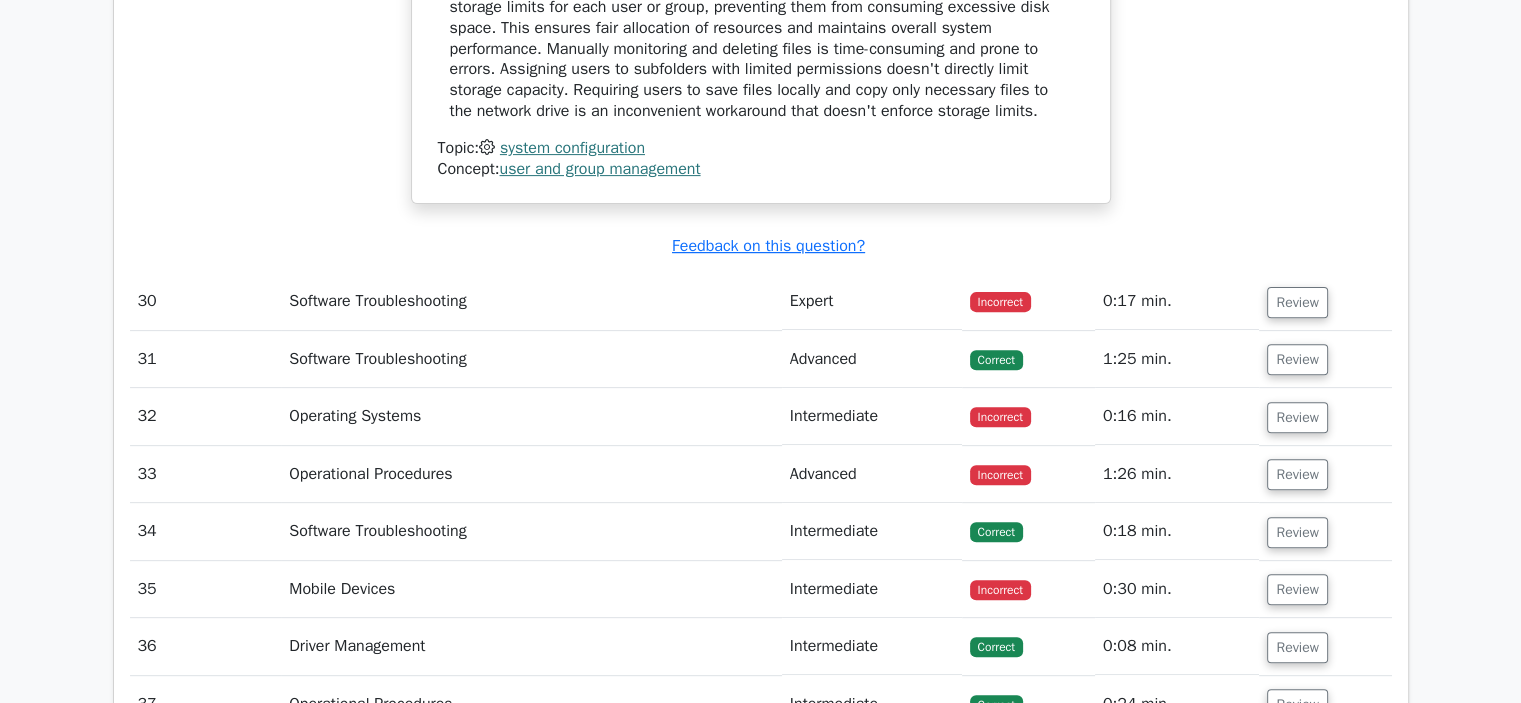 scroll, scrollTop: 8400, scrollLeft: 0, axis: vertical 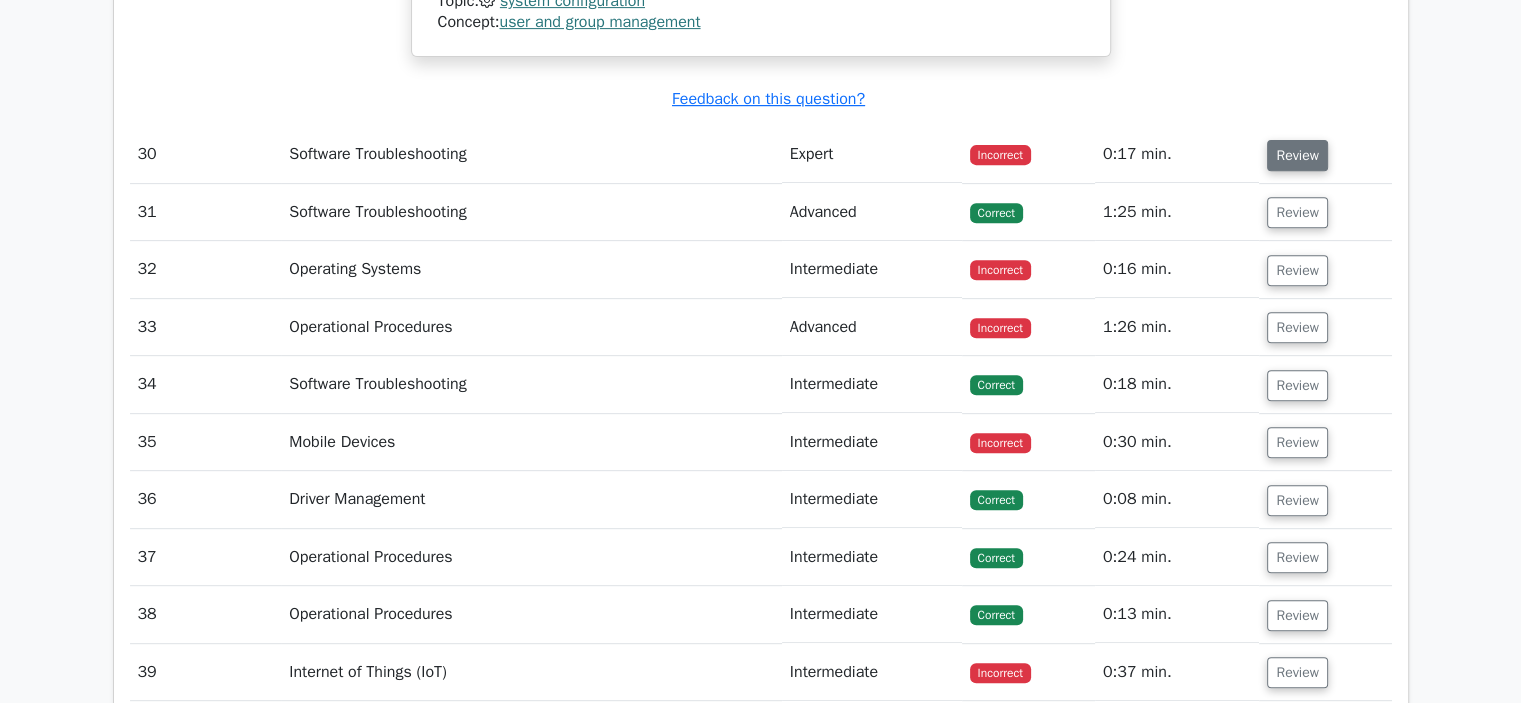 click on "Review" at bounding box center (1297, 155) 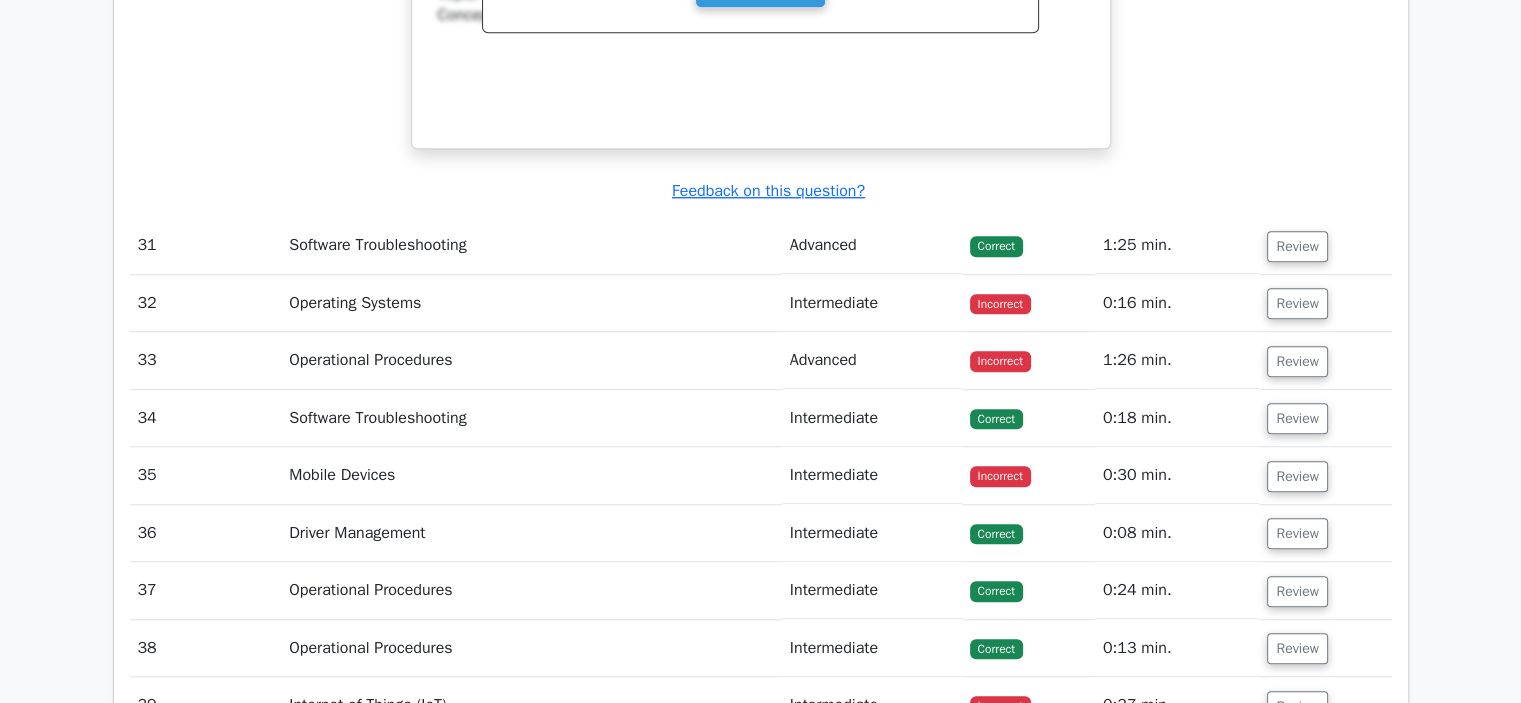 scroll, scrollTop: 9200, scrollLeft: 0, axis: vertical 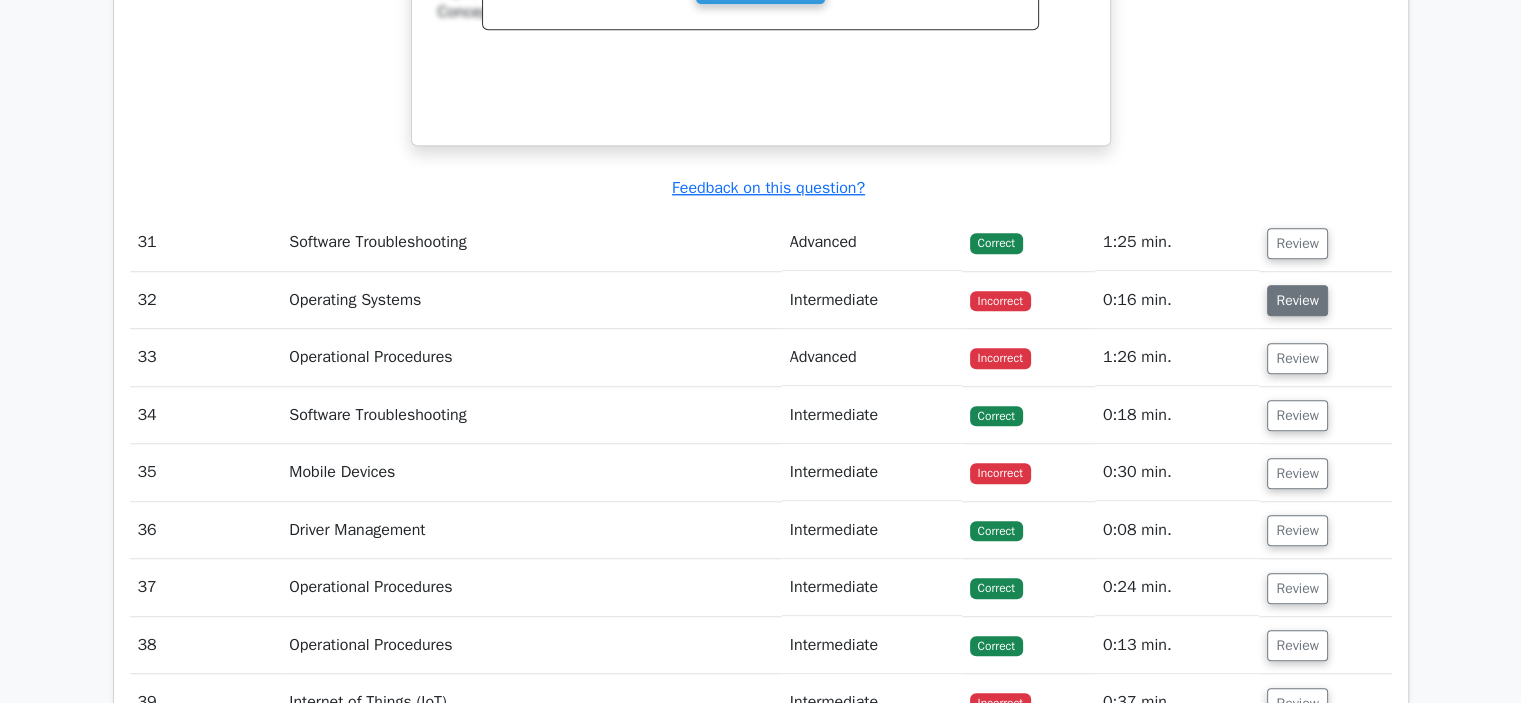 click on "Review" at bounding box center (1297, 300) 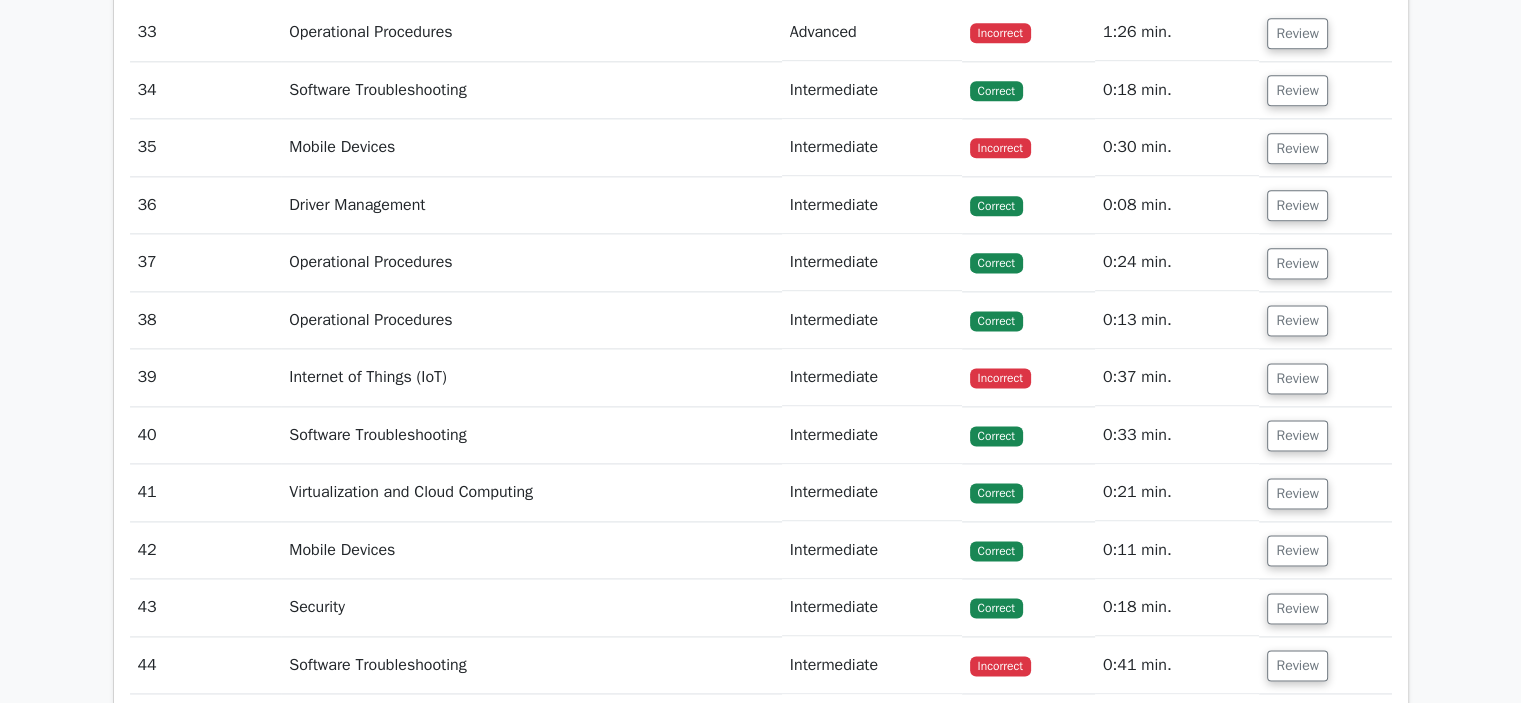 scroll, scrollTop: 10200, scrollLeft: 0, axis: vertical 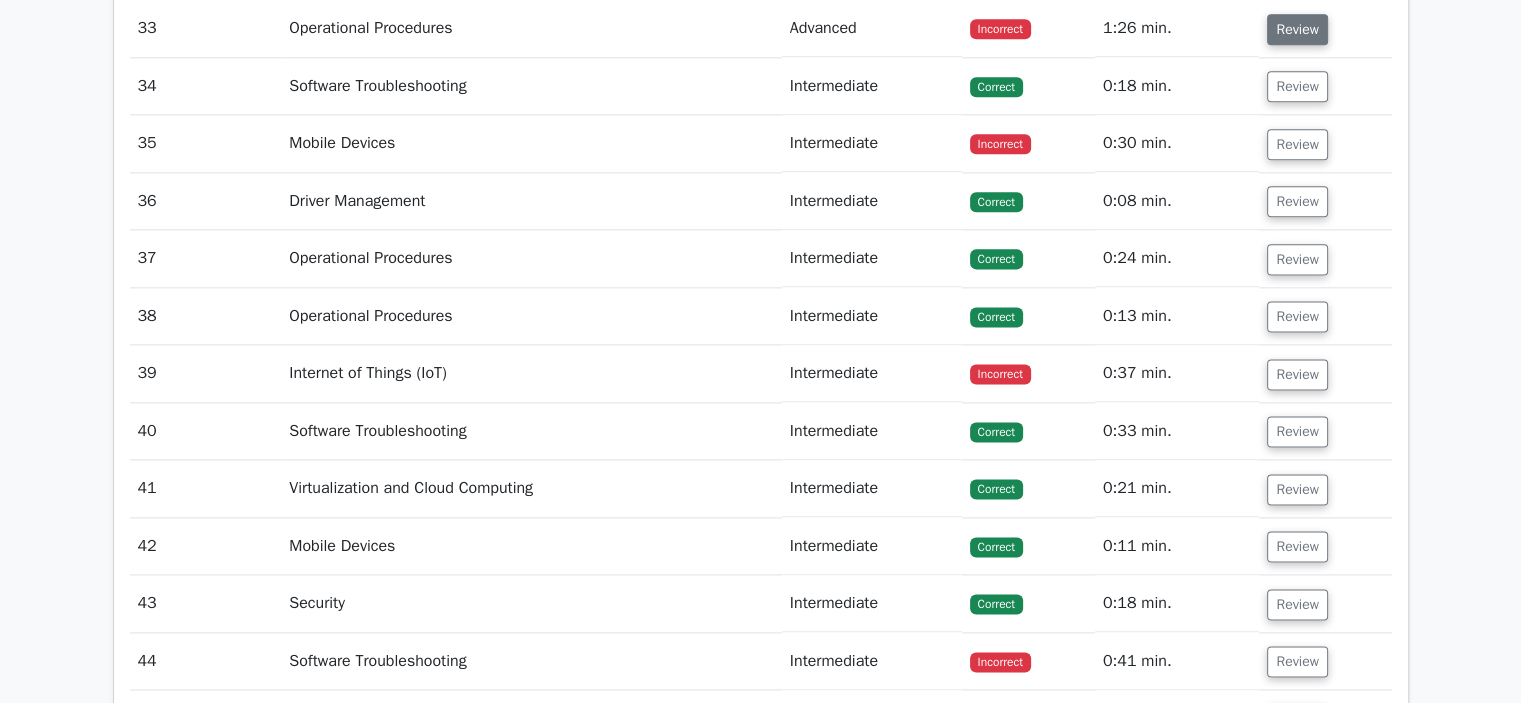 click on "Review" at bounding box center [1297, 29] 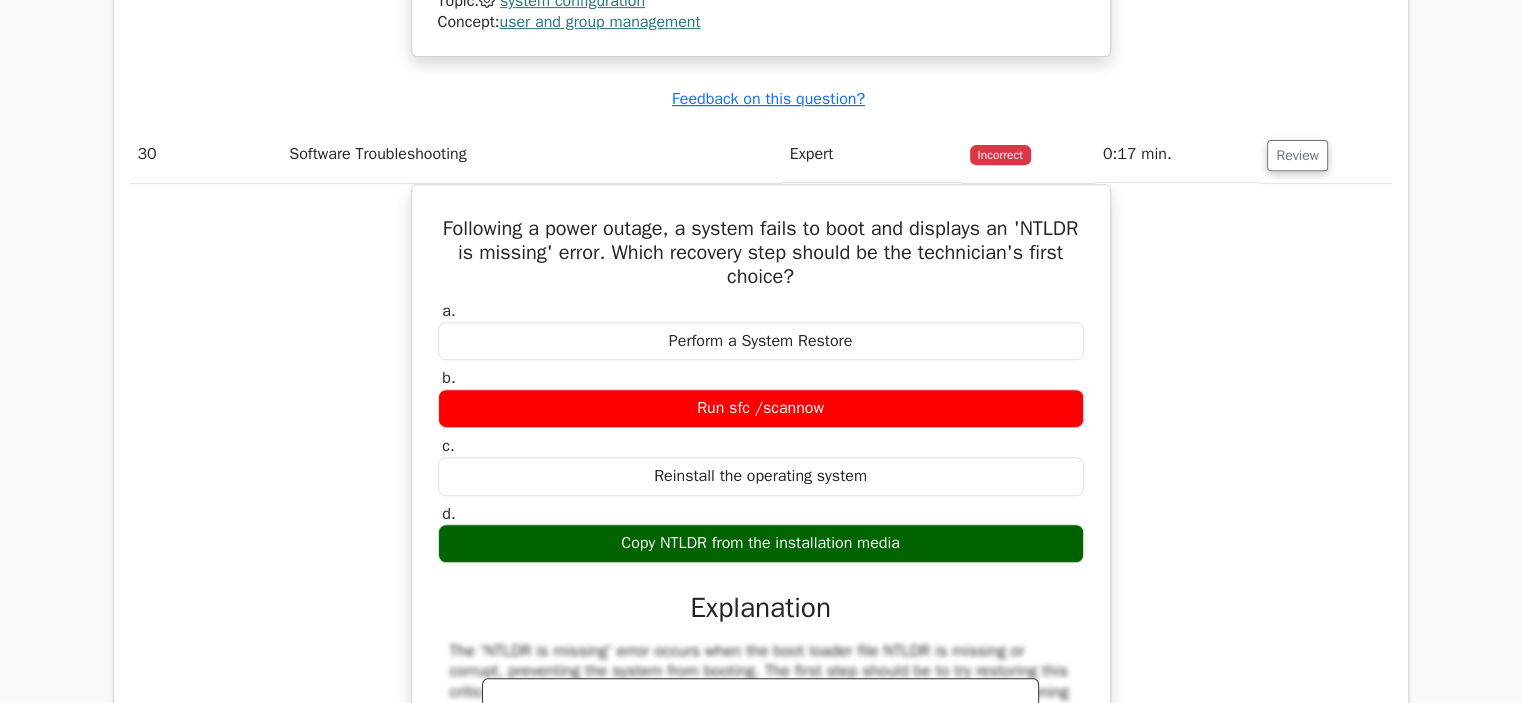 scroll, scrollTop: 8400, scrollLeft: 0, axis: vertical 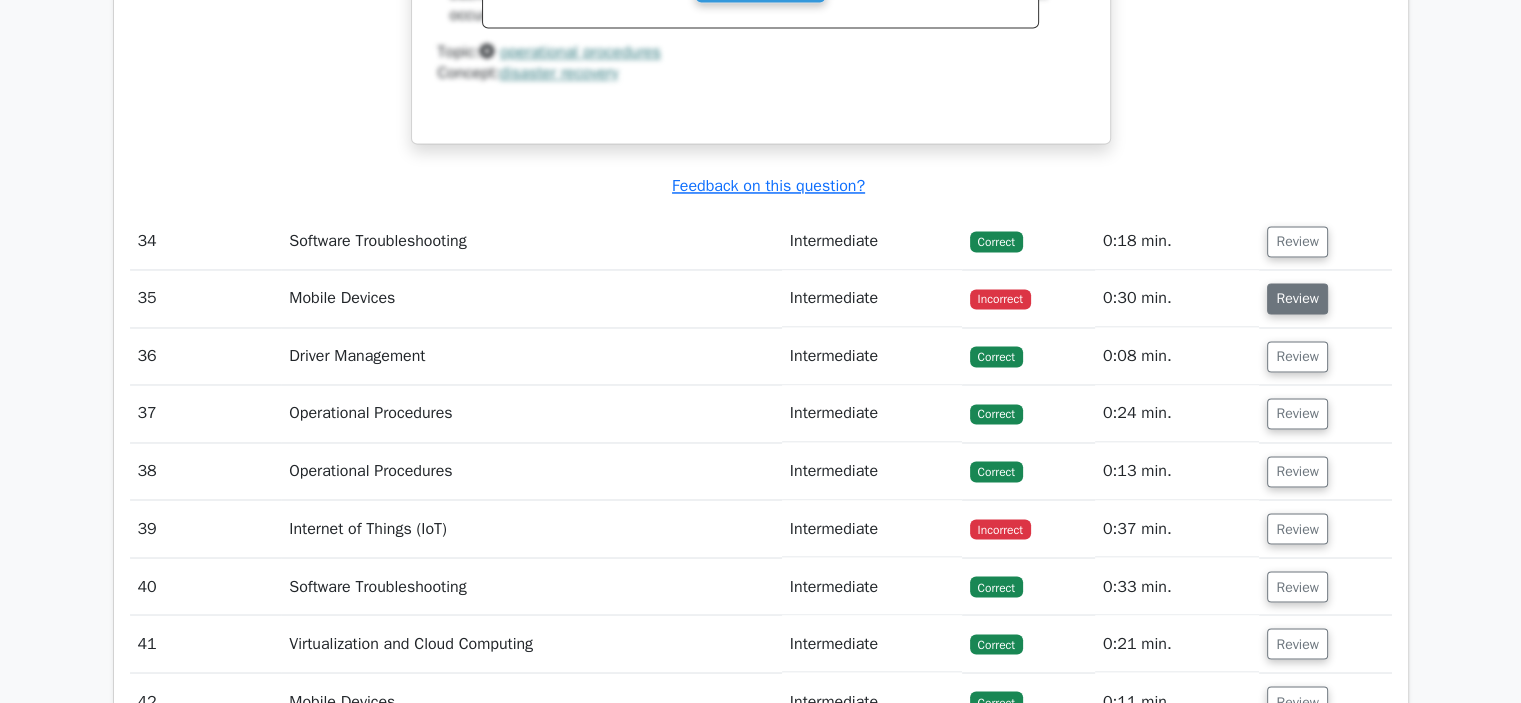 click on "Review" at bounding box center [1297, 298] 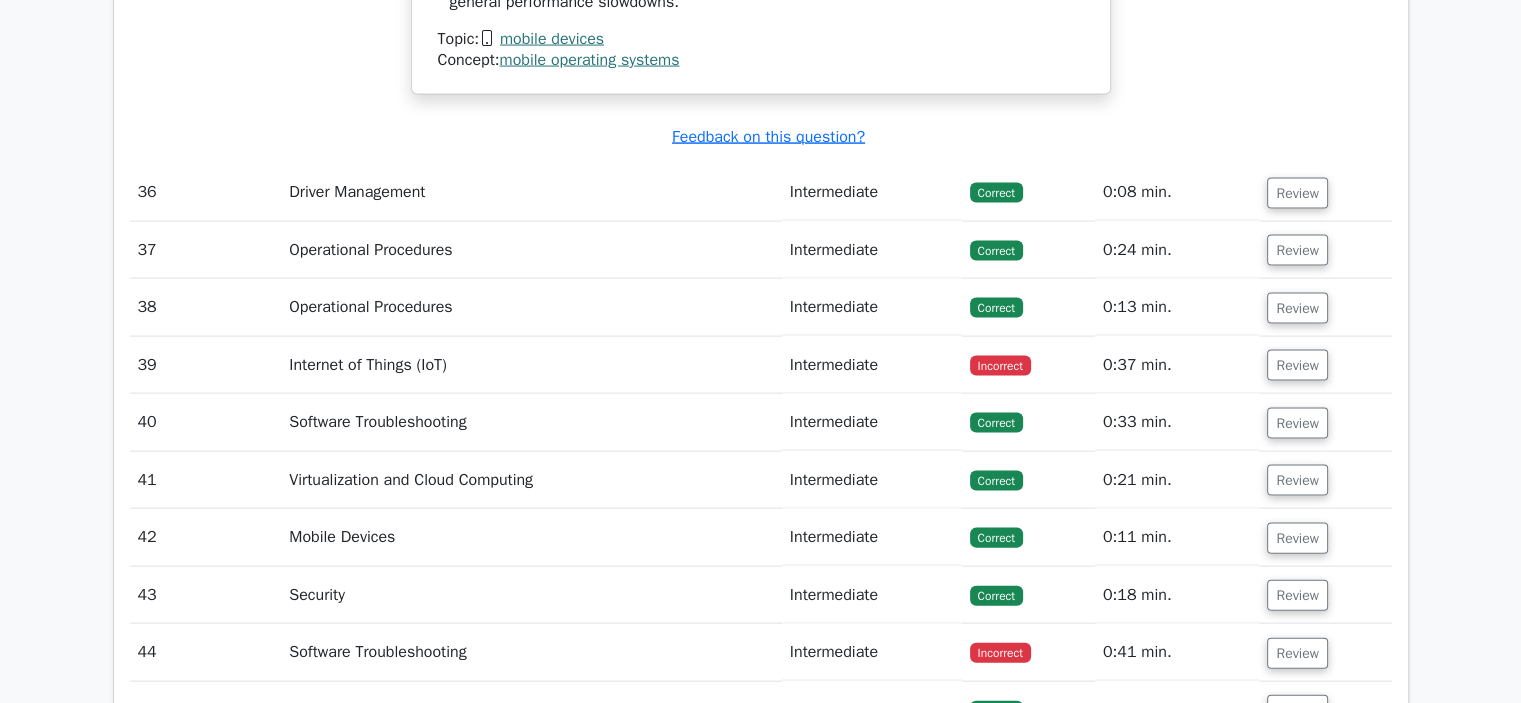scroll, scrollTop: 11800, scrollLeft: 0, axis: vertical 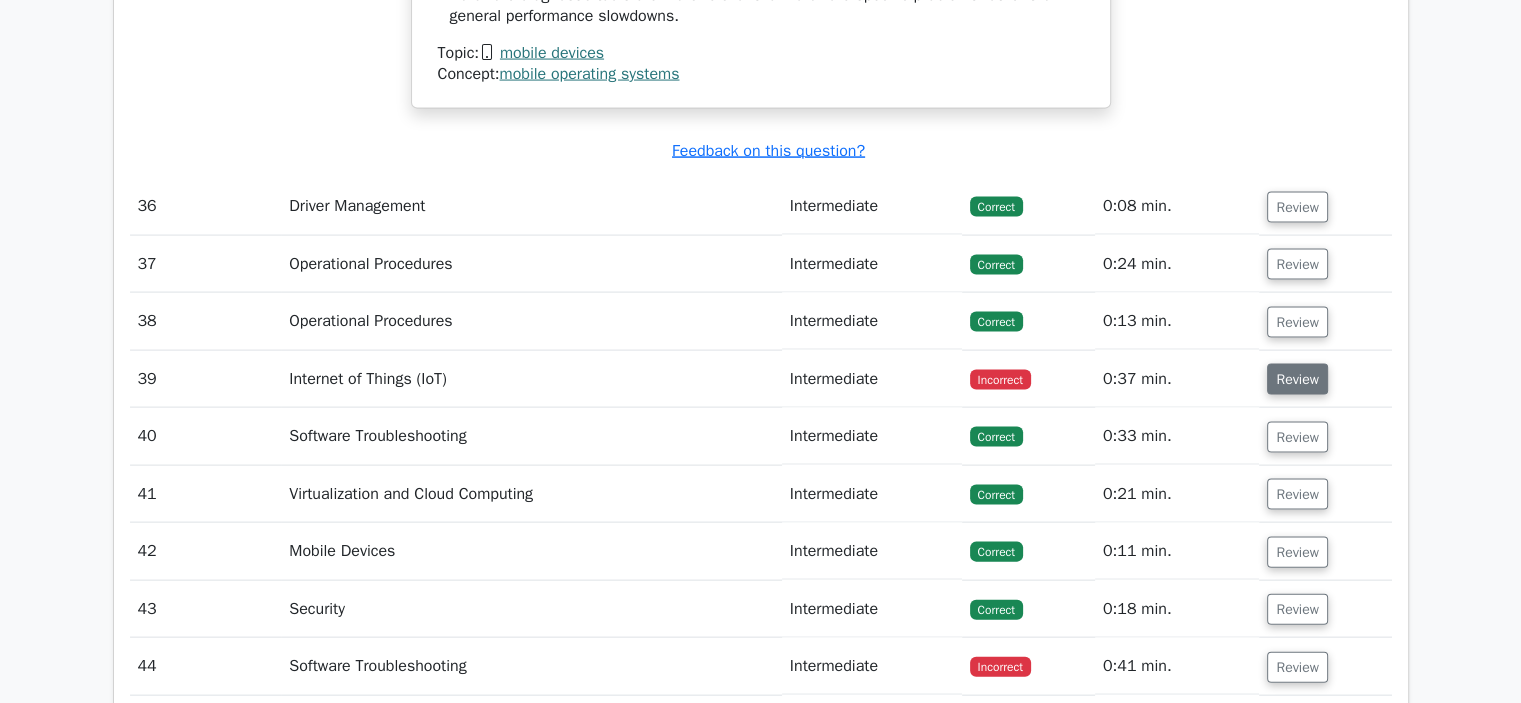 click on "Review" at bounding box center [1297, 379] 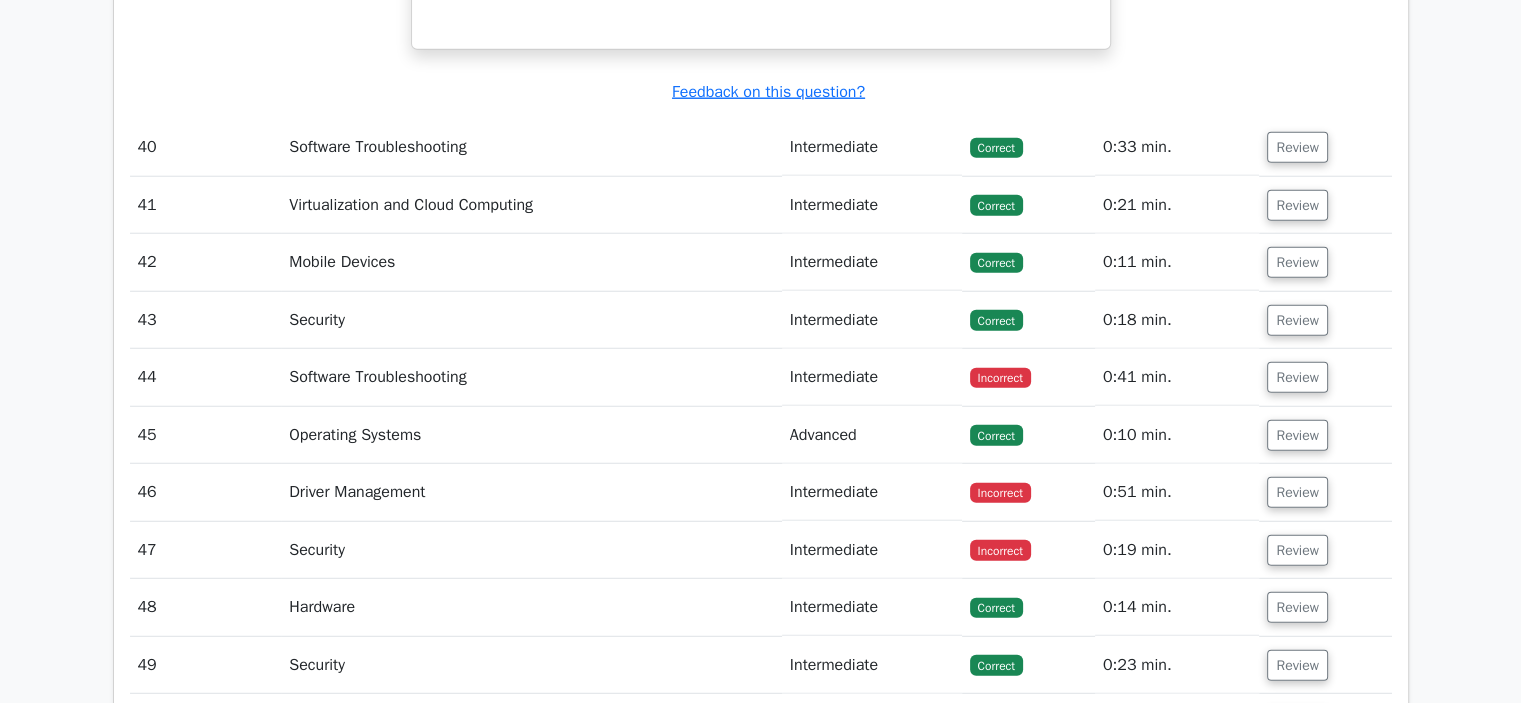 scroll, scrollTop: 12900, scrollLeft: 0, axis: vertical 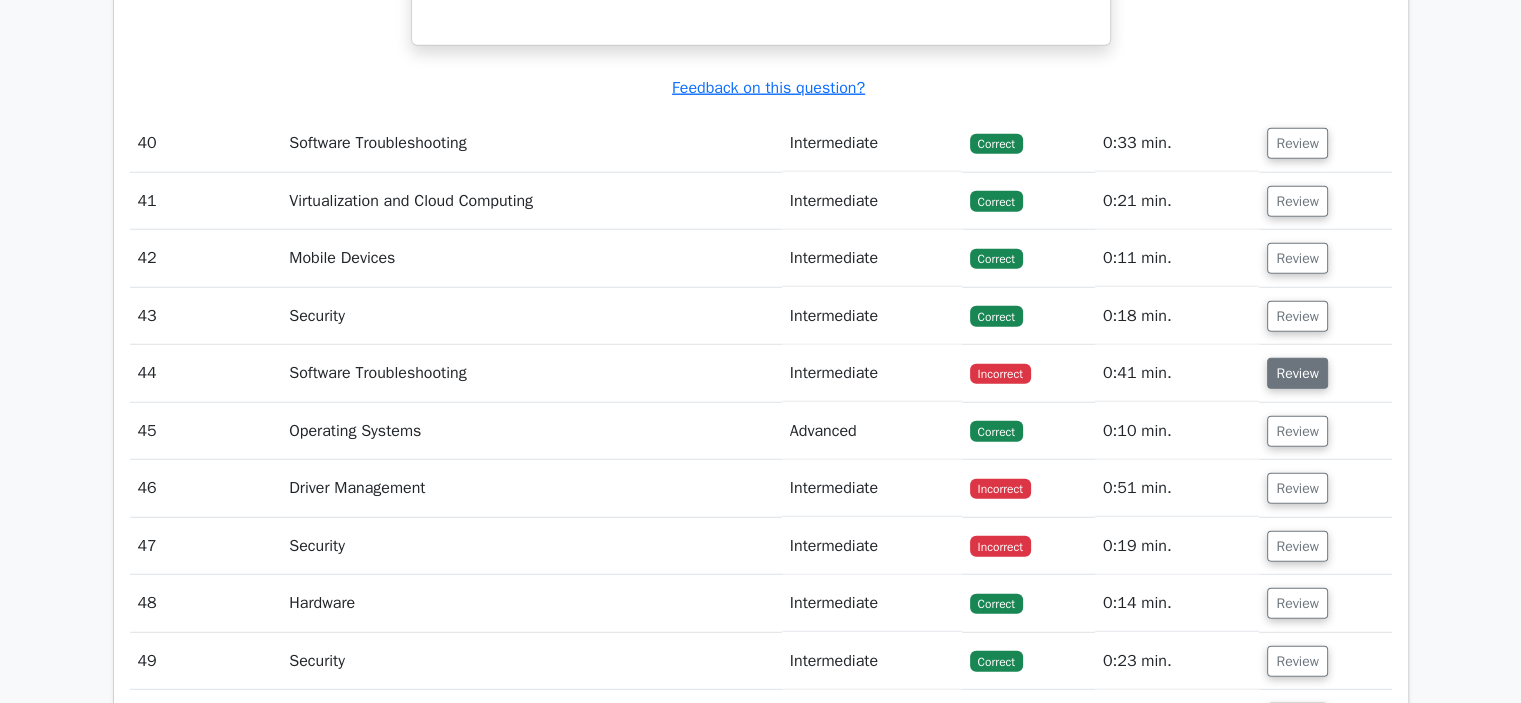 click on "Review" at bounding box center [1297, 373] 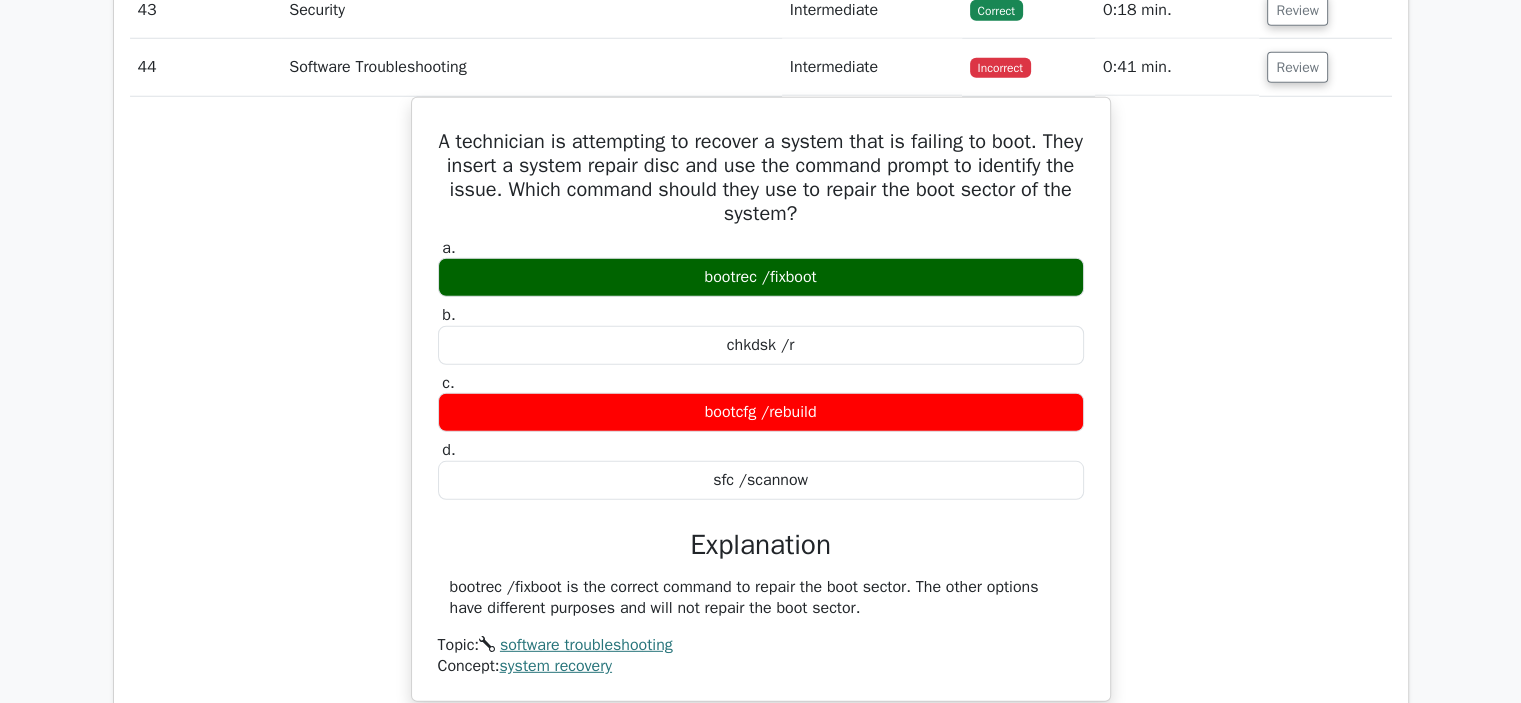 scroll, scrollTop: 13300, scrollLeft: 0, axis: vertical 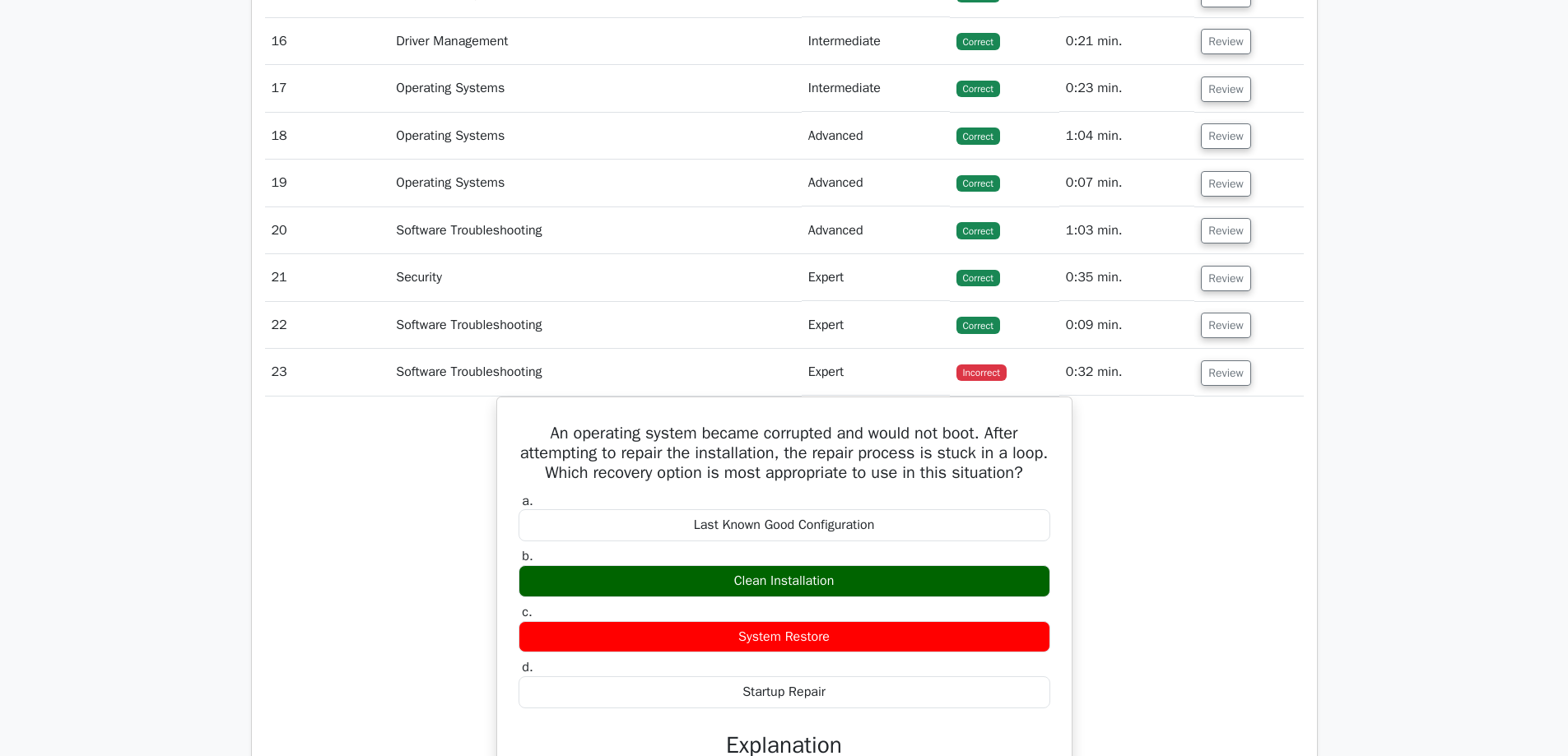 click on "image/svg+xml
Go Premium
CompTIA A+ Preparation Package (2025)
4902 Superior-grade  CompTIA A+ practice questions.
Accelerated Mastery: Deep dive into critical topics to fast-track your mastery.
Bonus:" at bounding box center (784, 2739) 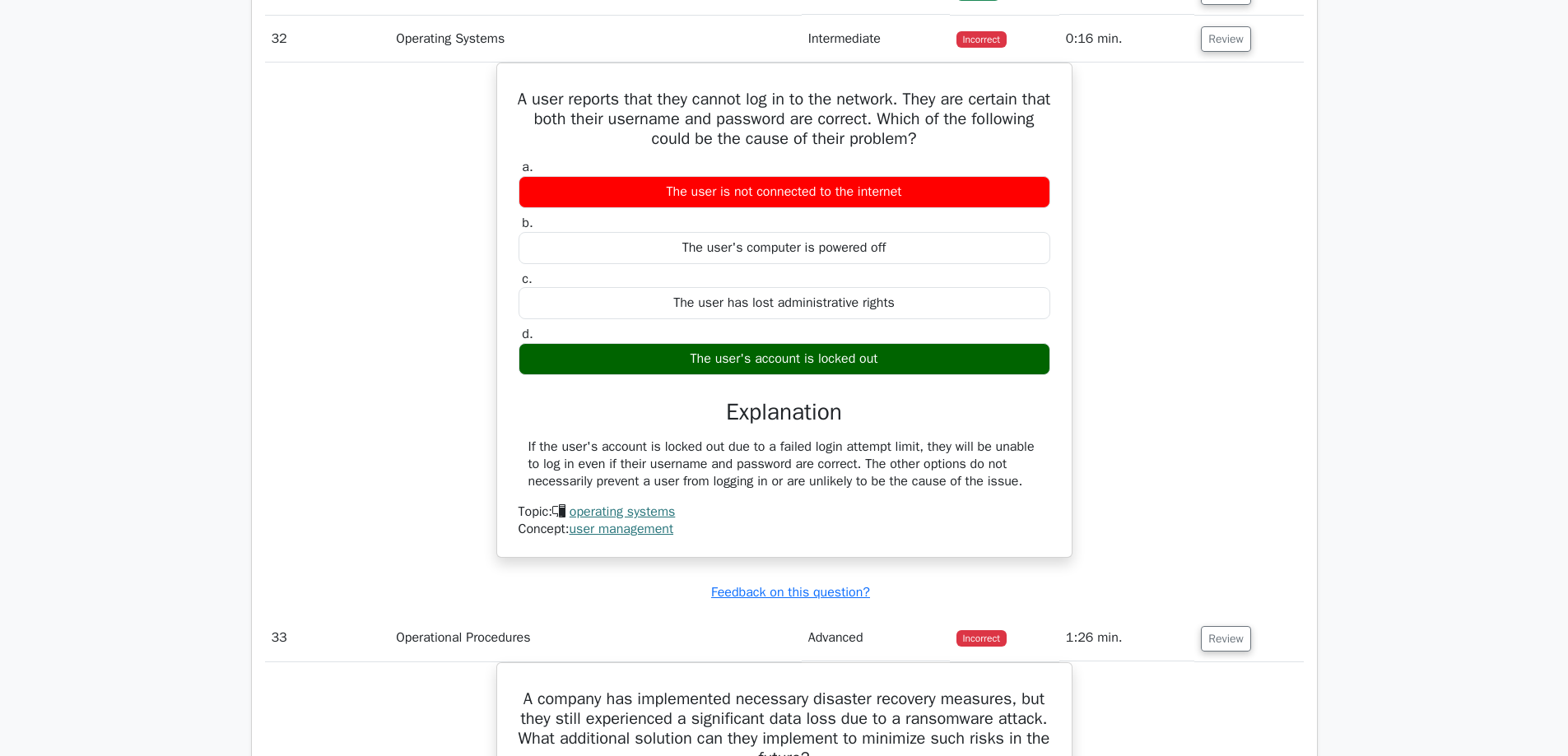 scroll, scrollTop: 7650, scrollLeft: 0, axis: vertical 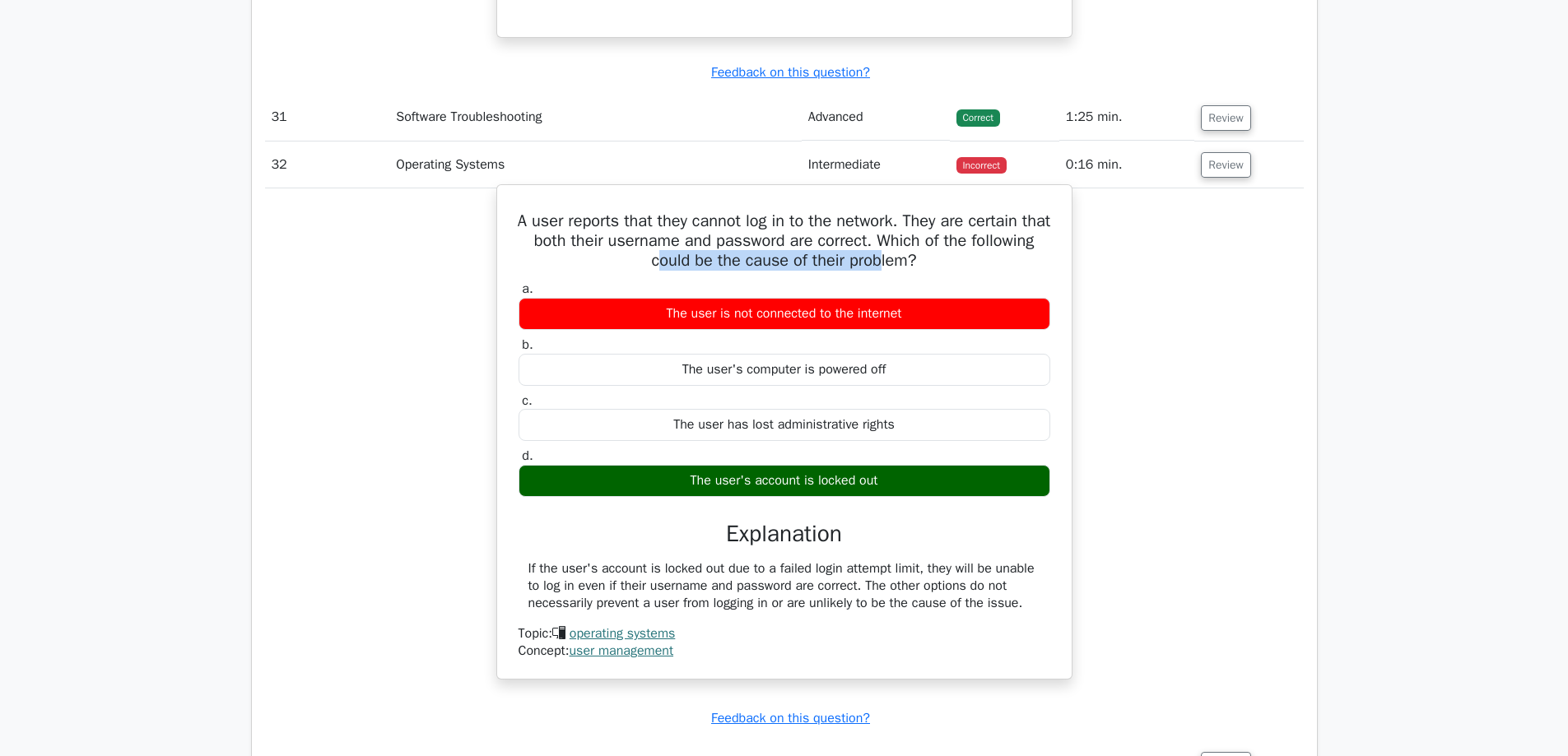 drag, startPoint x: 713, startPoint y: 280, endPoint x: 926, endPoint y: 282, distance: 213.00939 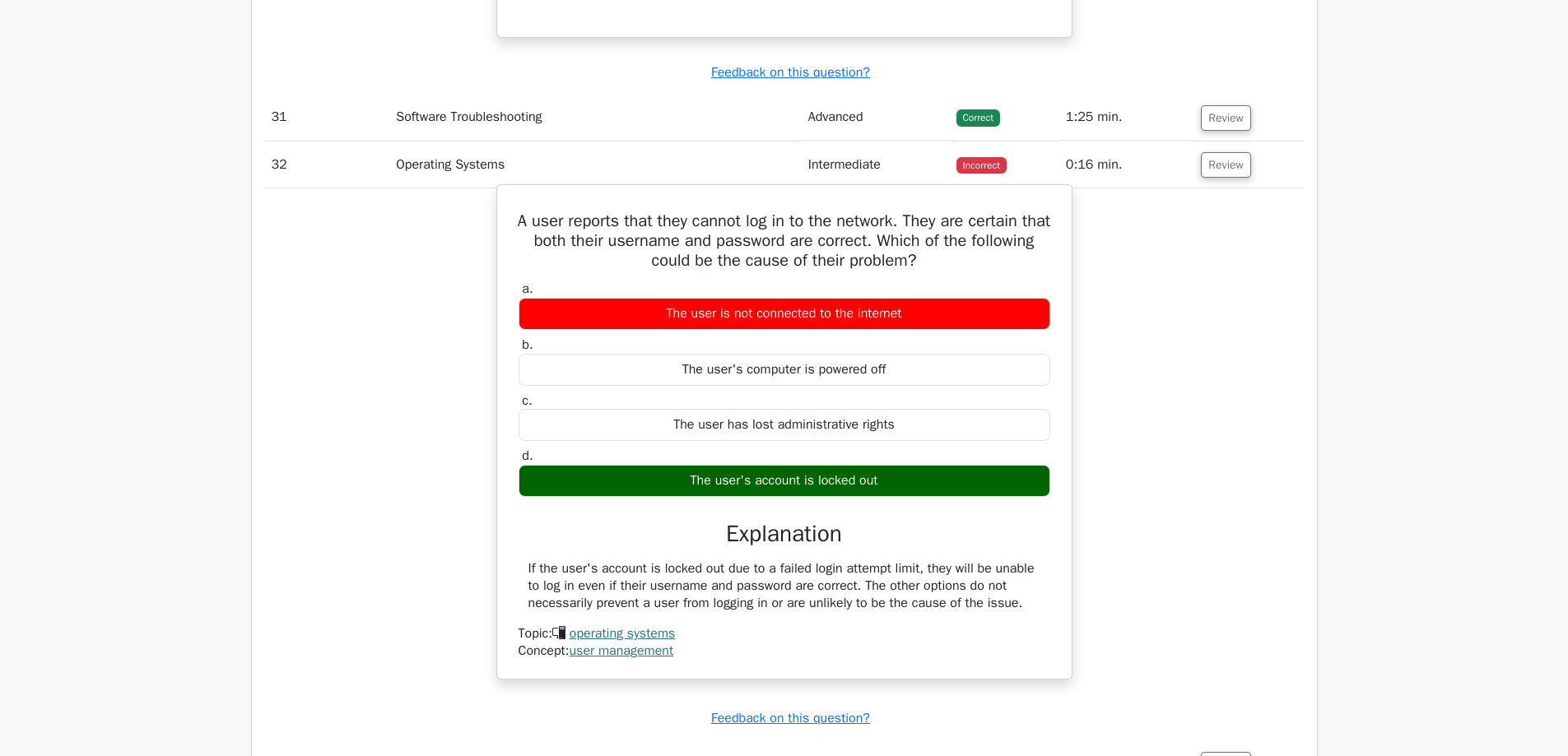 click on "A user reports that they cannot log in to the network. They are certain that both their username and password are correct. Which of the following could be the cause of their problem?" at bounding box center [784, 241] 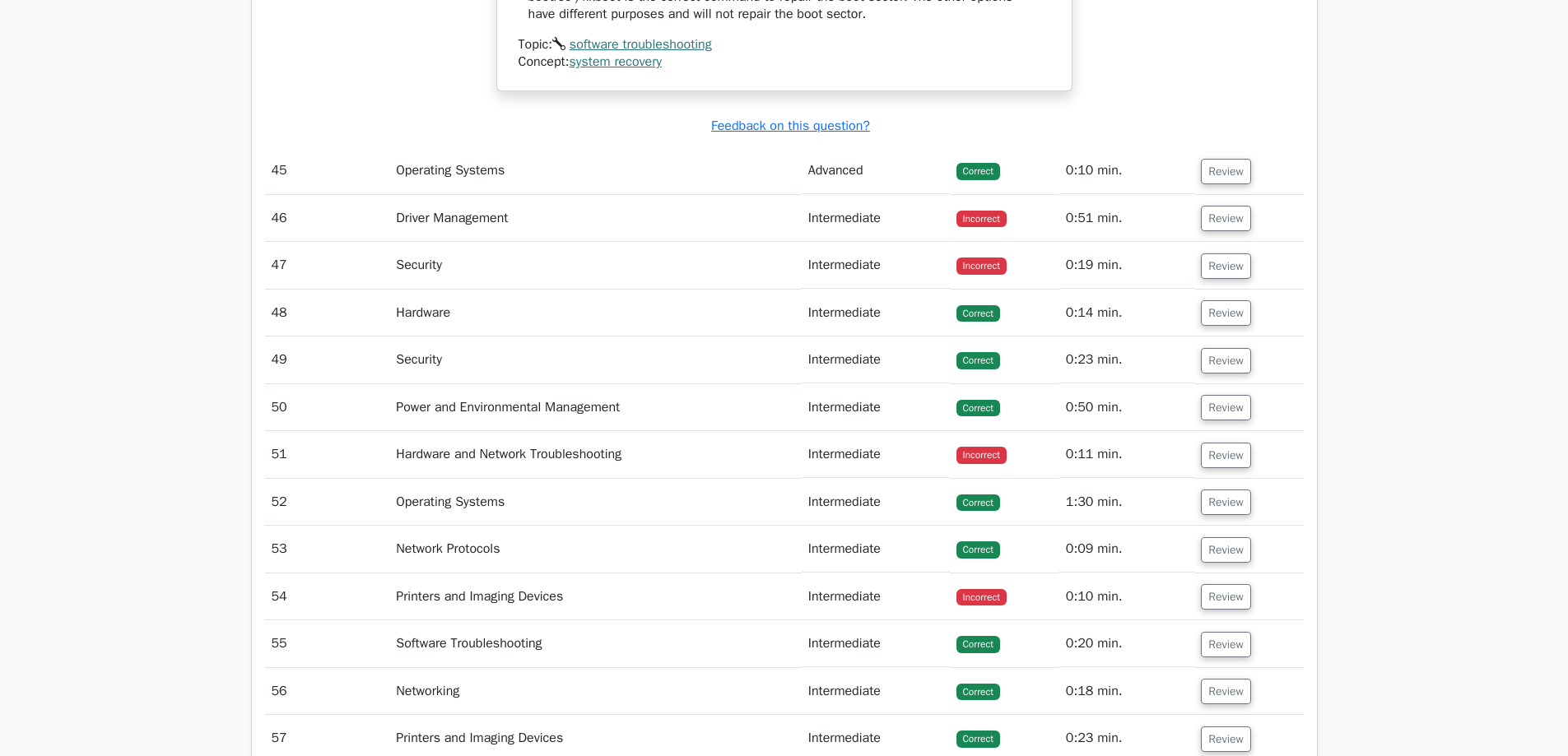 scroll, scrollTop: 11352, scrollLeft: 0, axis: vertical 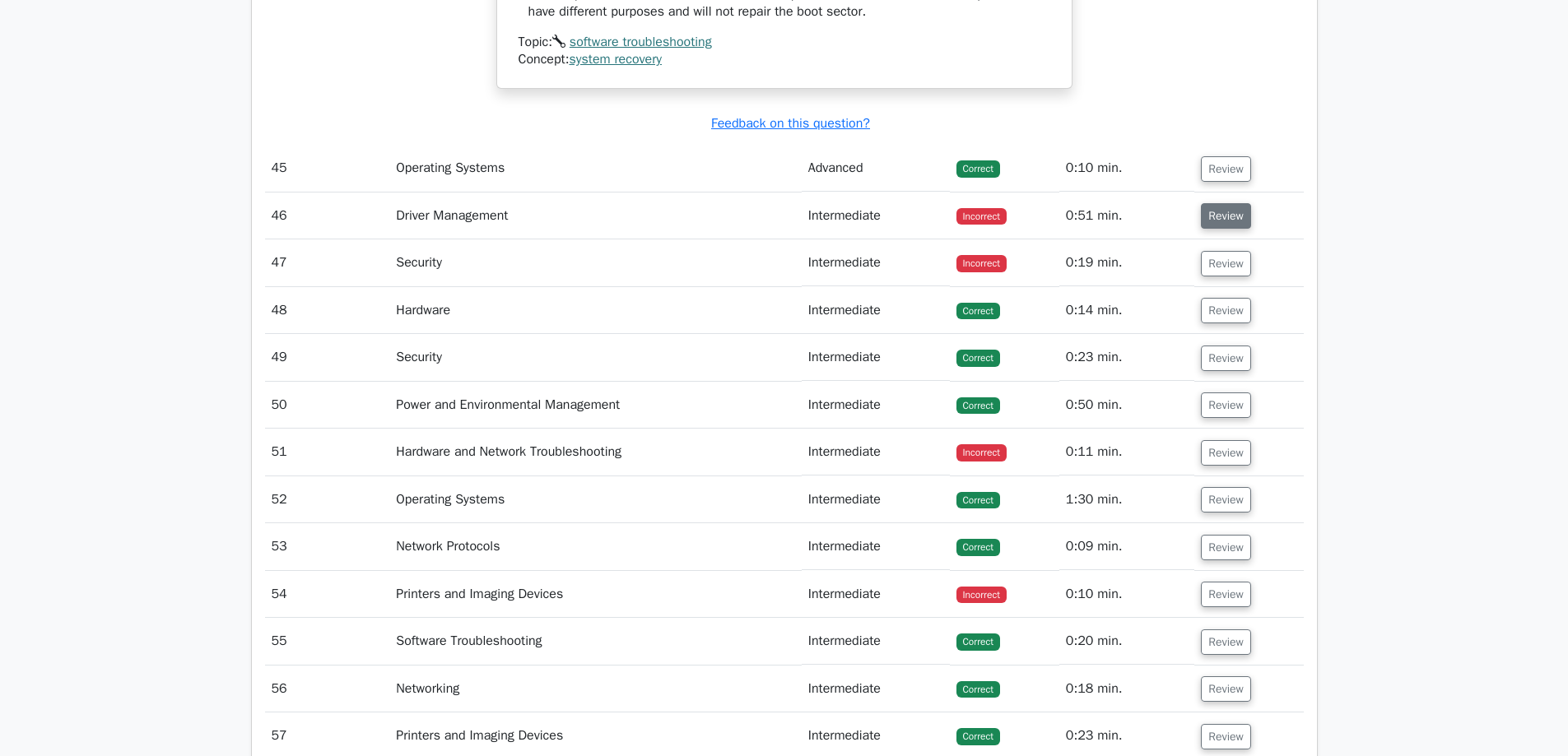 click on "Review" at bounding box center (1226, 216) 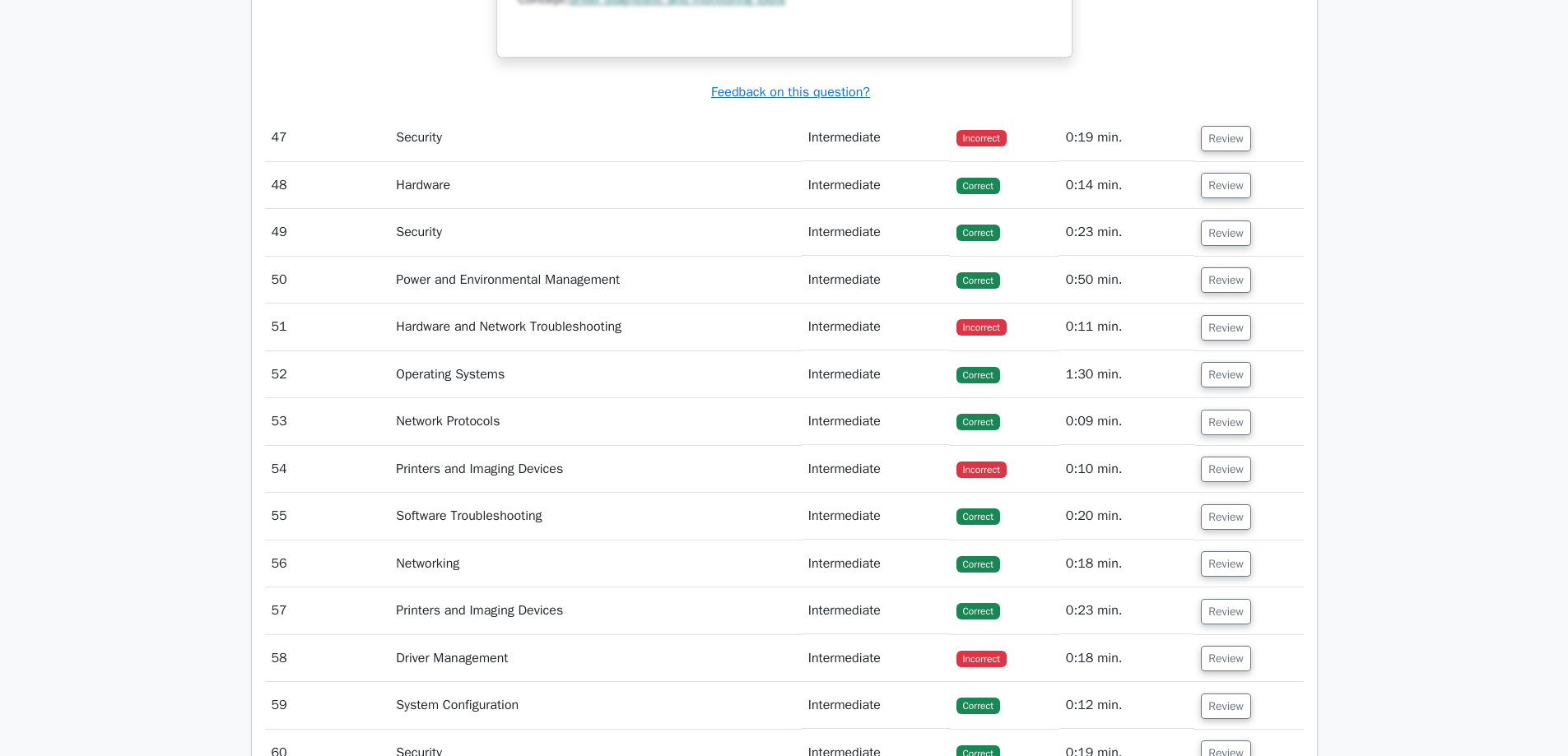 scroll, scrollTop: 12175, scrollLeft: 0, axis: vertical 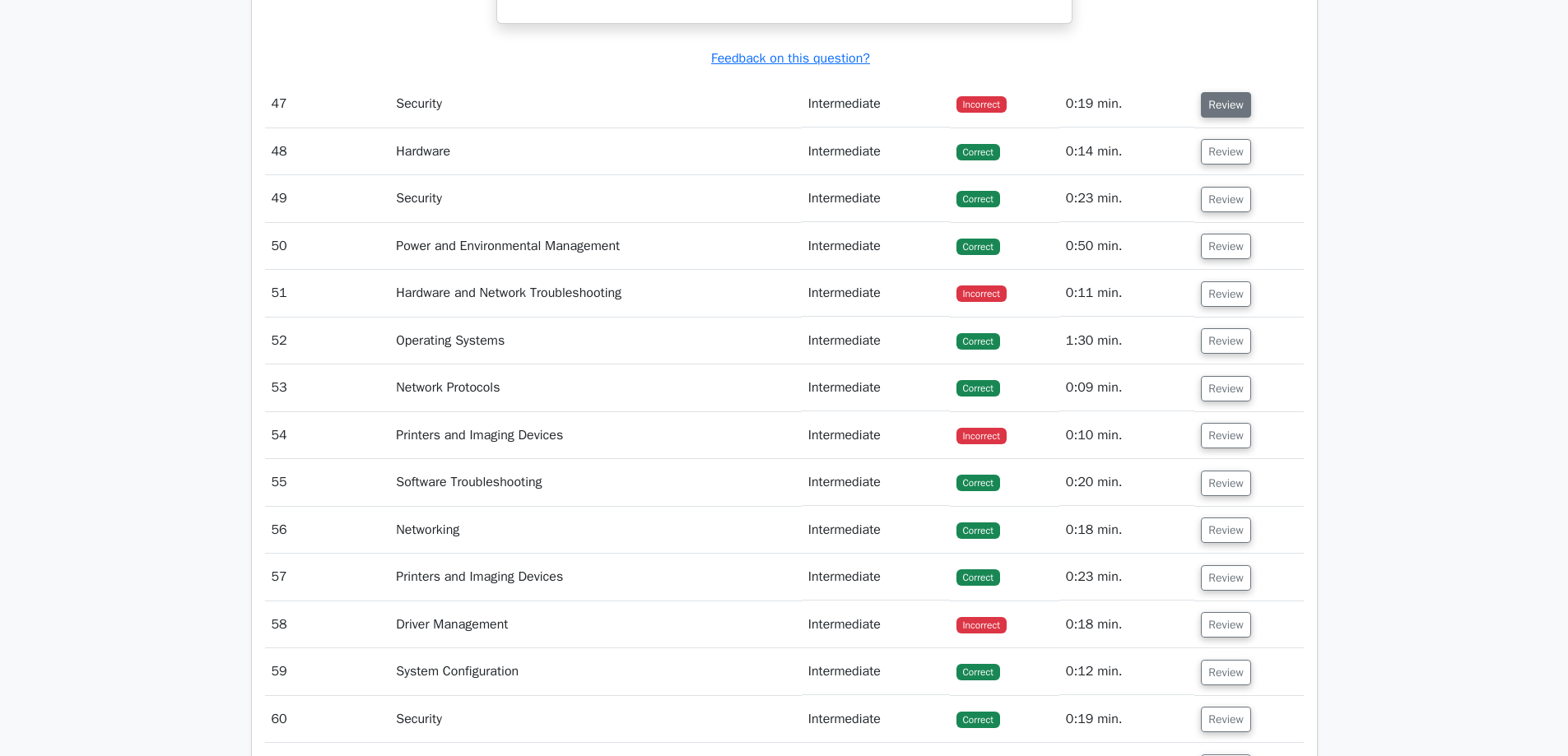 click on "Review" at bounding box center [1226, 104] 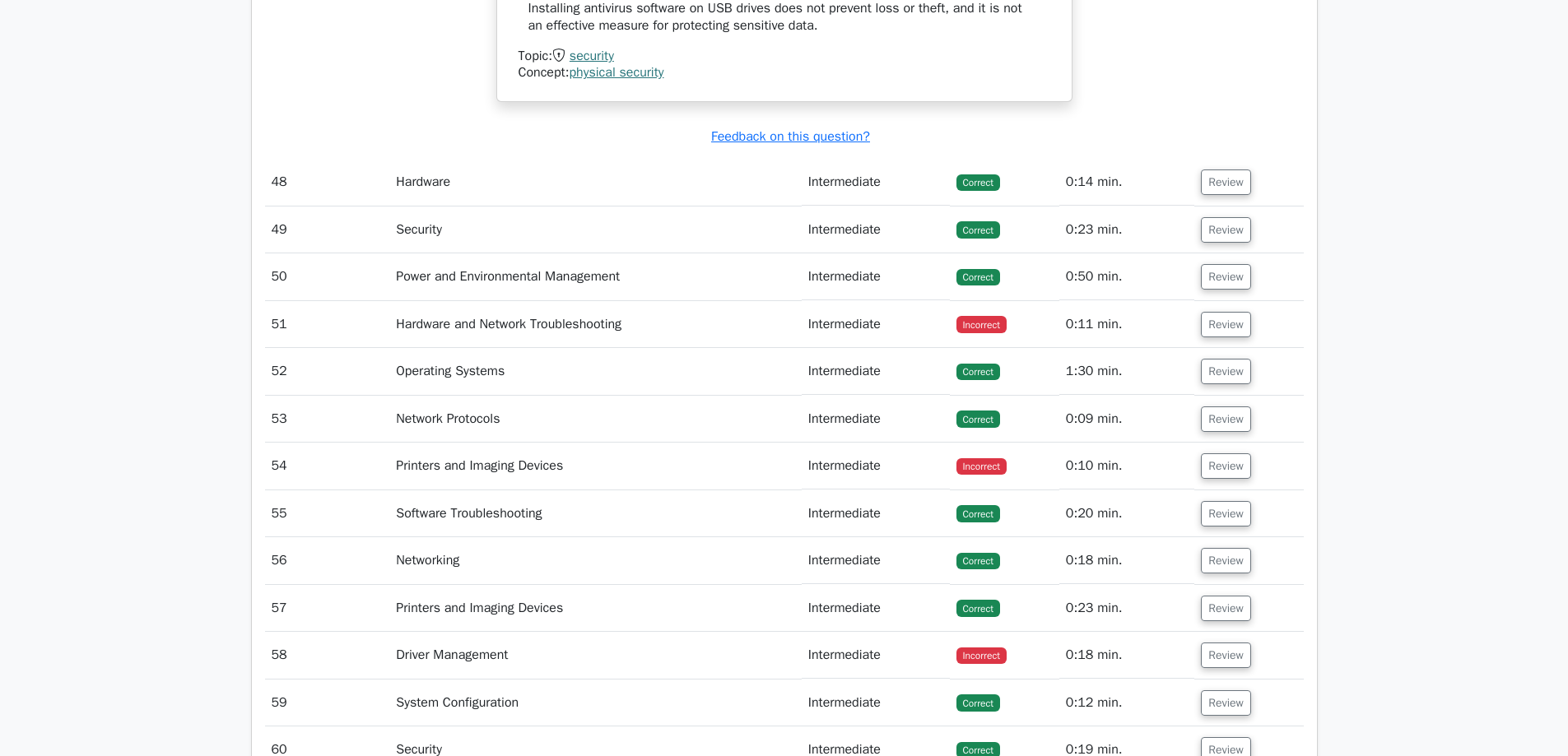 scroll, scrollTop: 12915, scrollLeft: 0, axis: vertical 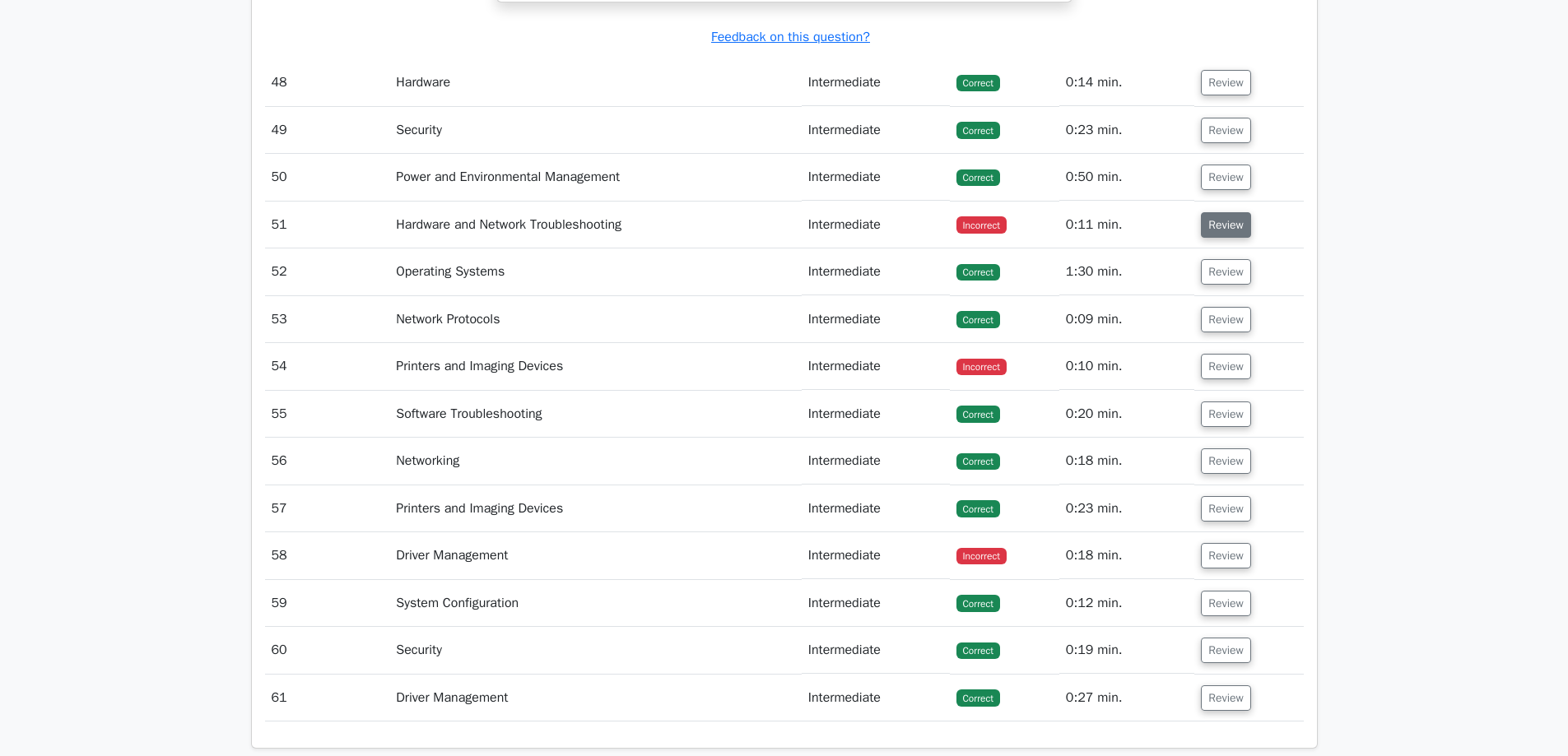 click on "Review" at bounding box center (1226, 225) 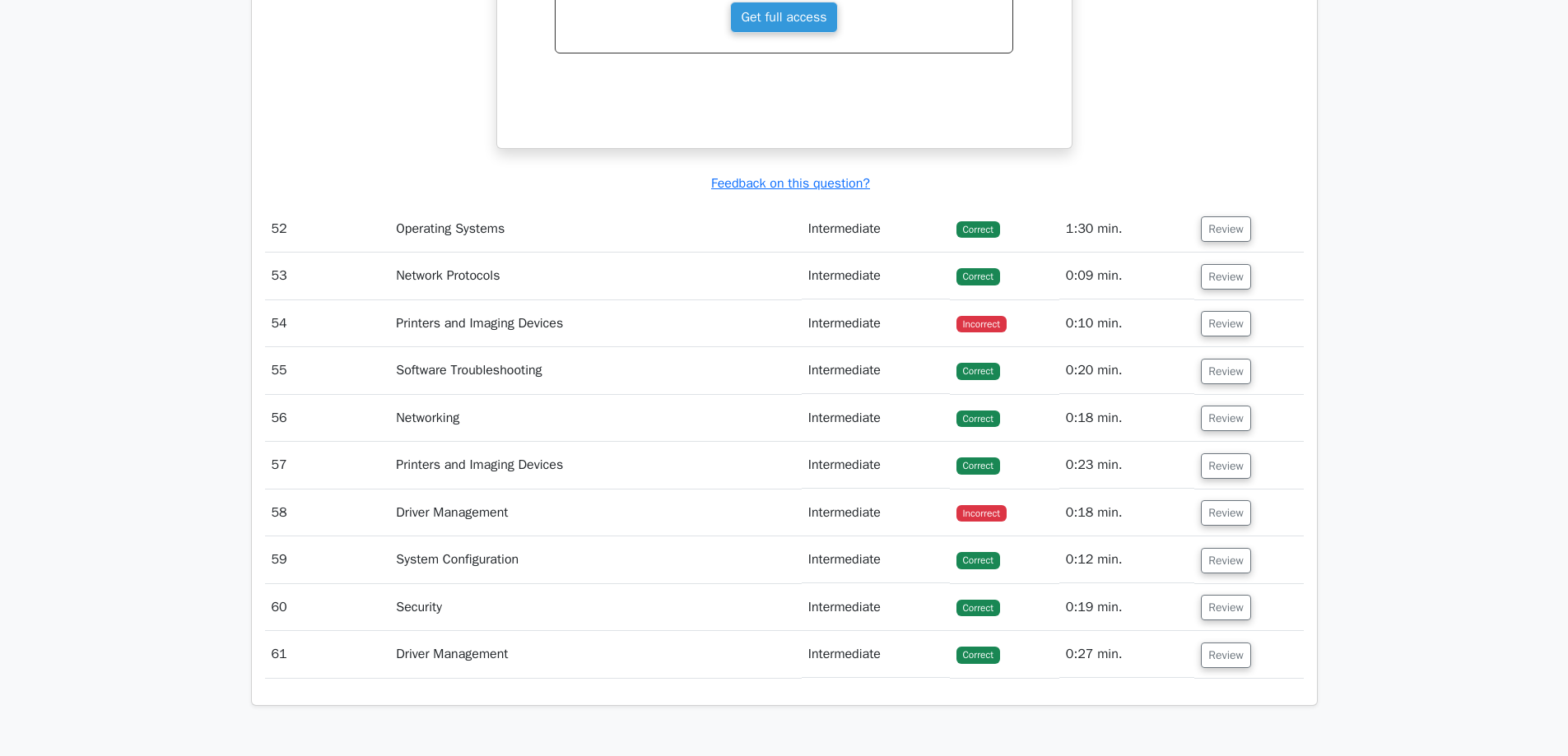 scroll, scrollTop: 13656, scrollLeft: 0, axis: vertical 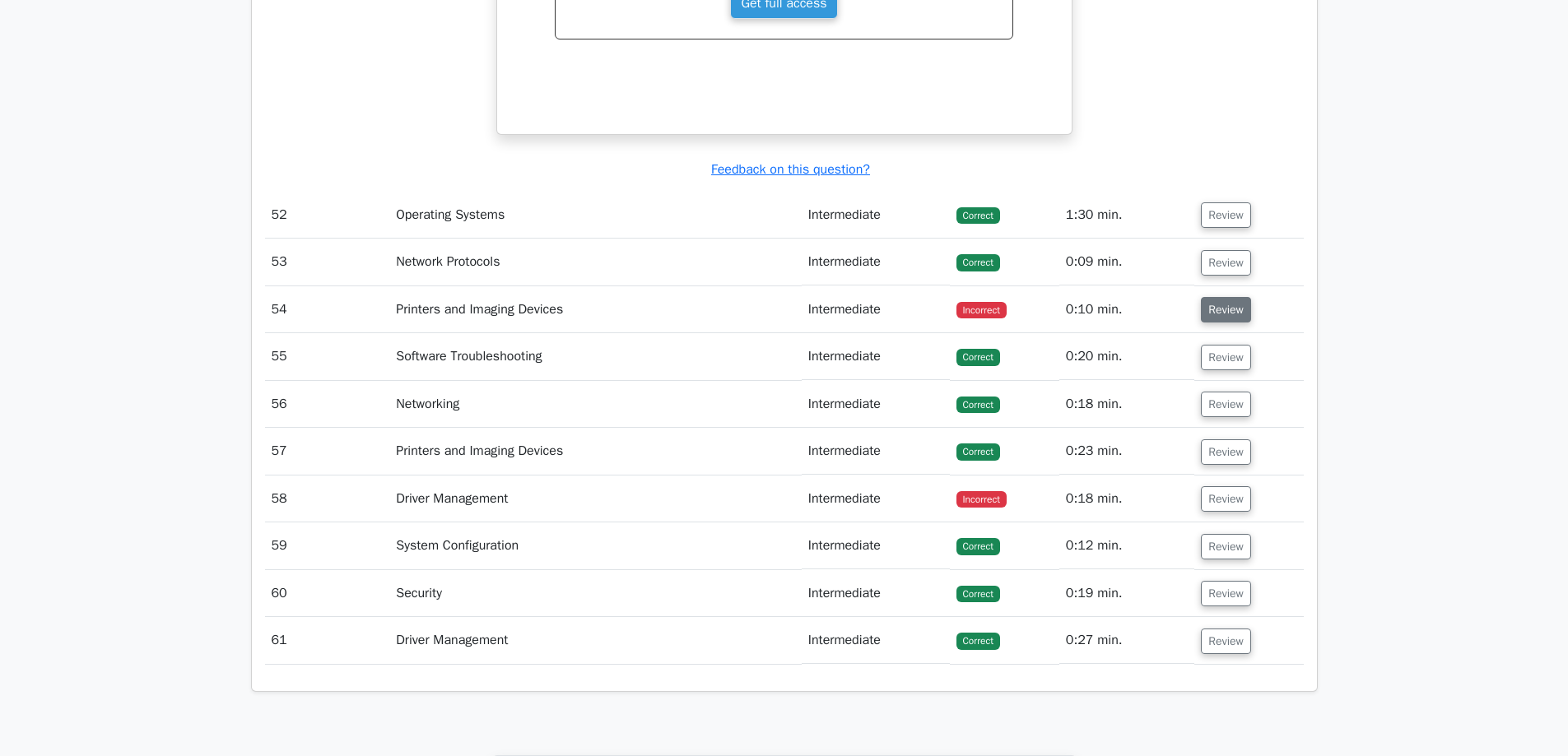 click on "Review" at bounding box center [1226, 309] 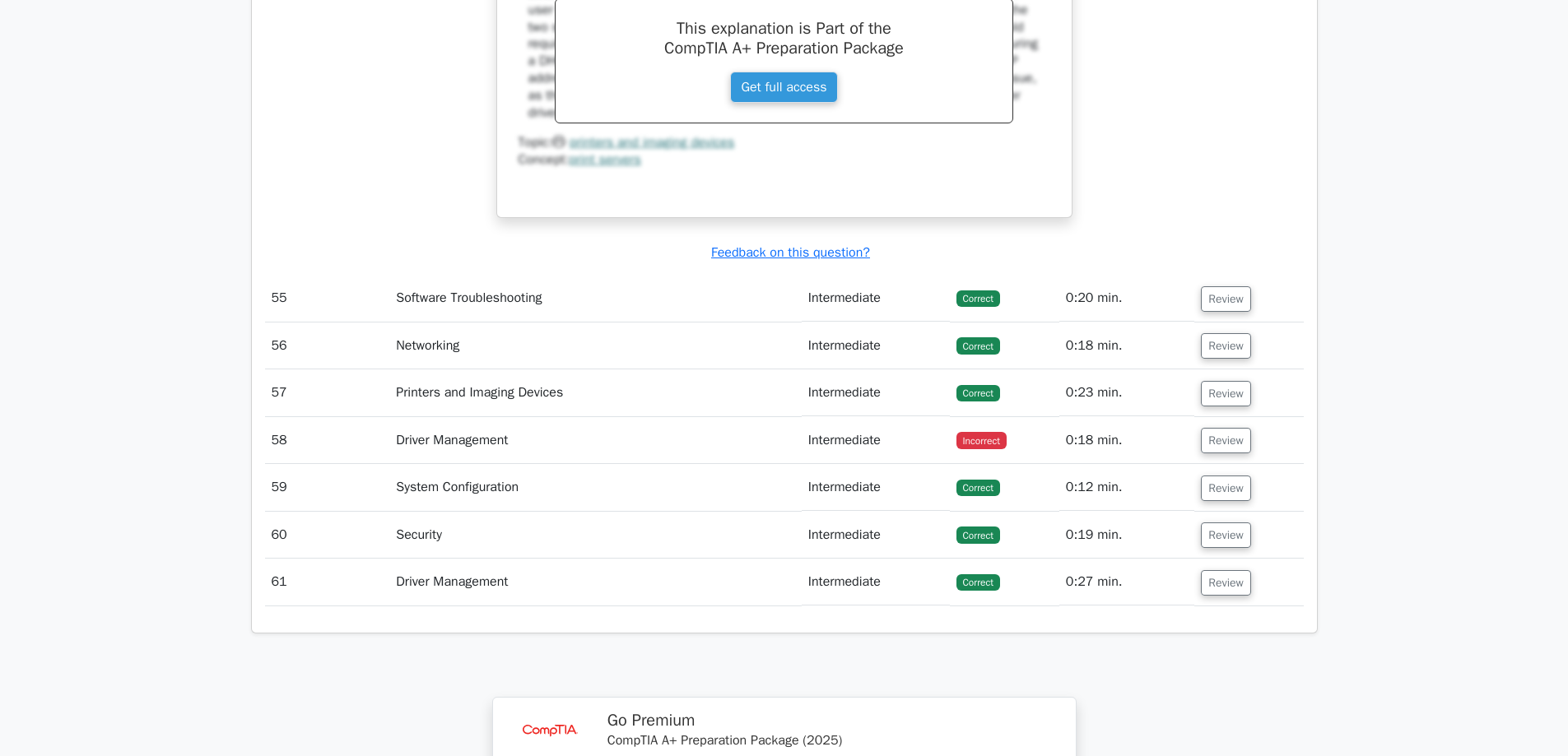 scroll, scrollTop: 14478, scrollLeft: 0, axis: vertical 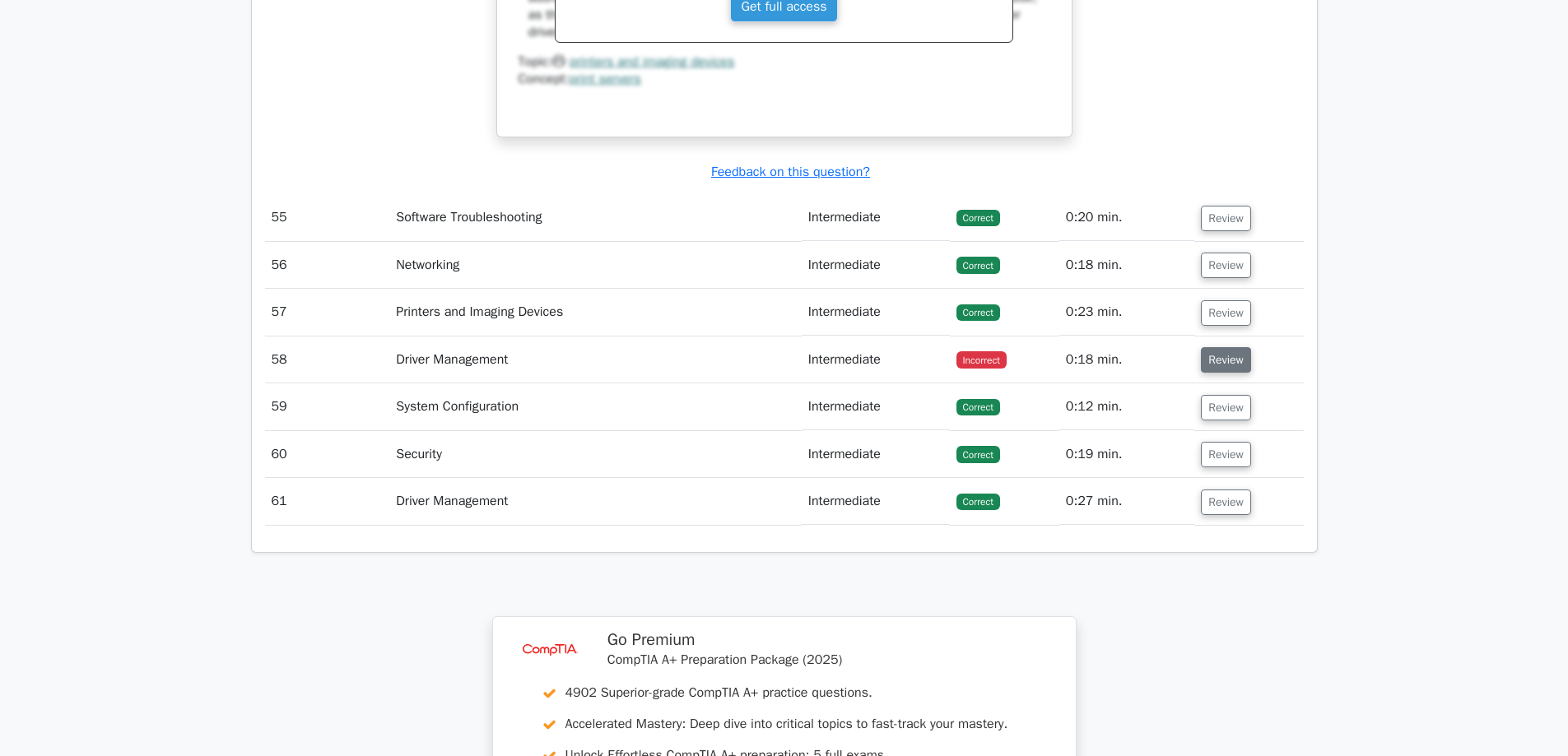 click on "Review" at bounding box center [1226, 359] 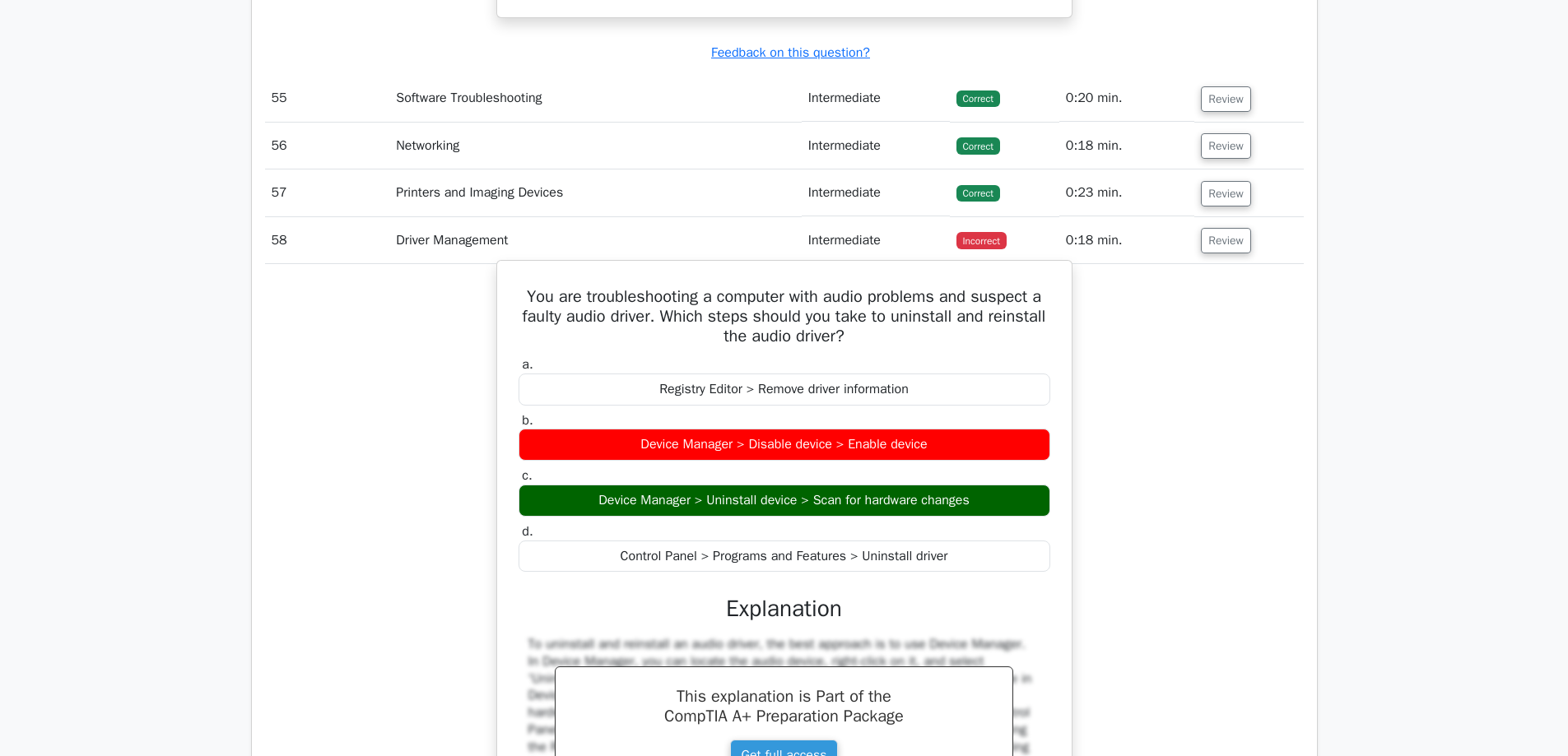 scroll, scrollTop: 14643, scrollLeft: 0, axis: vertical 